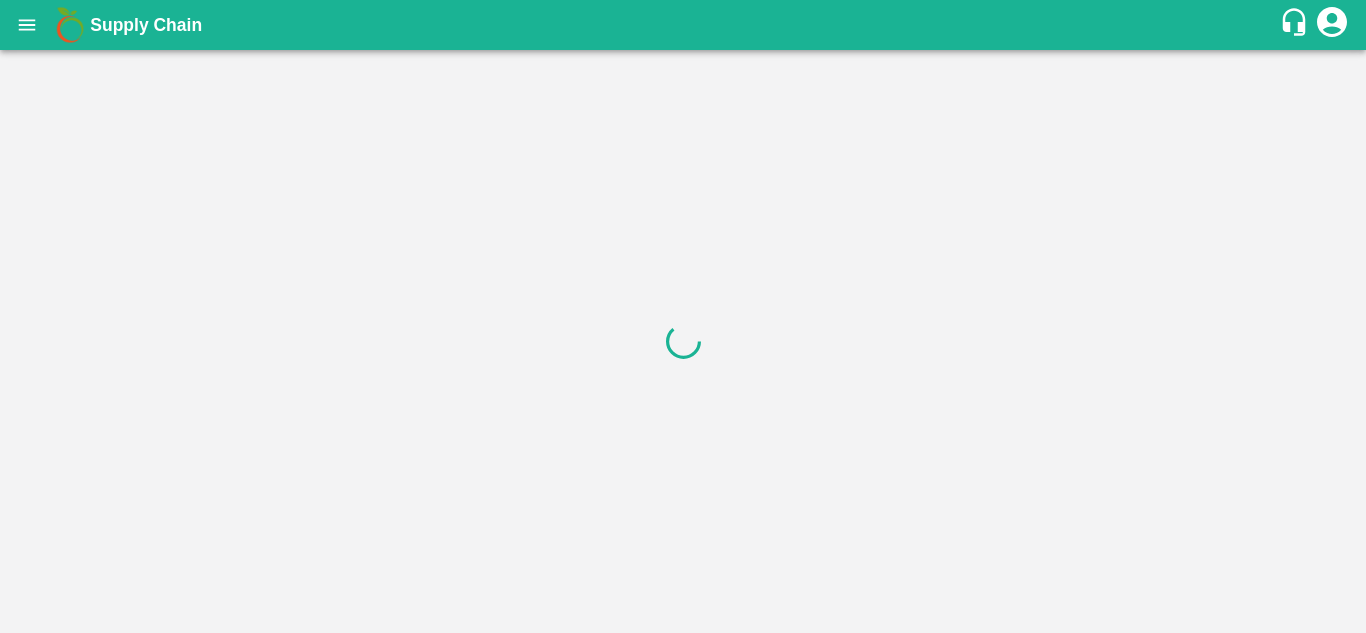 scroll, scrollTop: 0, scrollLeft: 0, axis: both 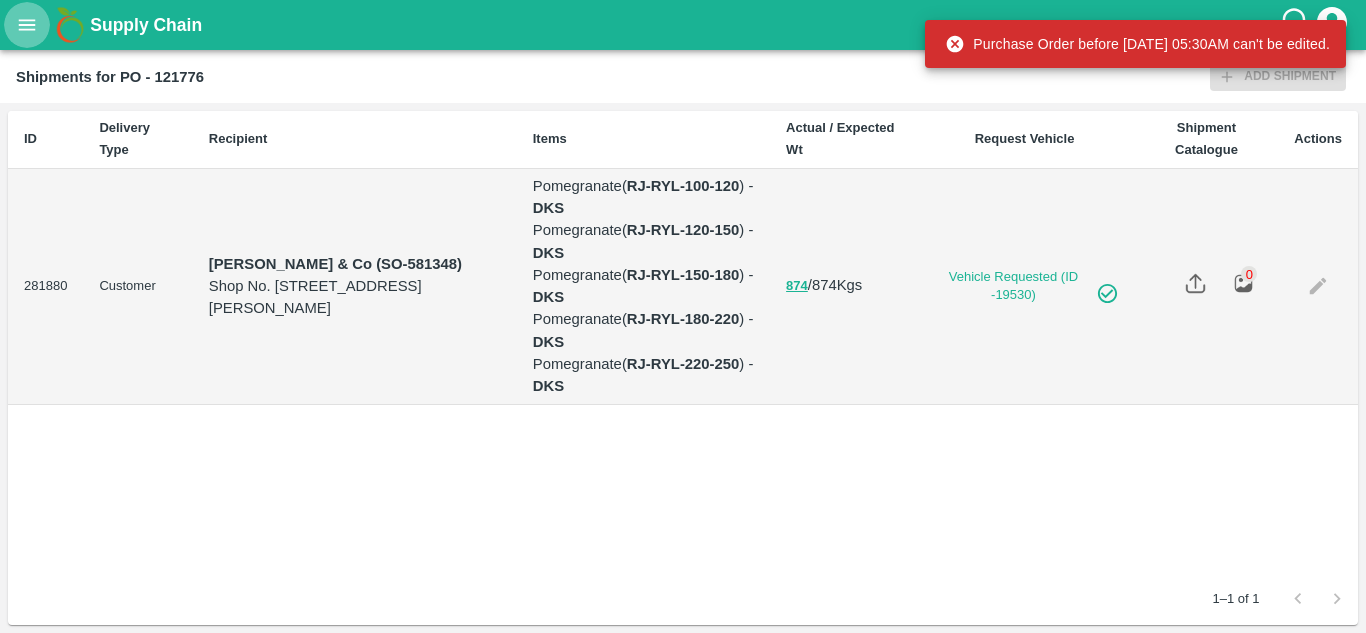 click 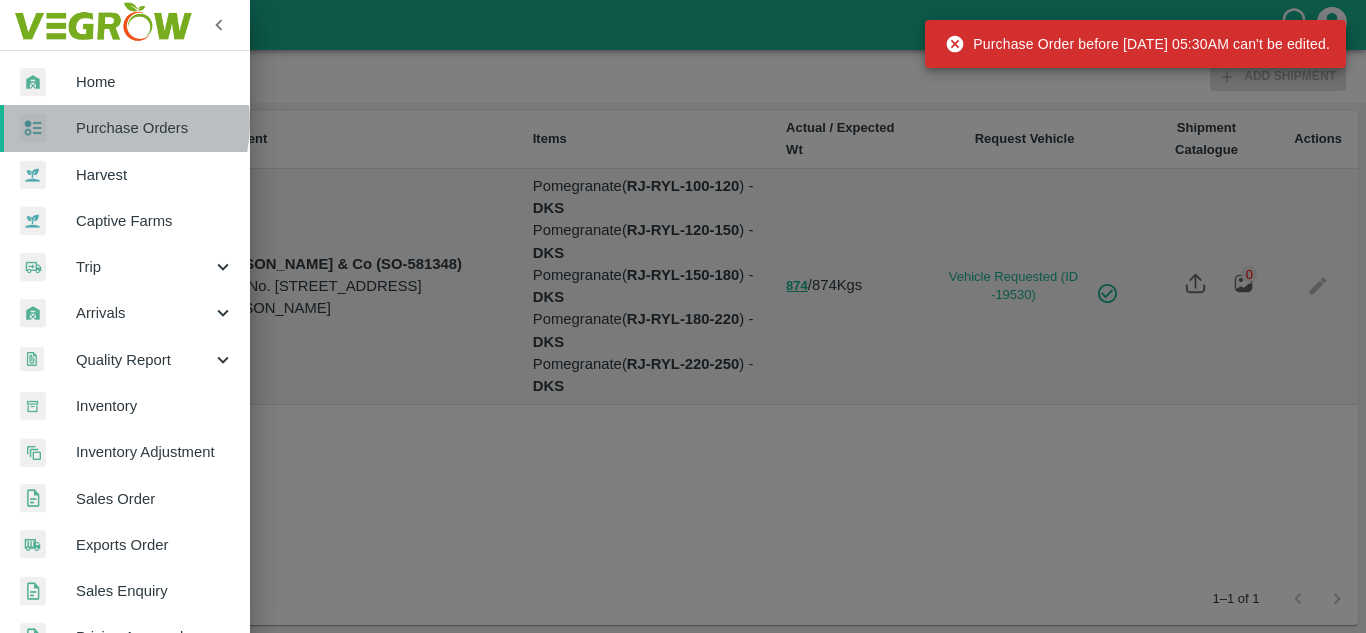 click on "Purchase Orders" at bounding box center [155, 128] 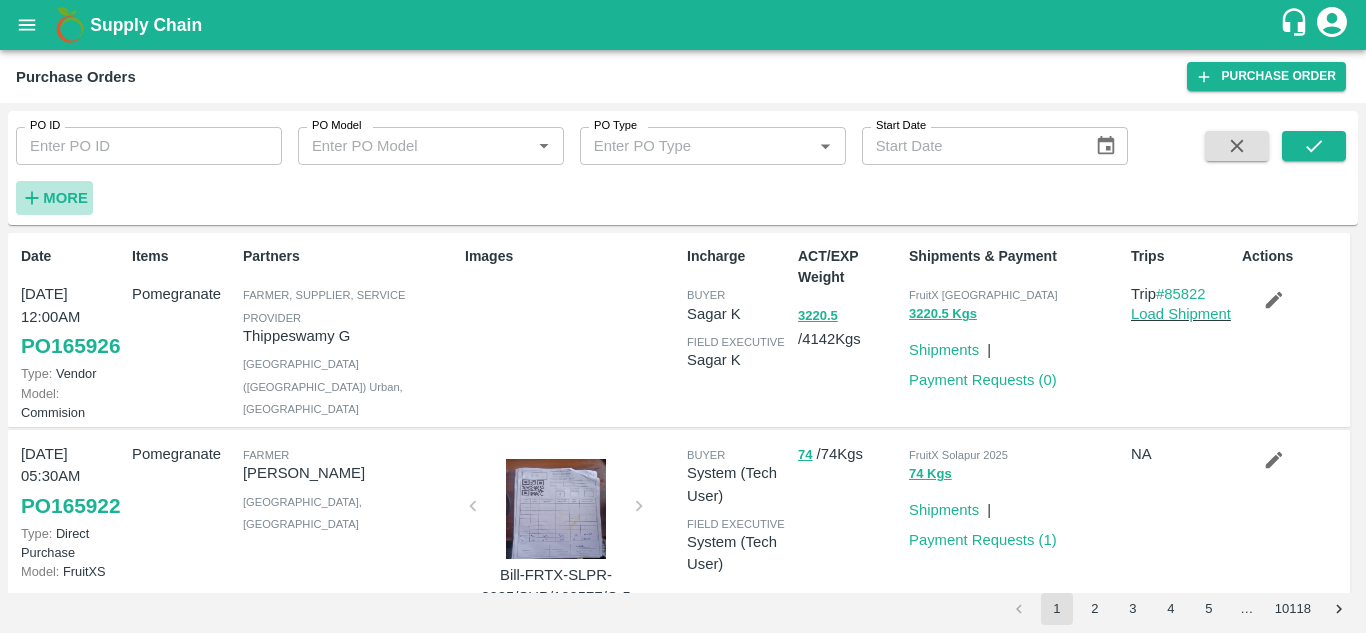 click on "More" at bounding box center [54, 198] 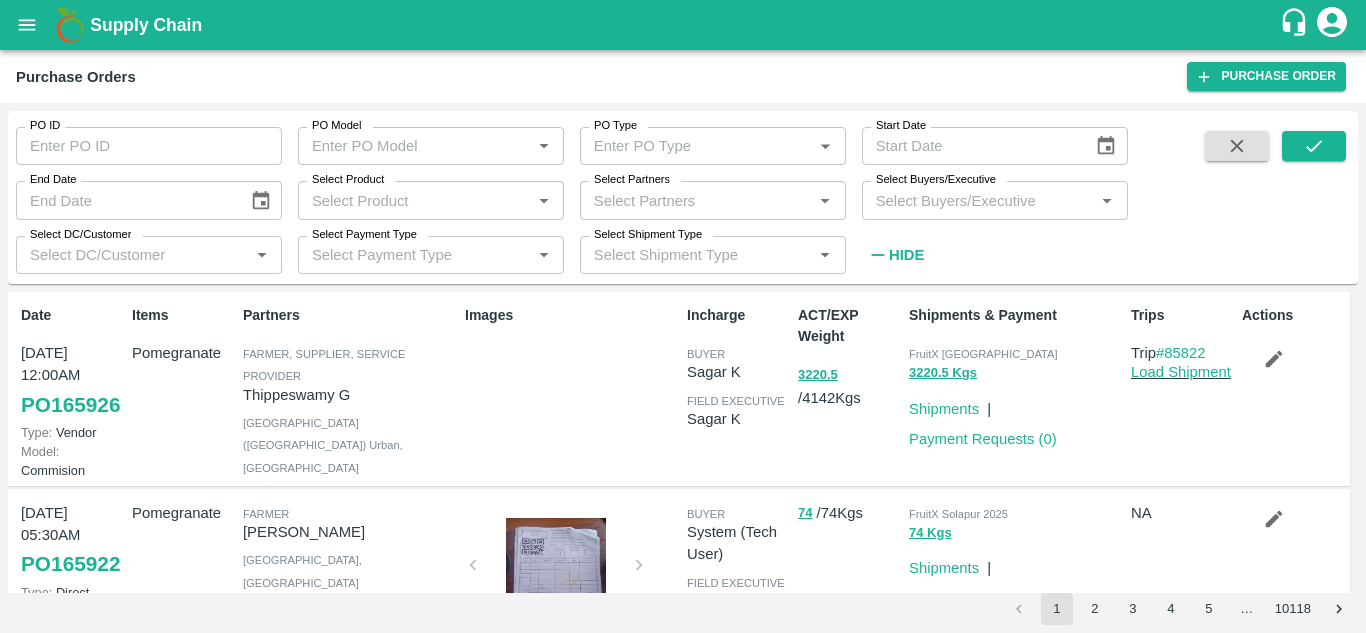 click on "Select Buyers/Executive" at bounding box center [978, 200] 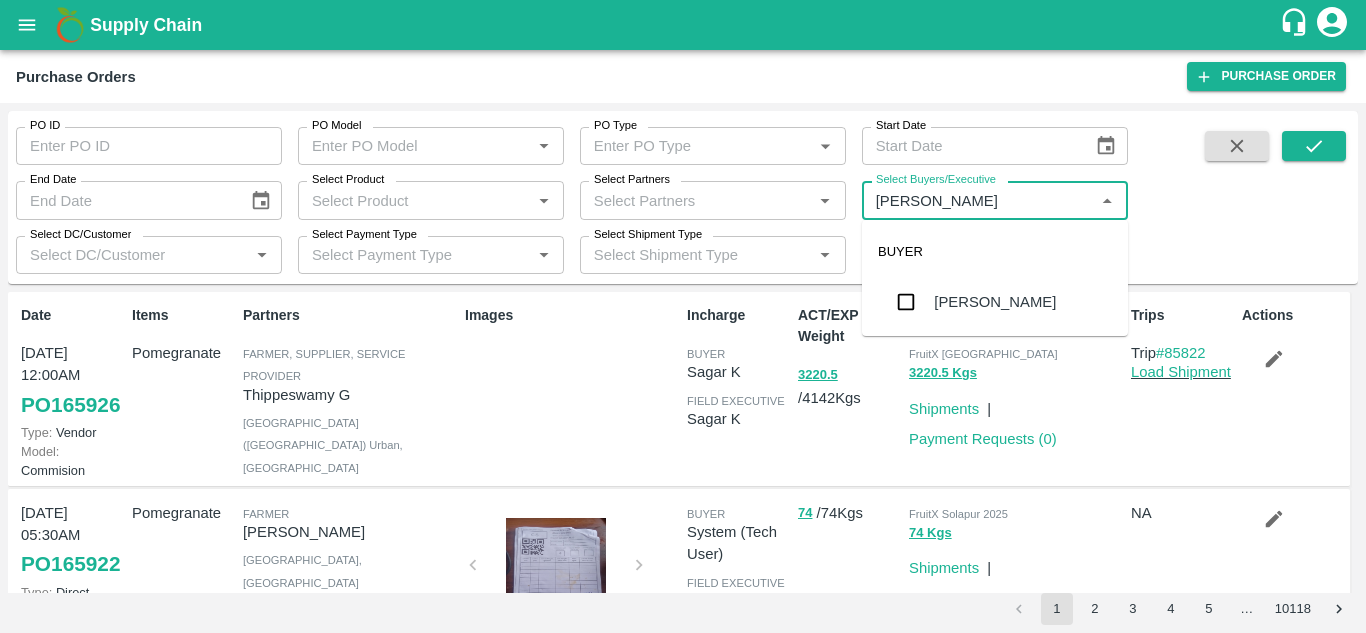 type on "Avinash" 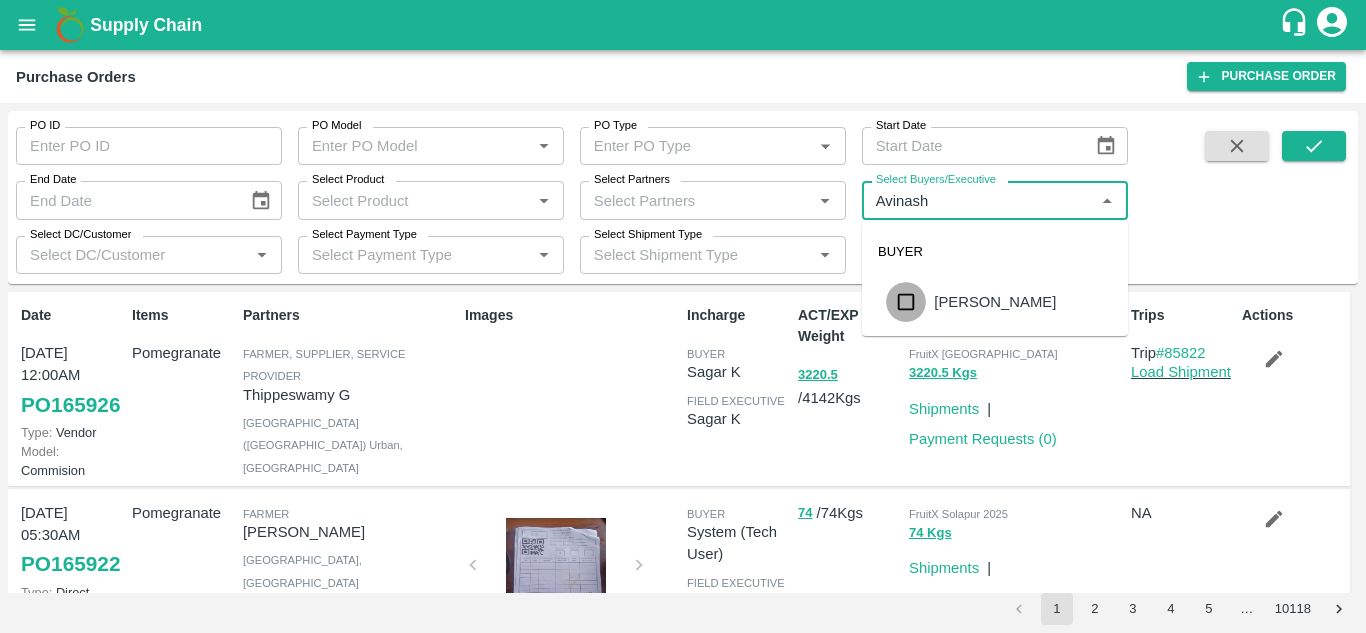 click at bounding box center (906, 302) 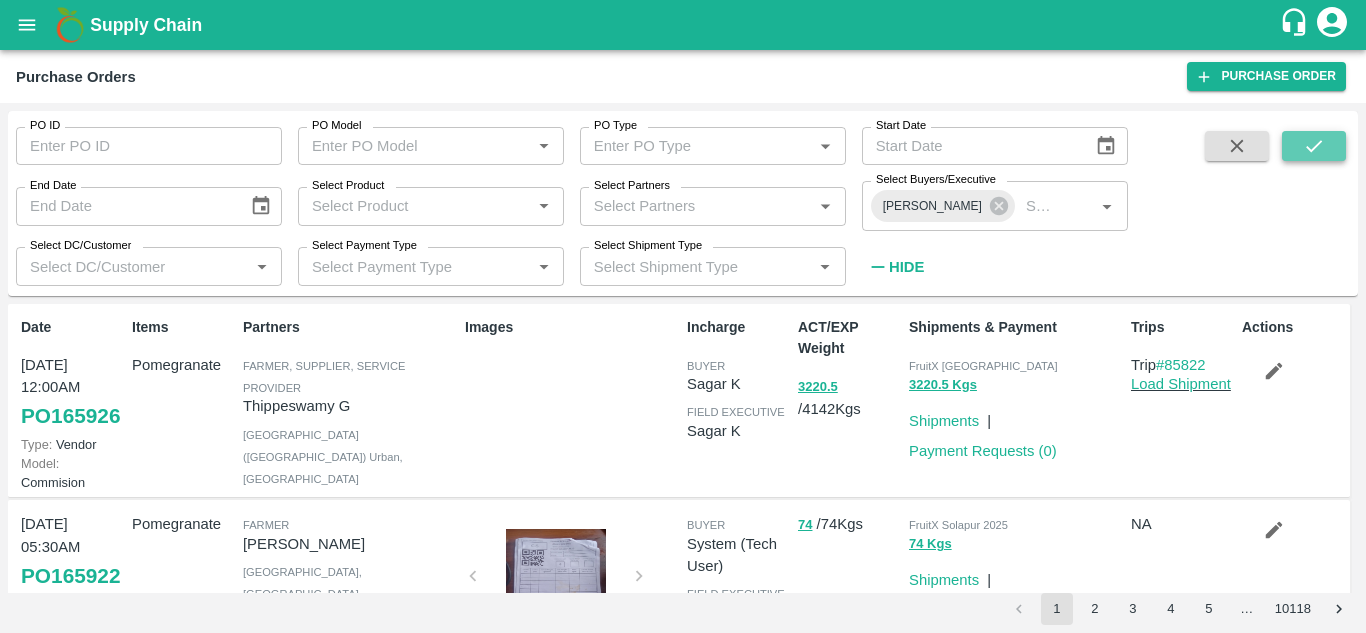 click 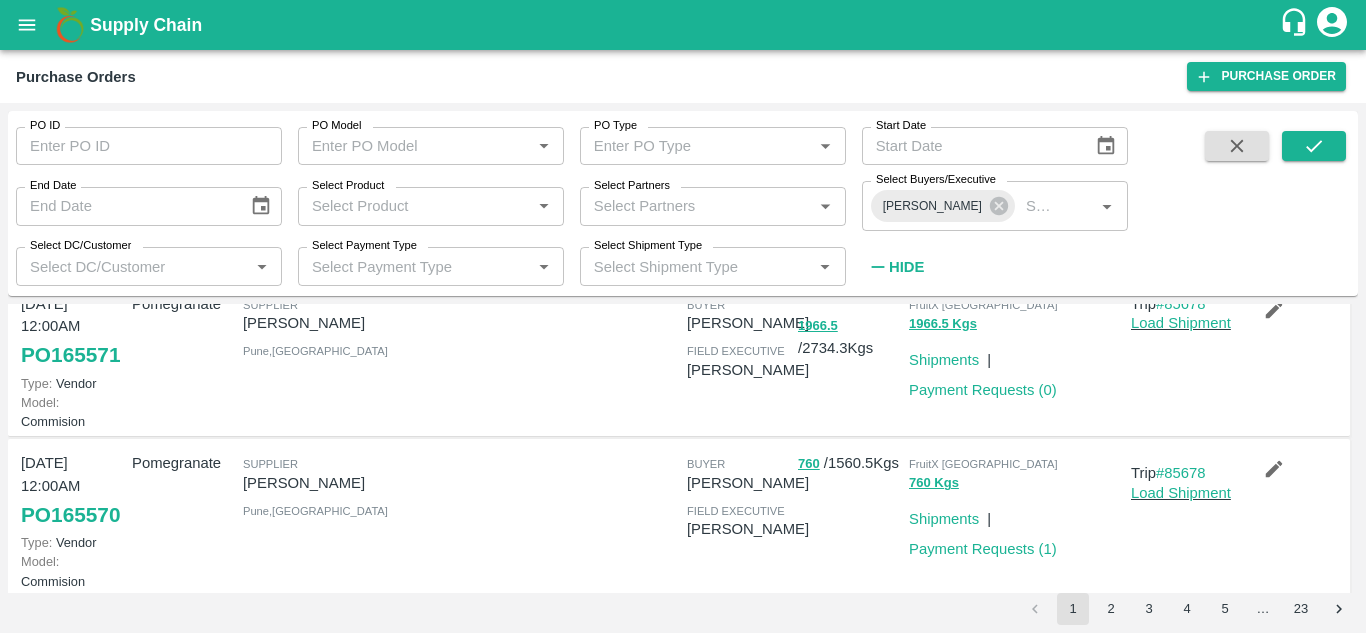 scroll, scrollTop: 0, scrollLeft: 0, axis: both 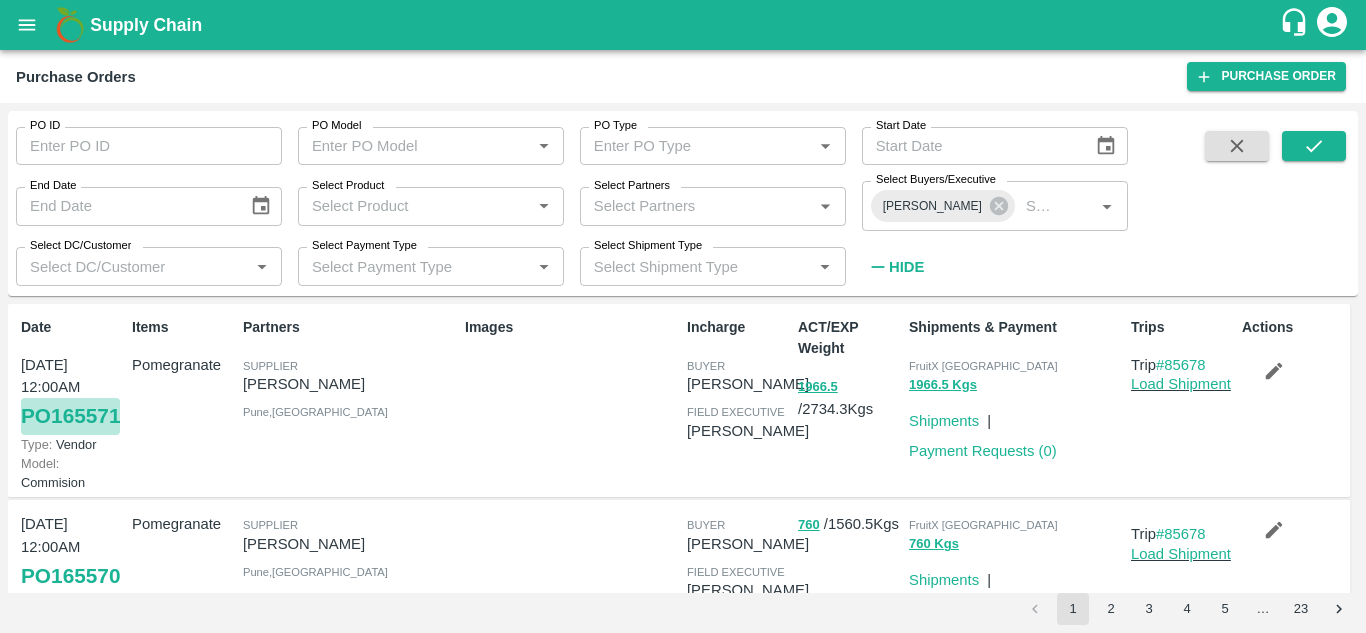 click on "PO  165571" at bounding box center [70, 416] 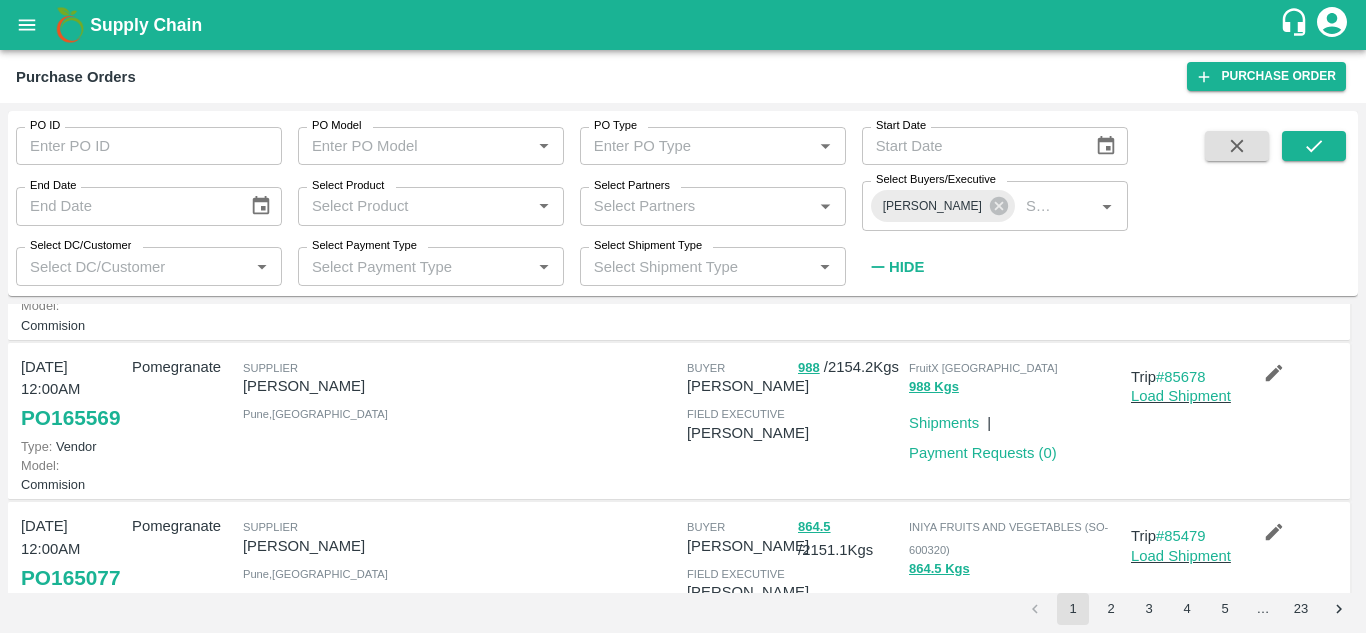 scroll, scrollTop: 321, scrollLeft: 0, axis: vertical 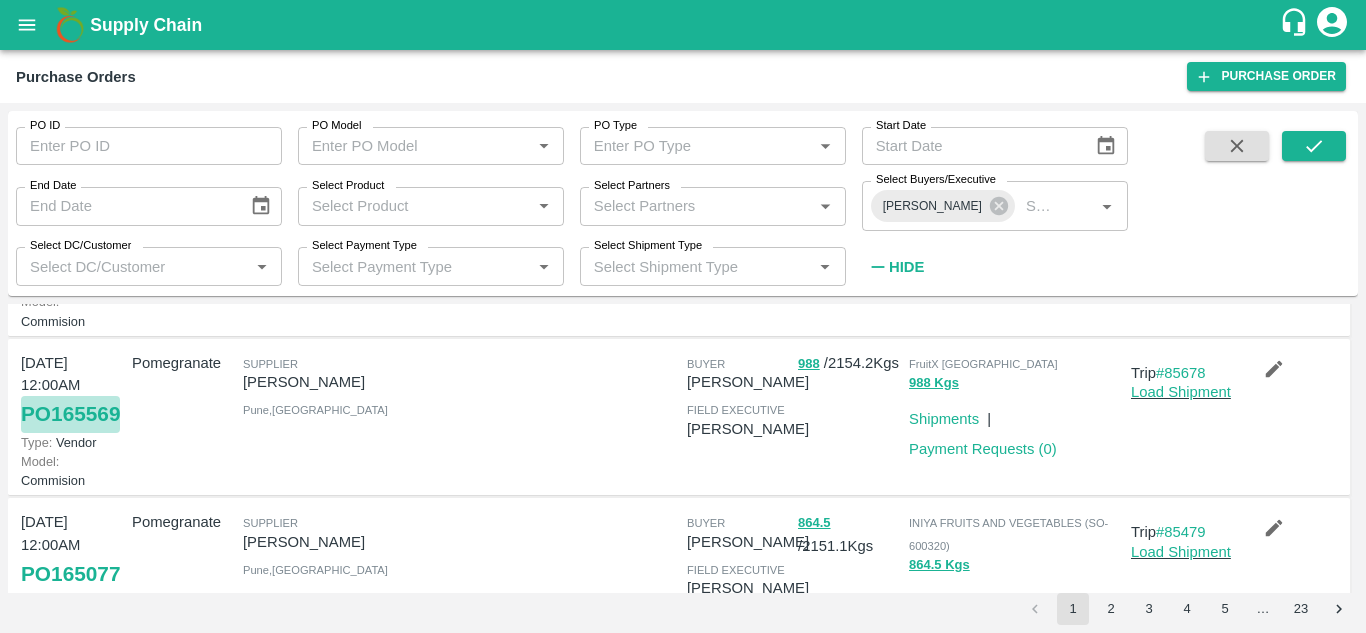 click on "PO  165569" at bounding box center (70, 414) 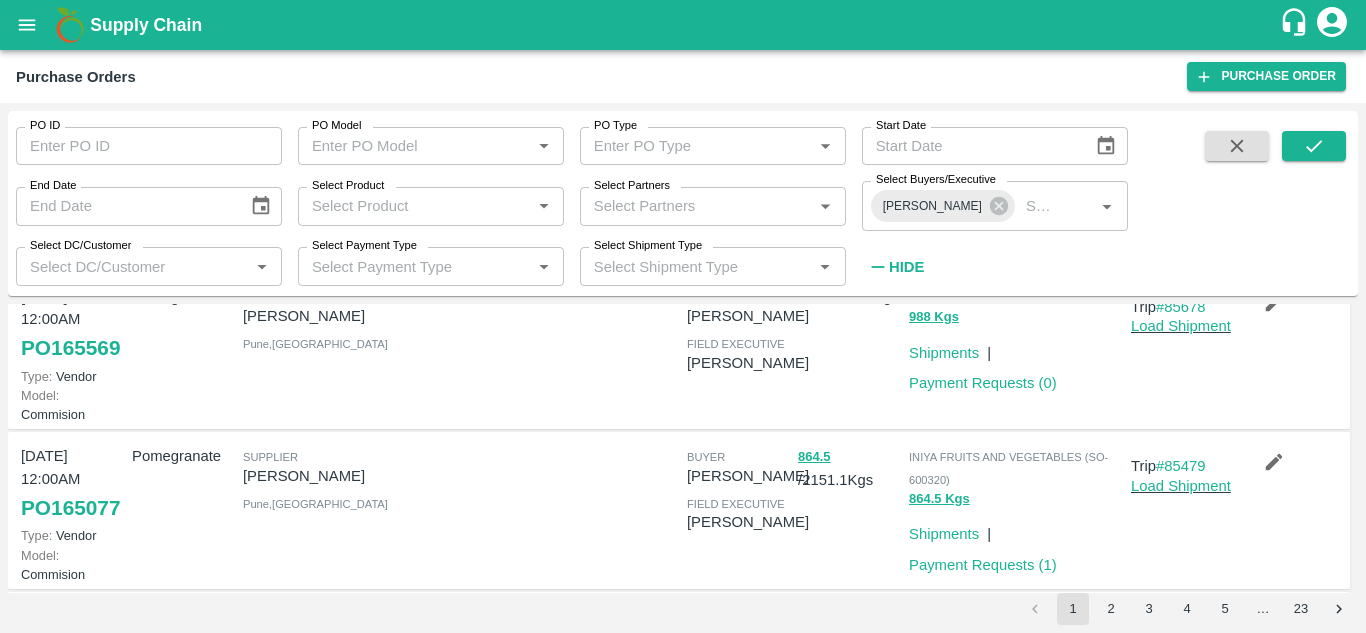 scroll, scrollTop: 388, scrollLeft: 0, axis: vertical 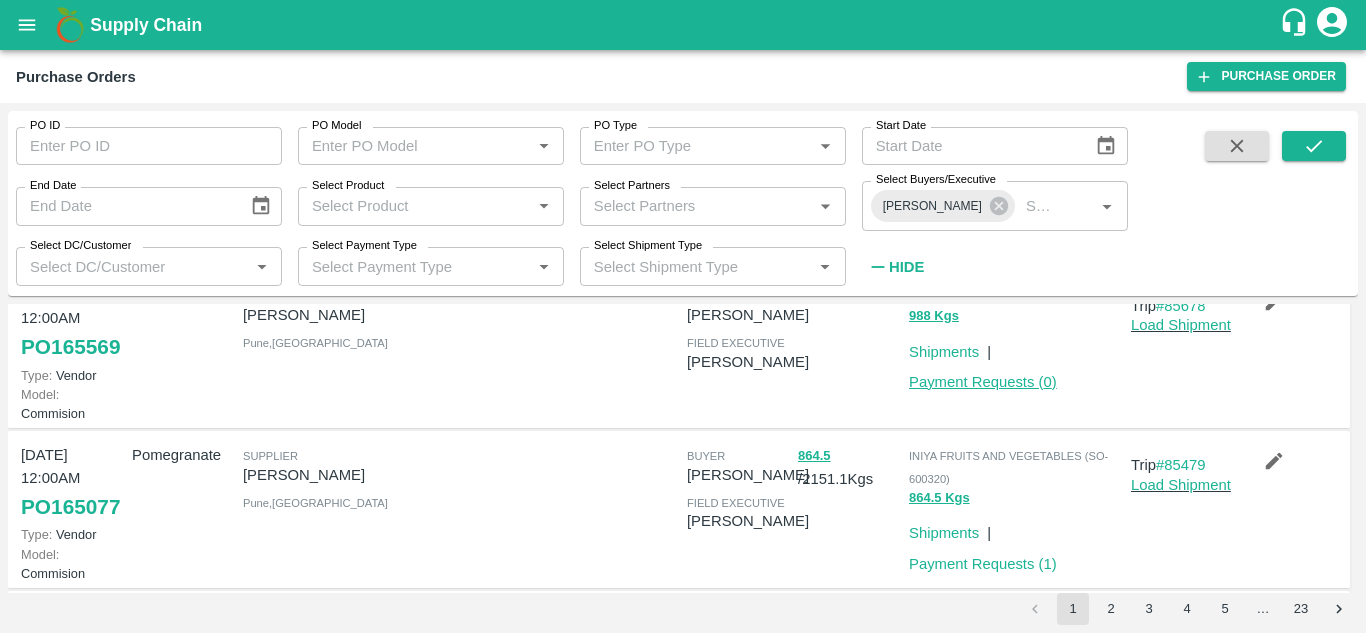 click on "Payment Requests ( 0 )" at bounding box center [983, 382] 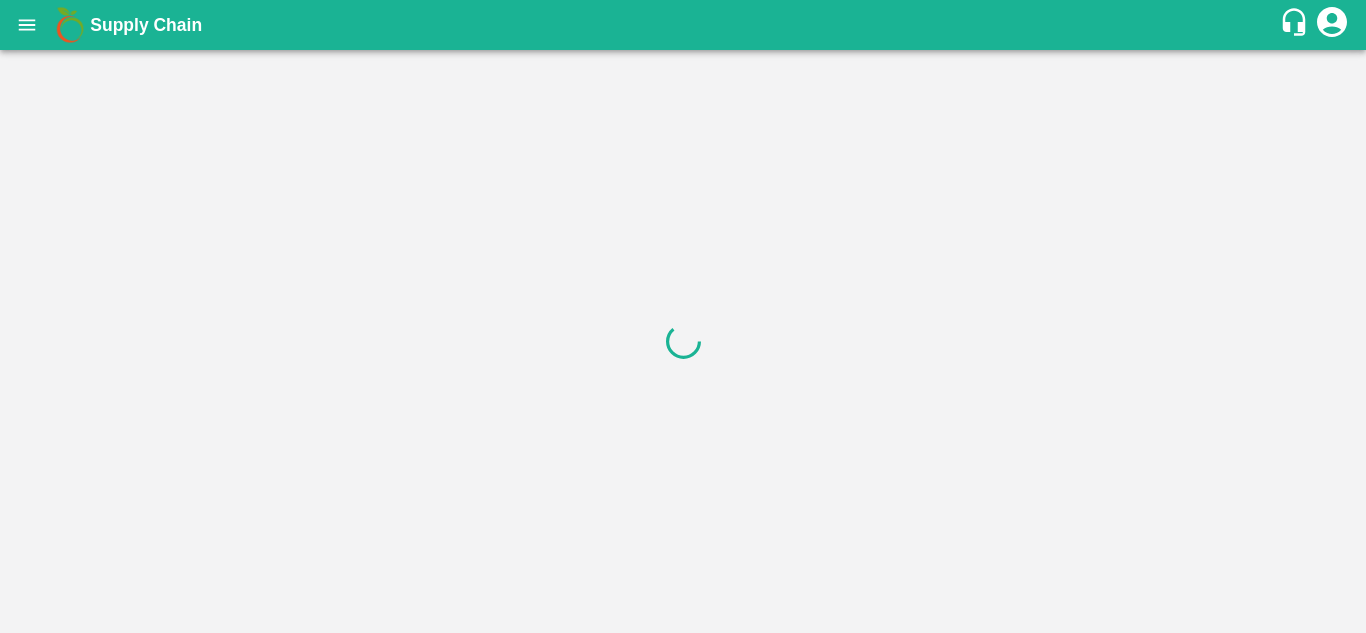 scroll, scrollTop: 0, scrollLeft: 0, axis: both 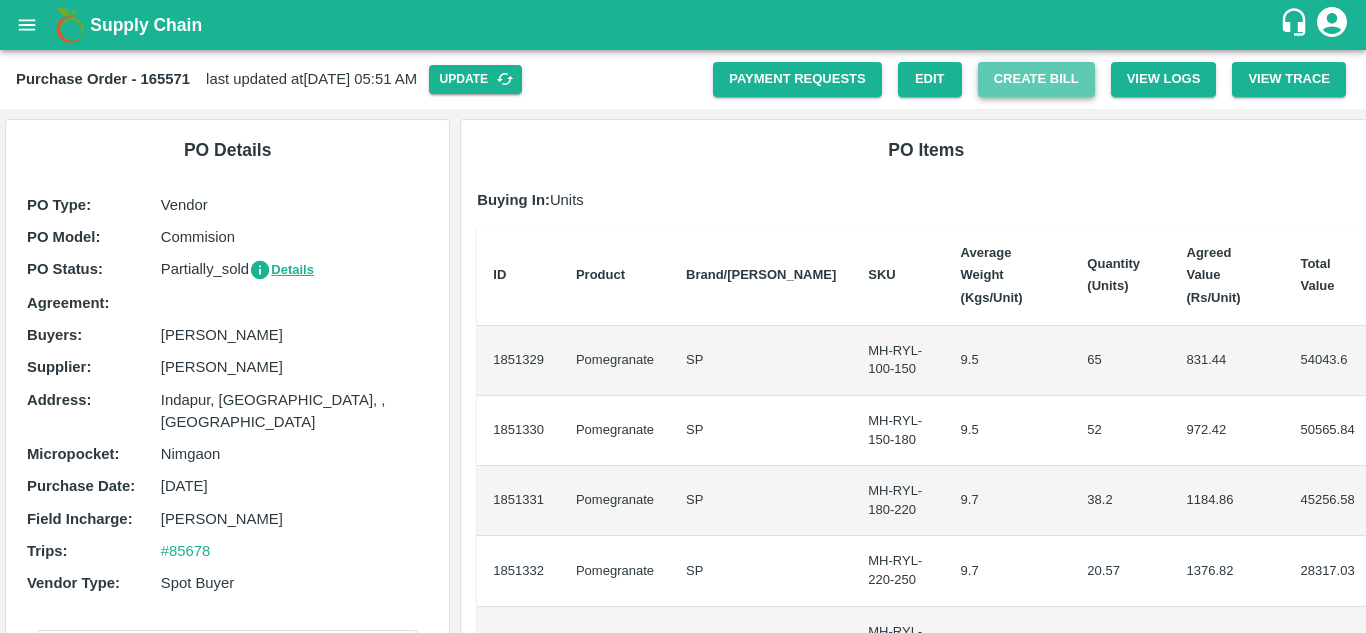 click on "Create Bill" at bounding box center (1036, 79) 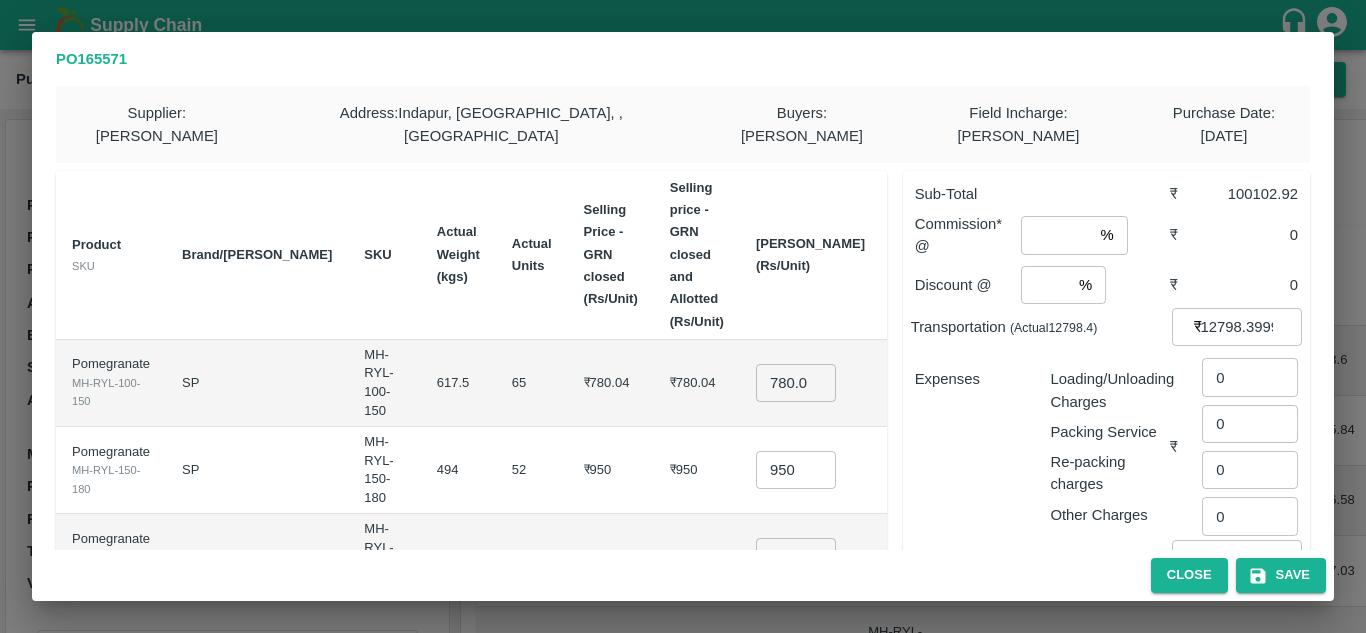scroll, scrollTop: 571, scrollLeft: 0, axis: vertical 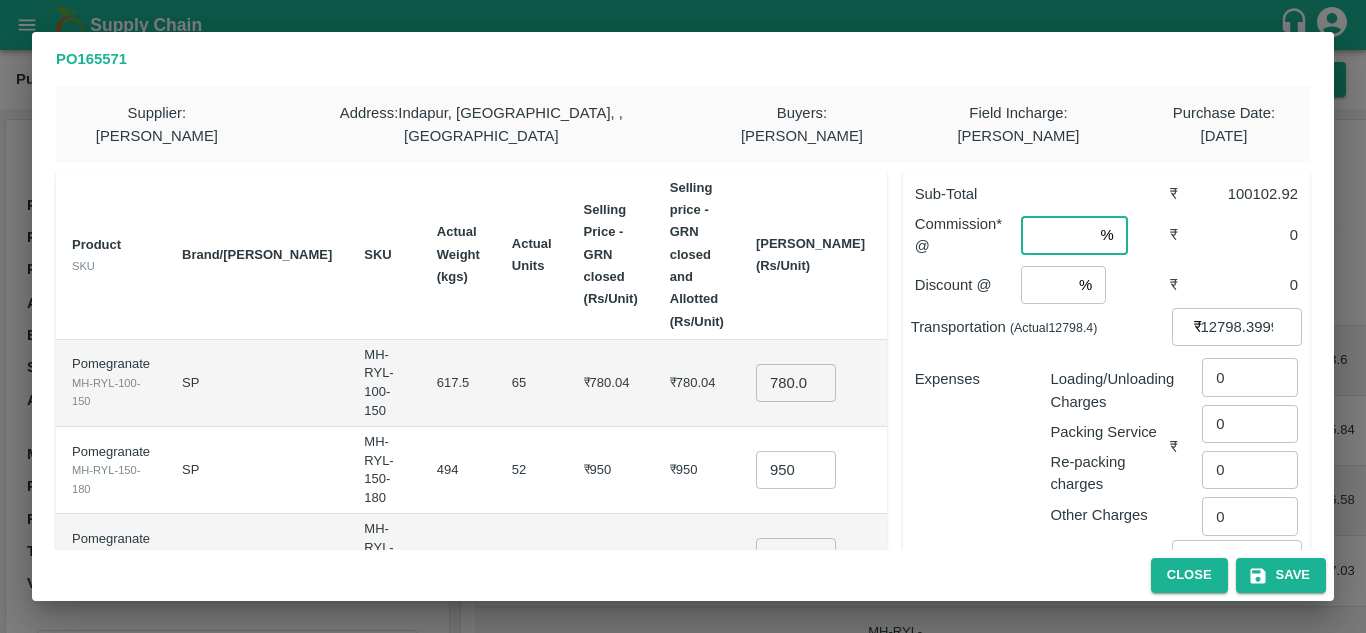 click at bounding box center [1056, 235] 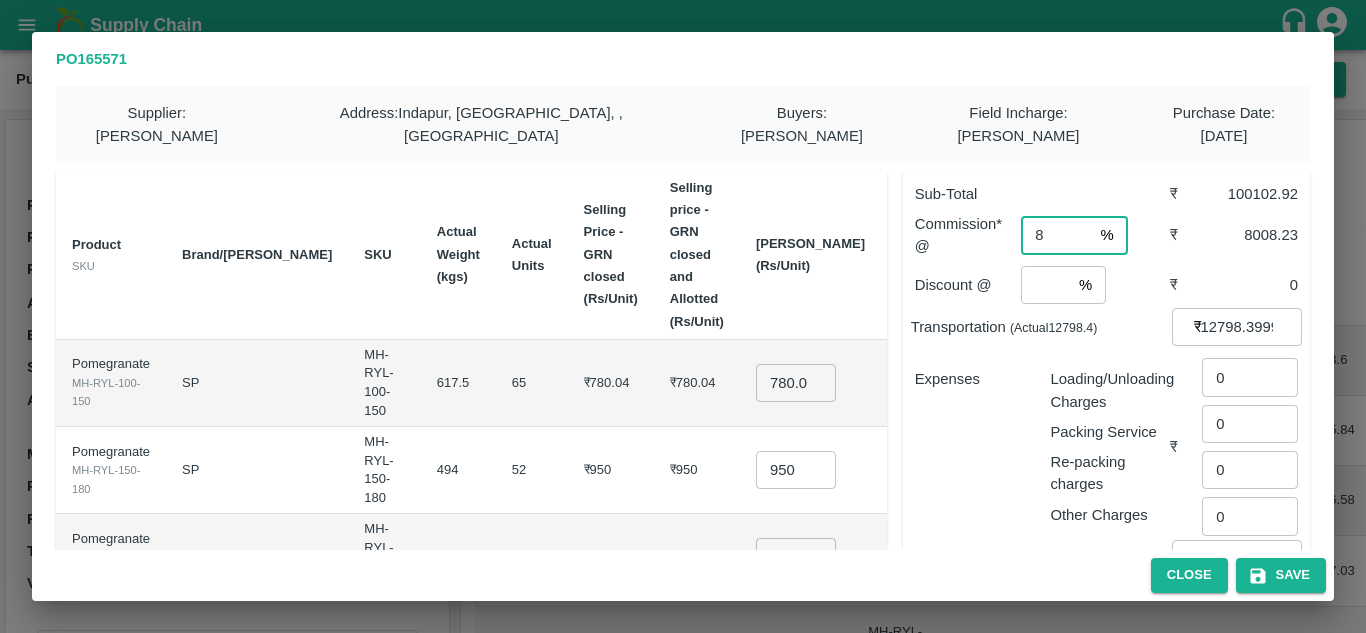 type on "8" 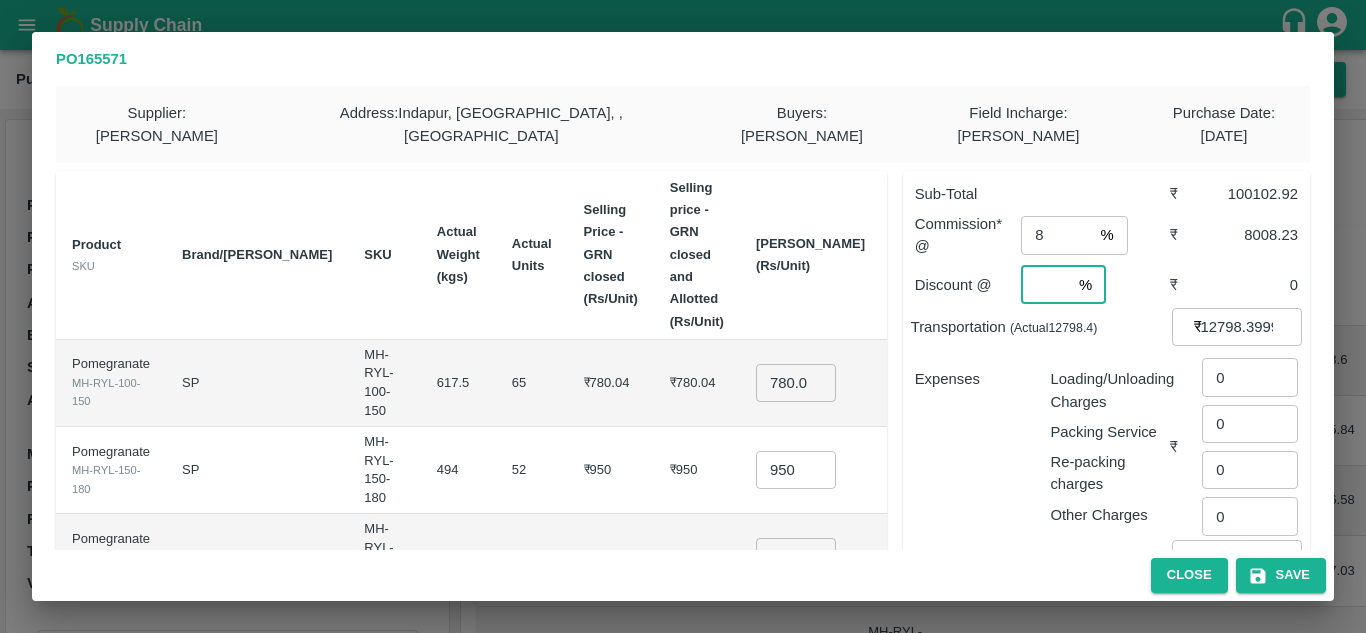 click at bounding box center [1046, 285] 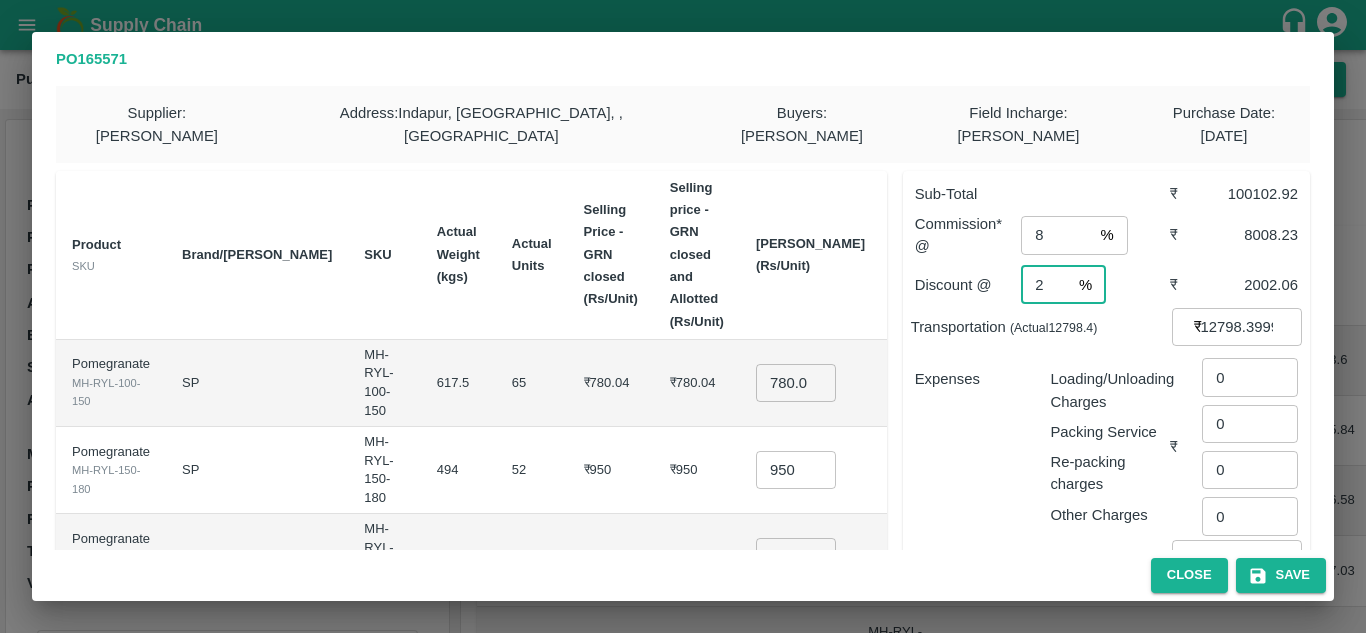 type on "2" 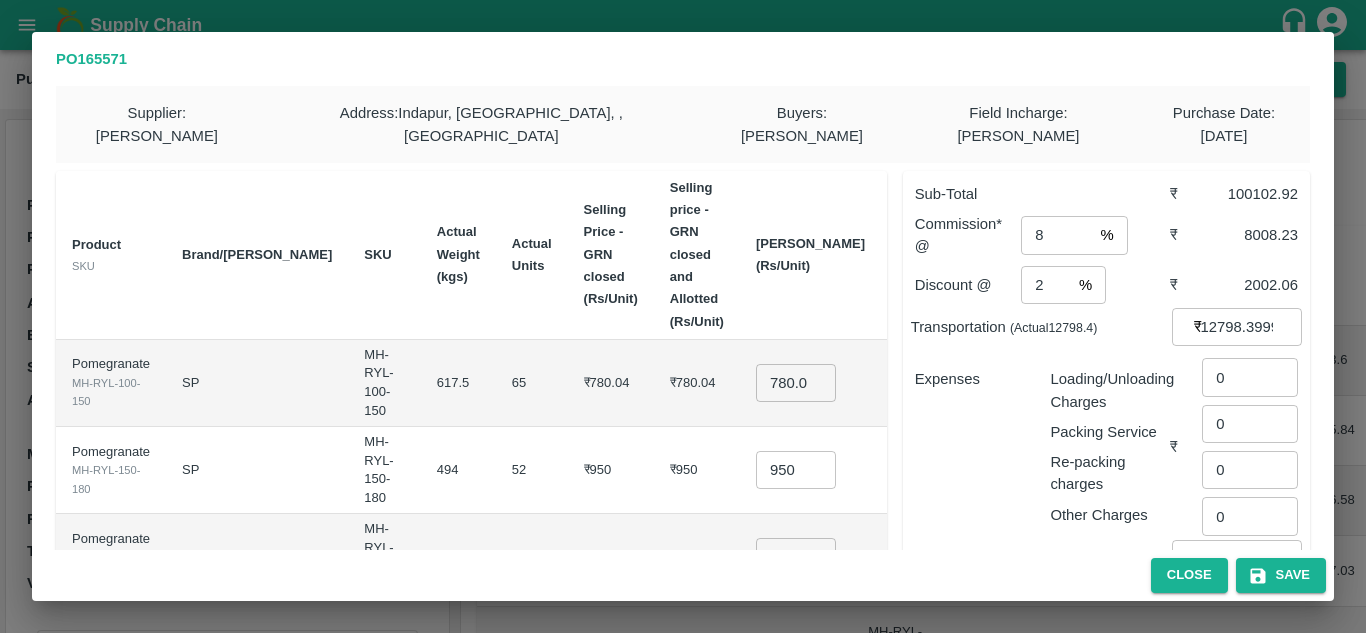 click on "Expenses" at bounding box center [967, 439] 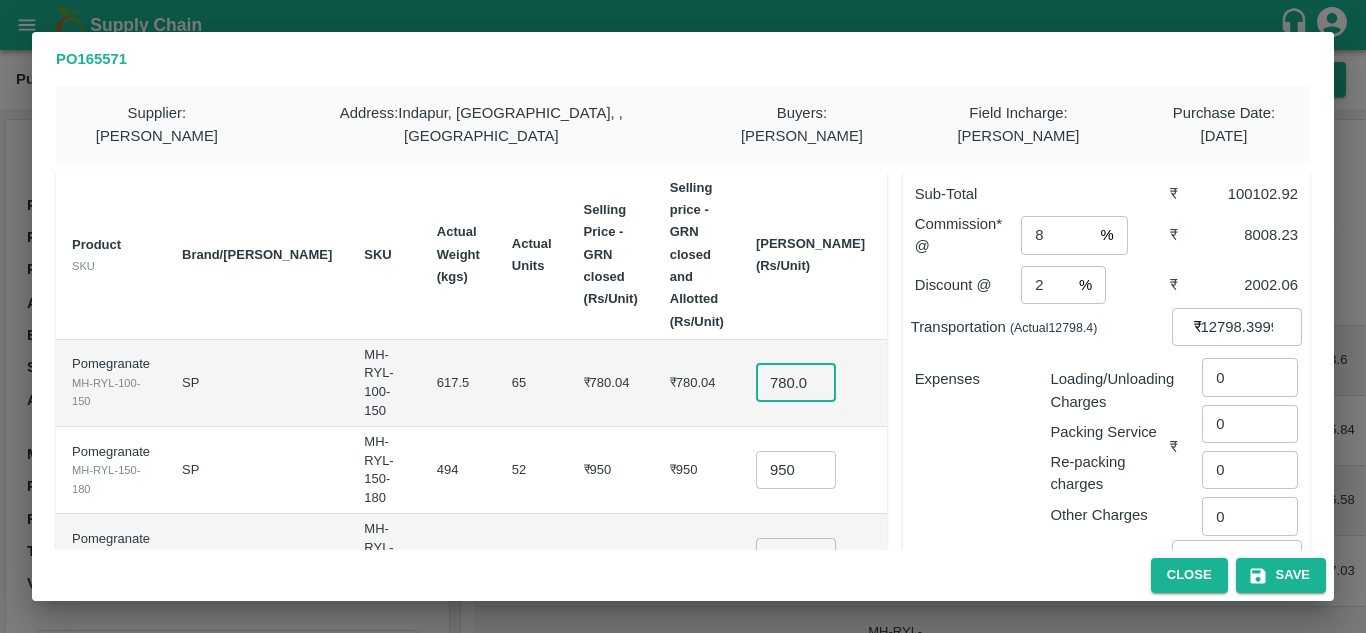 click on "780.045" at bounding box center [796, 383] 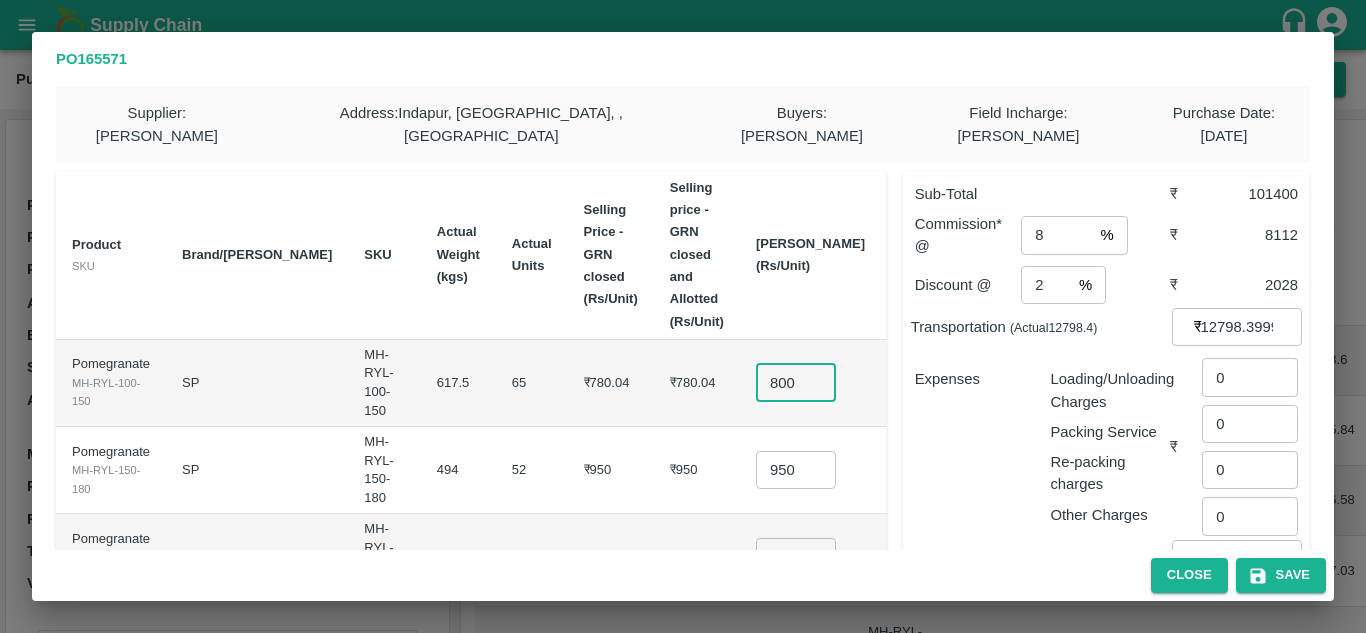 type on "800" 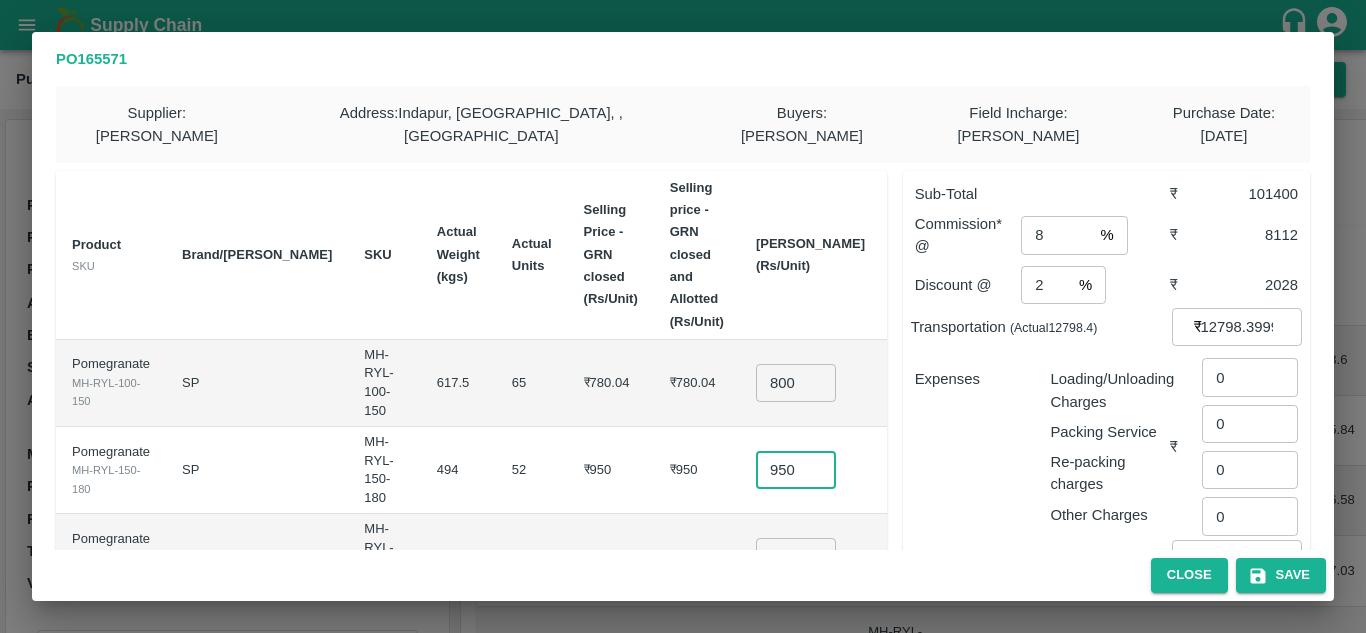 click on "950" at bounding box center (796, 470) 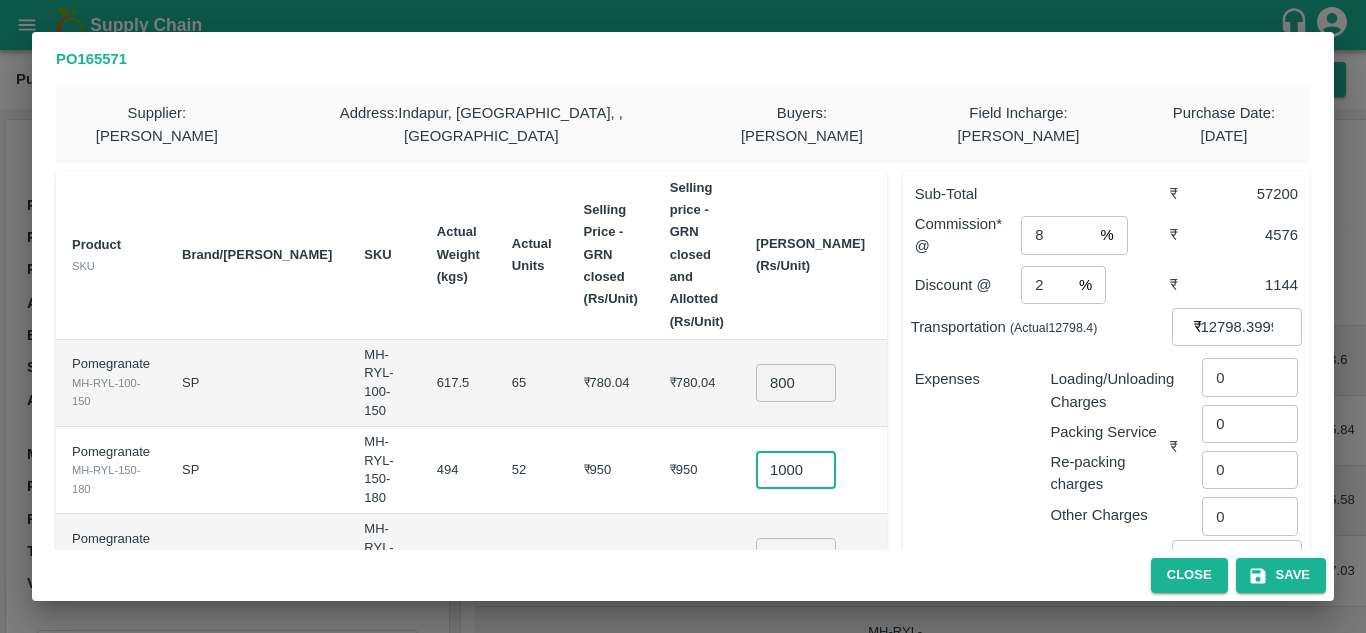 scroll, scrollTop: 0, scrollLeft: 3, axis: horizontal 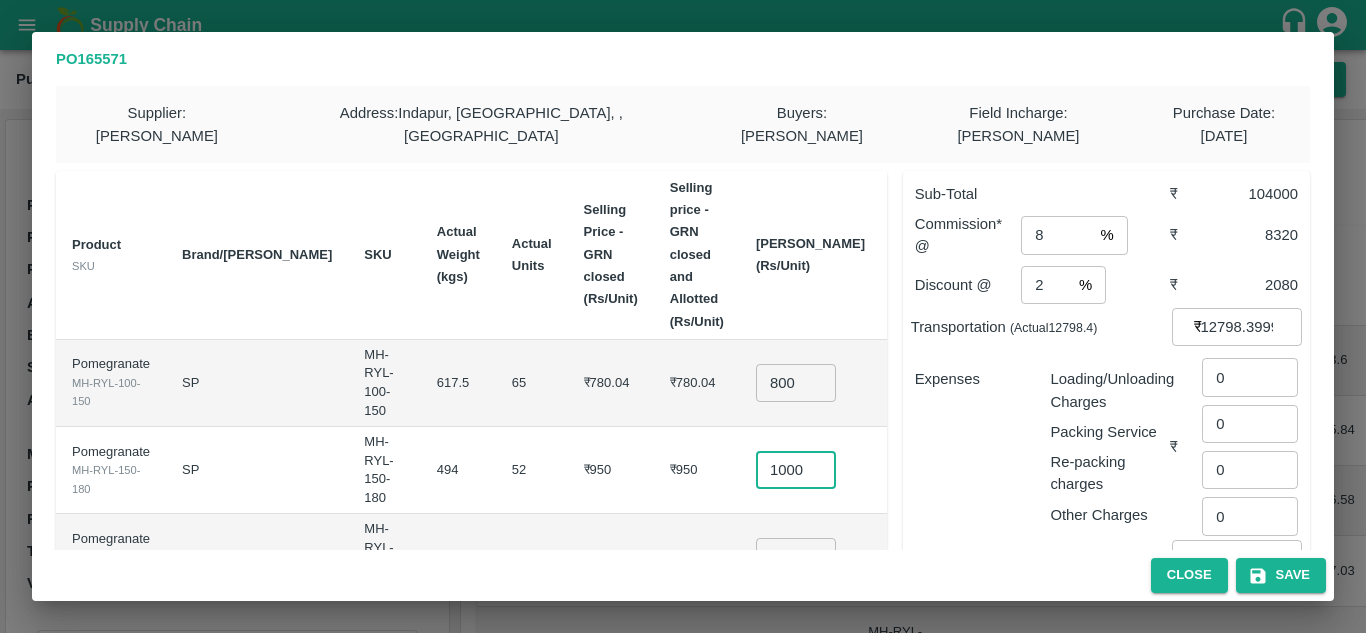 type on "1000" 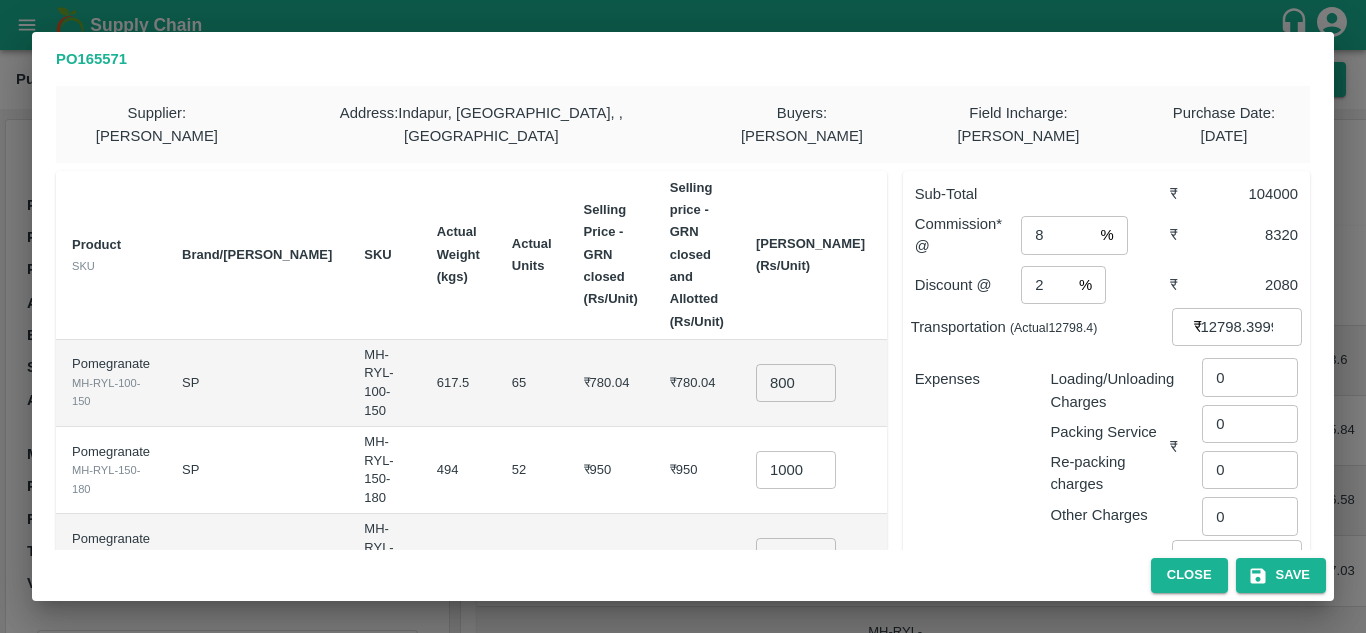 scroll, scrollTop: 0, scrollLeft: 0, axis: both 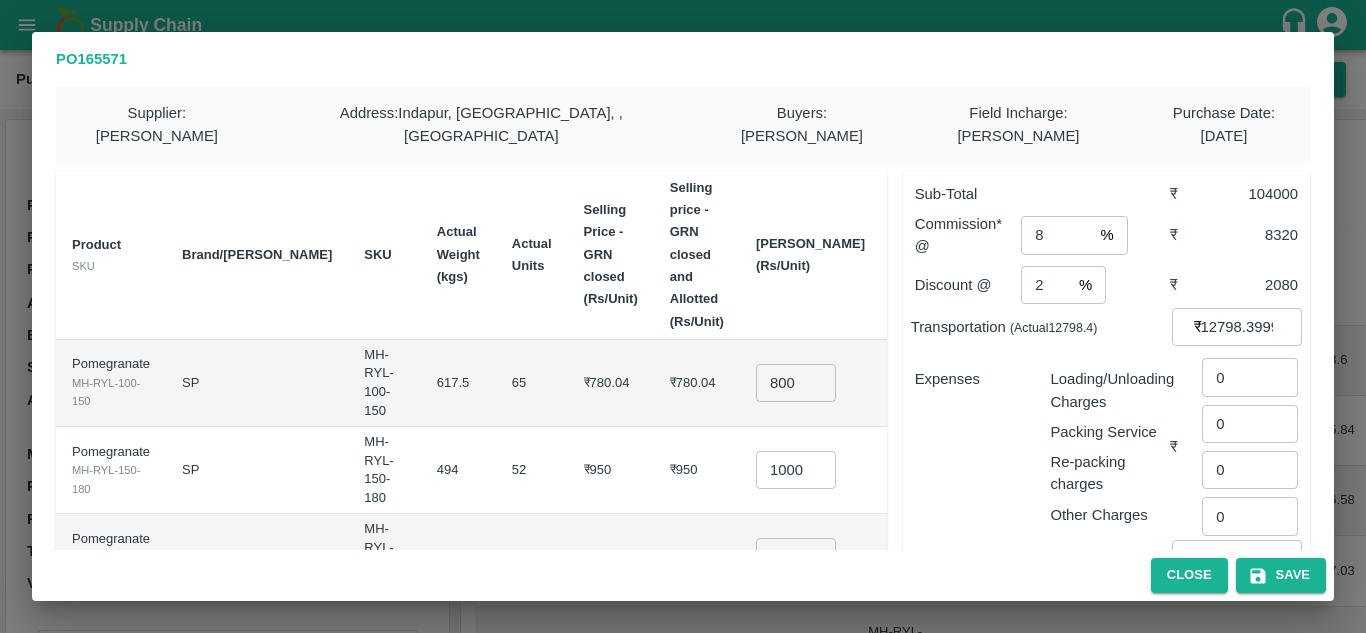 click on "₹780.04" at bounding box center (697, 383) 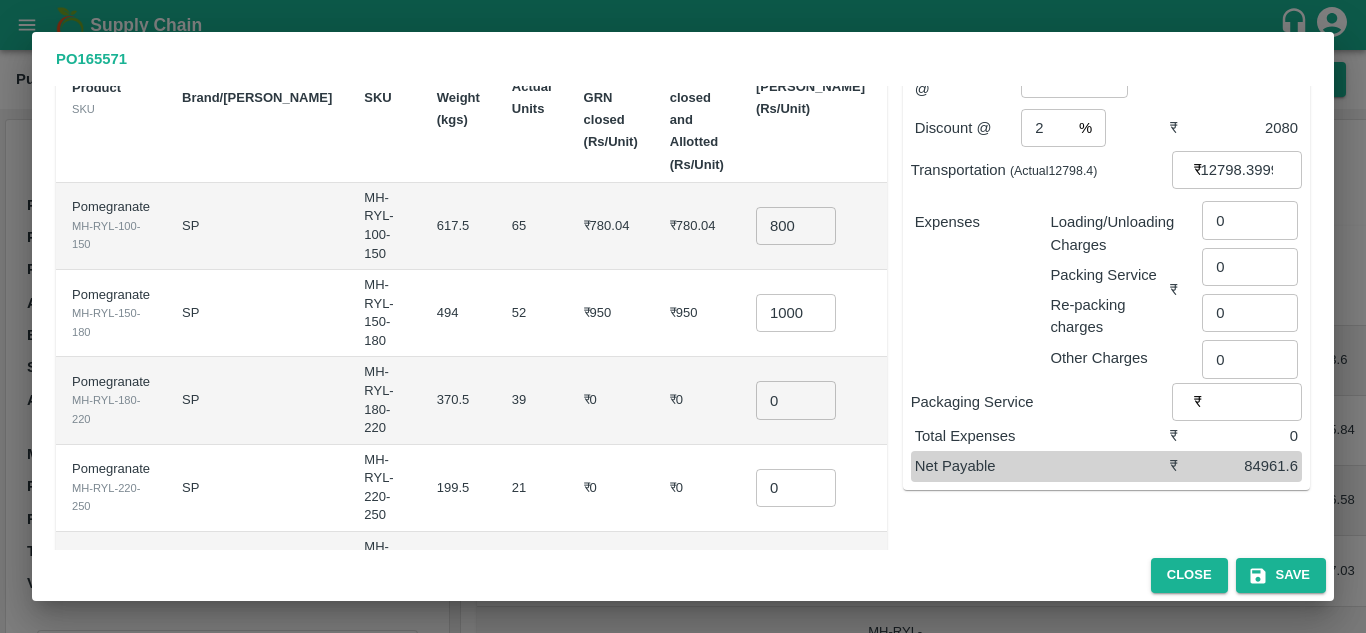 scroll, scrollTop: 158, scrollLeft: 0, axis: vertical 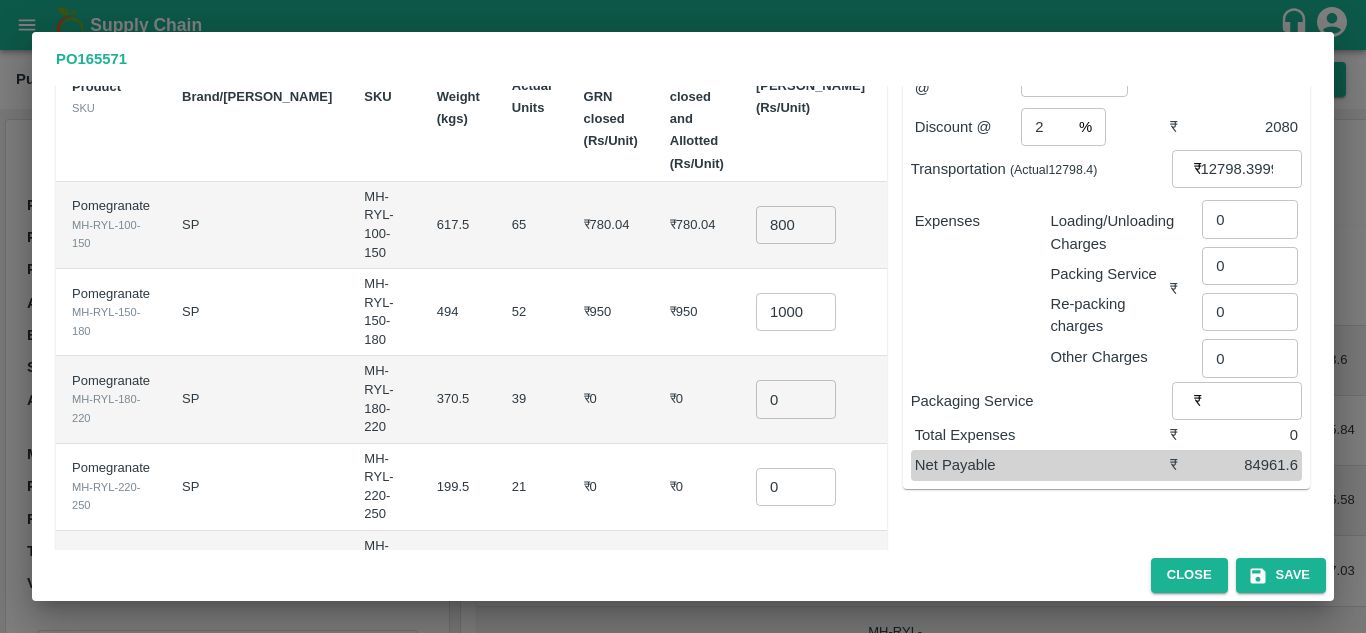 click on "0" at bounding box center (796, 399) 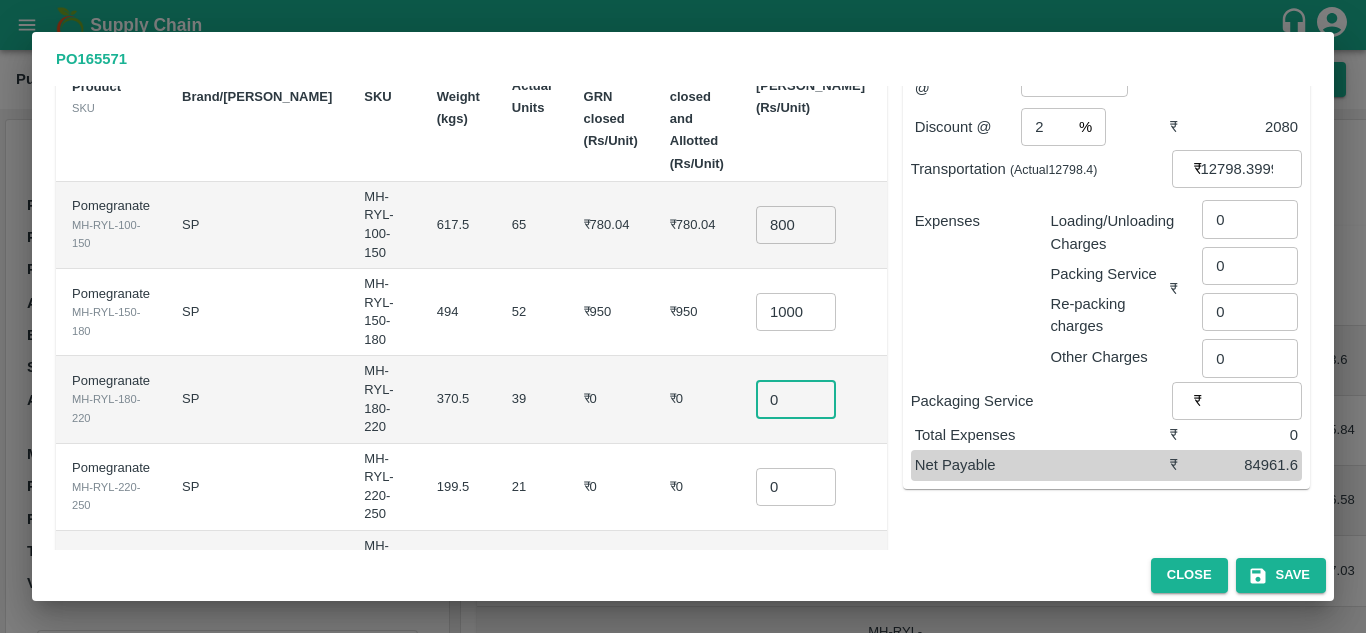 click on "0" at bounding box center [796, 399] 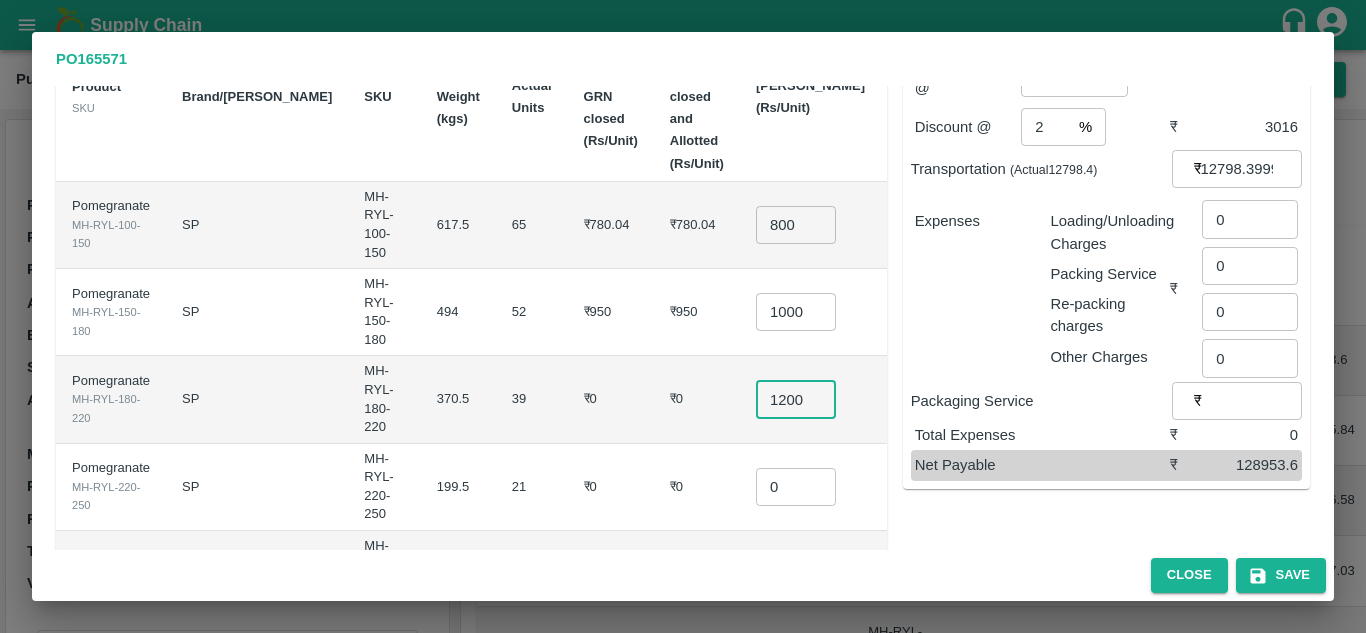 scroll, scrollTop: 0, scrollLeft: 3, axis: horizontal 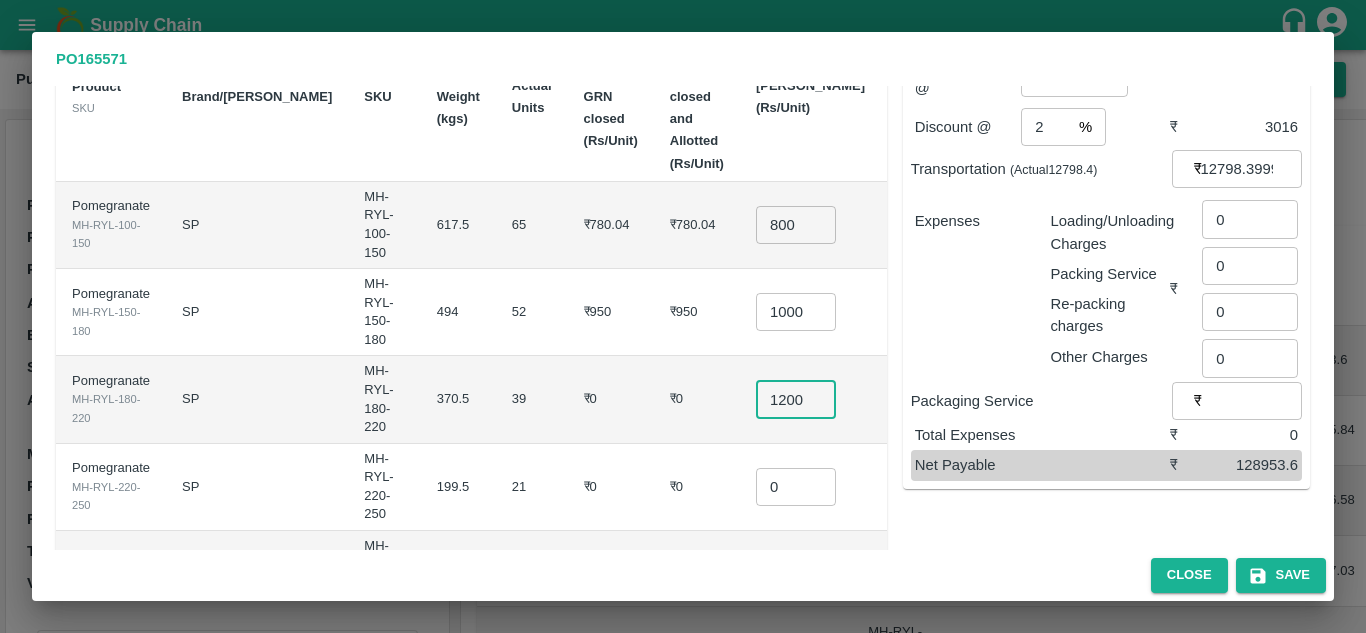 type on "1200" 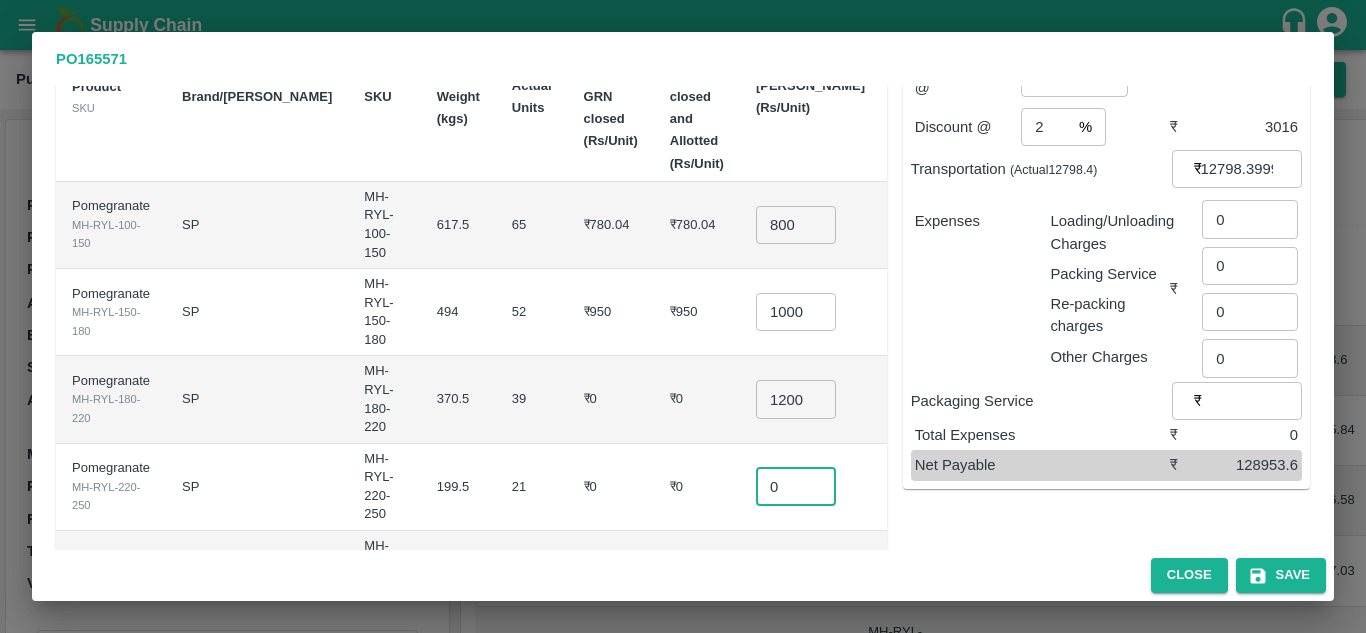 click on "0" at bounding box center [796, 487] 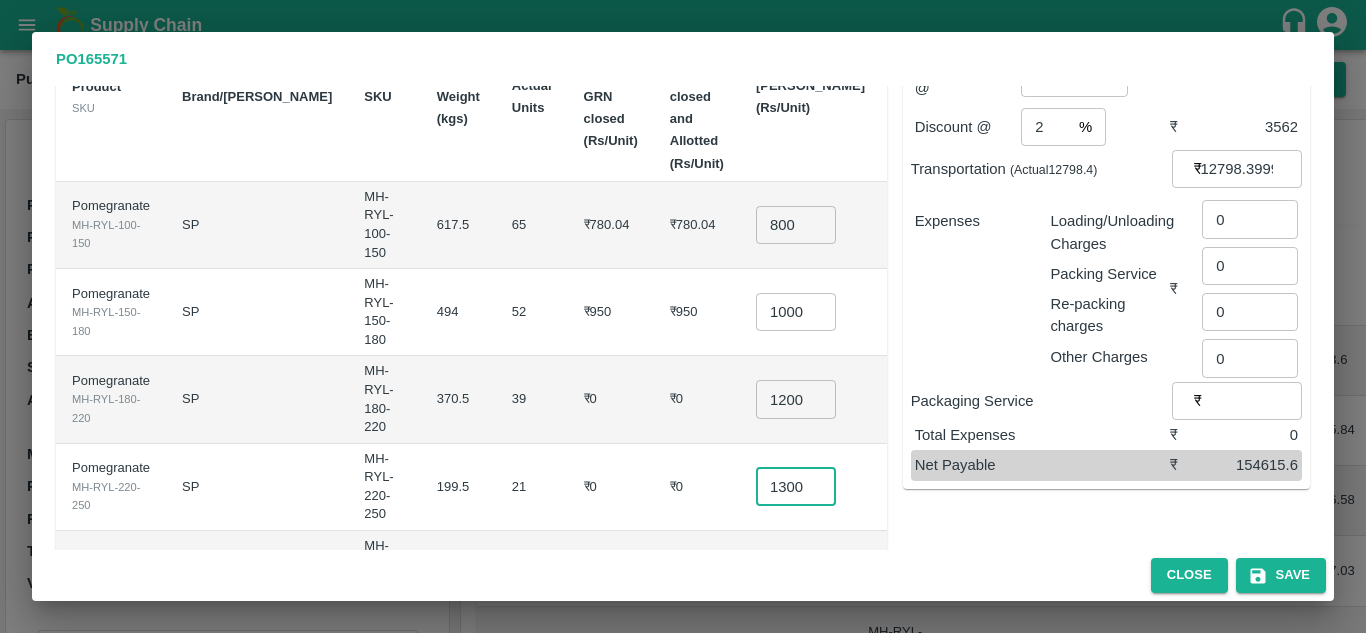scroll, scrollTop: 0, scrollLeft: 3, axis: horizontal 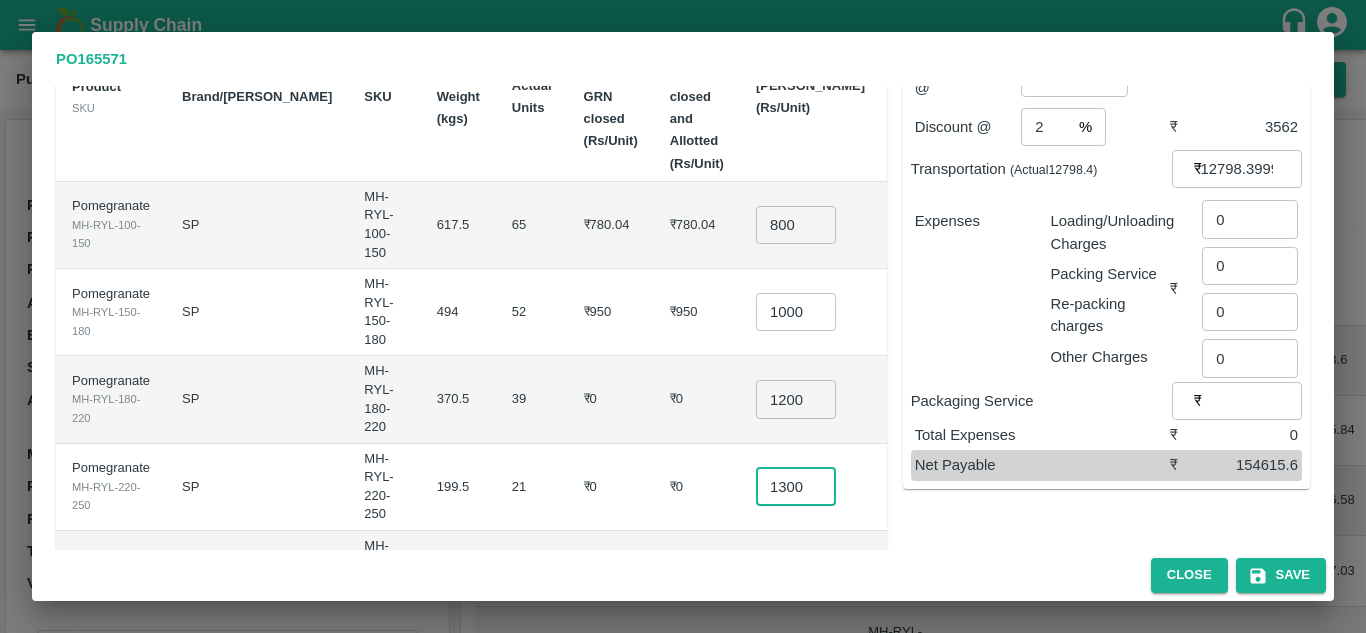 type on "1300" 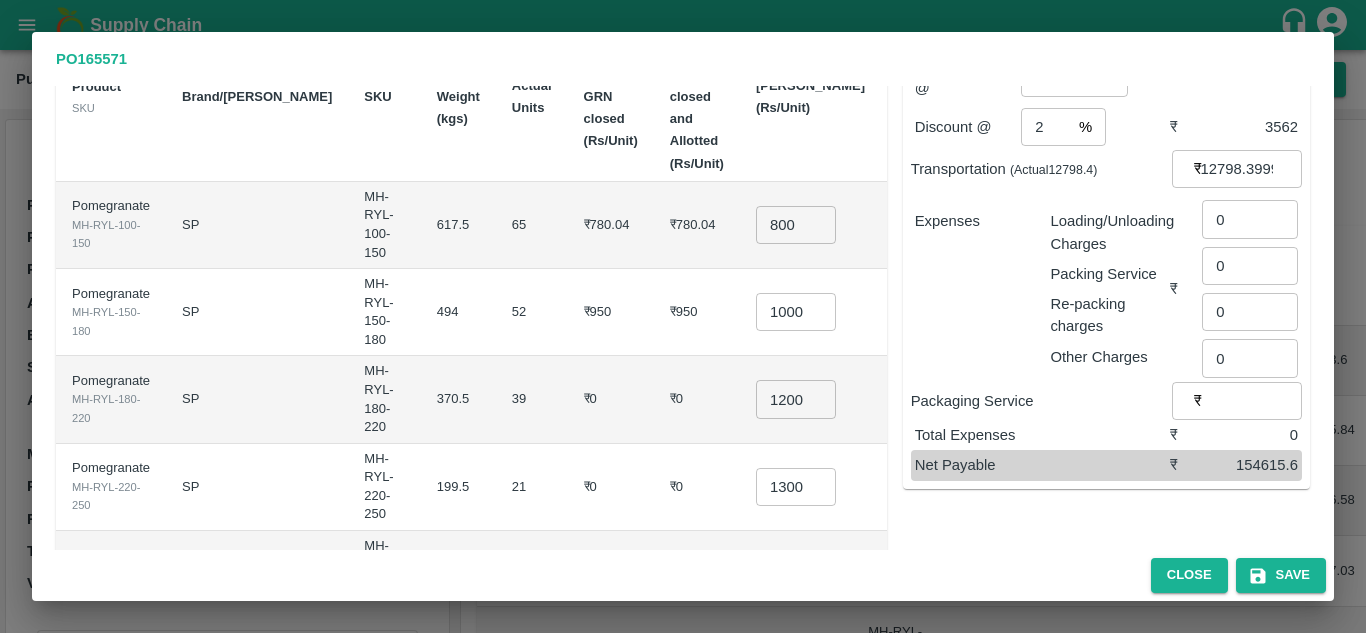 click on "21" at bounding box center (532, 487) 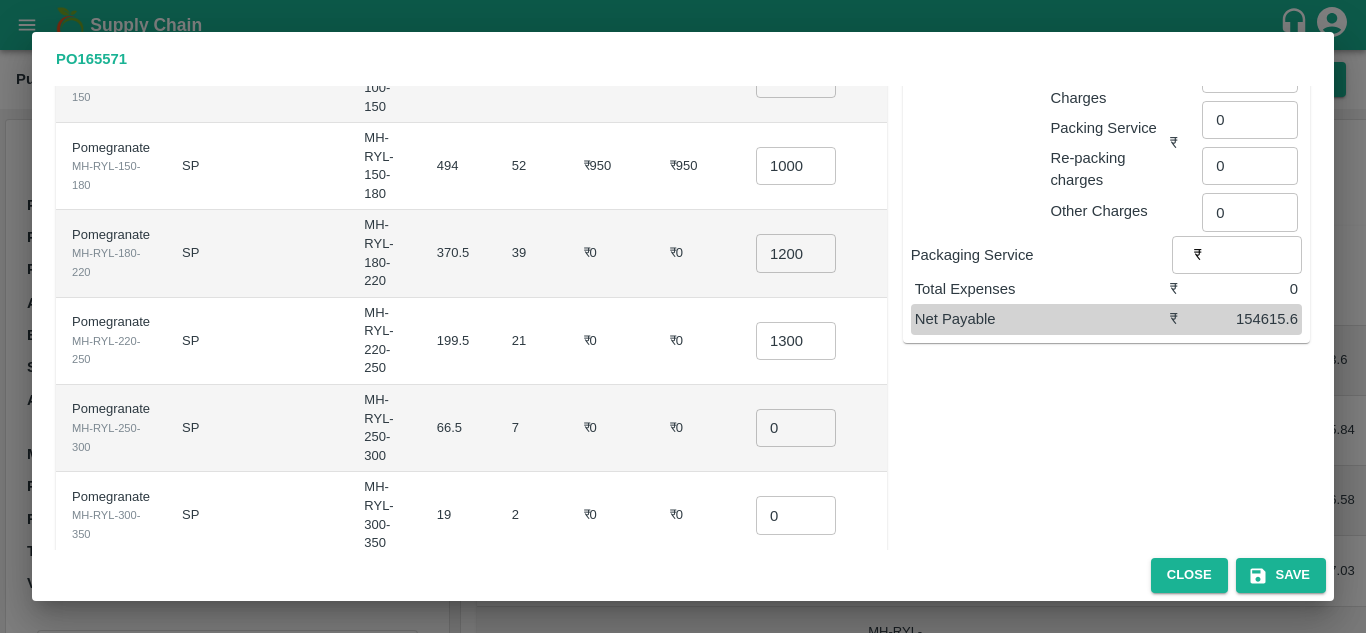 scroll, scrollTop: 332, scrollLeft: 0, axis: vertical 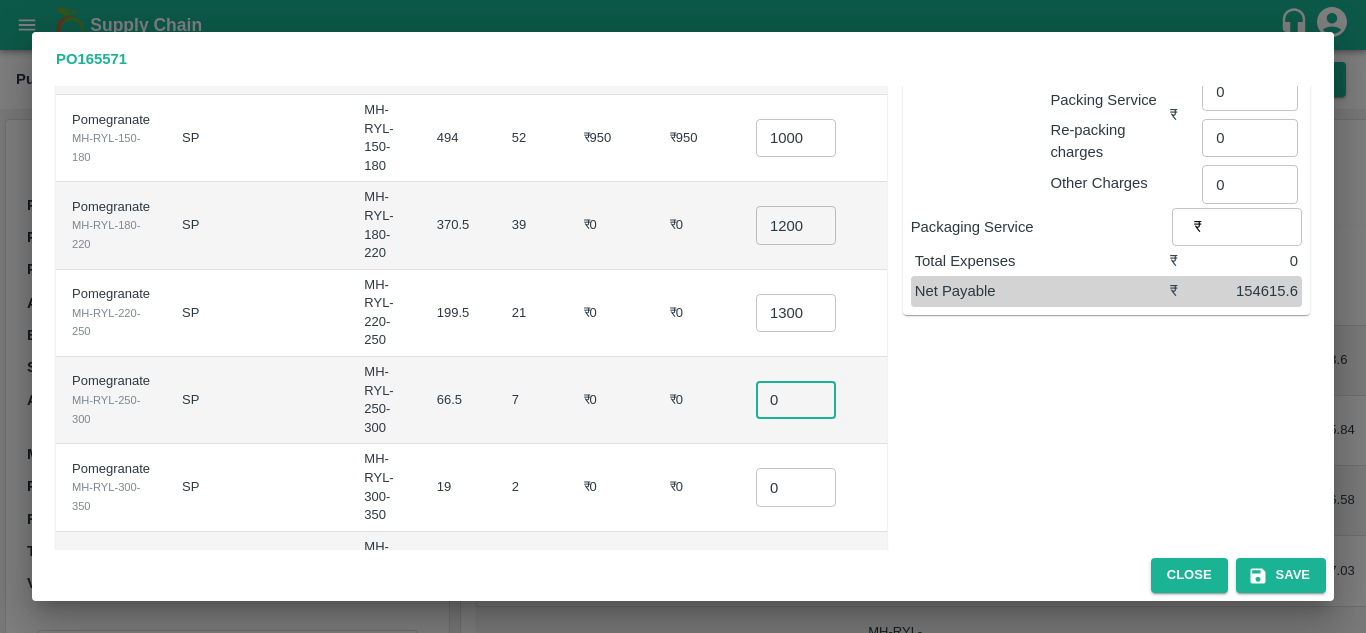 click on "0" at bounding box center [796, 400] 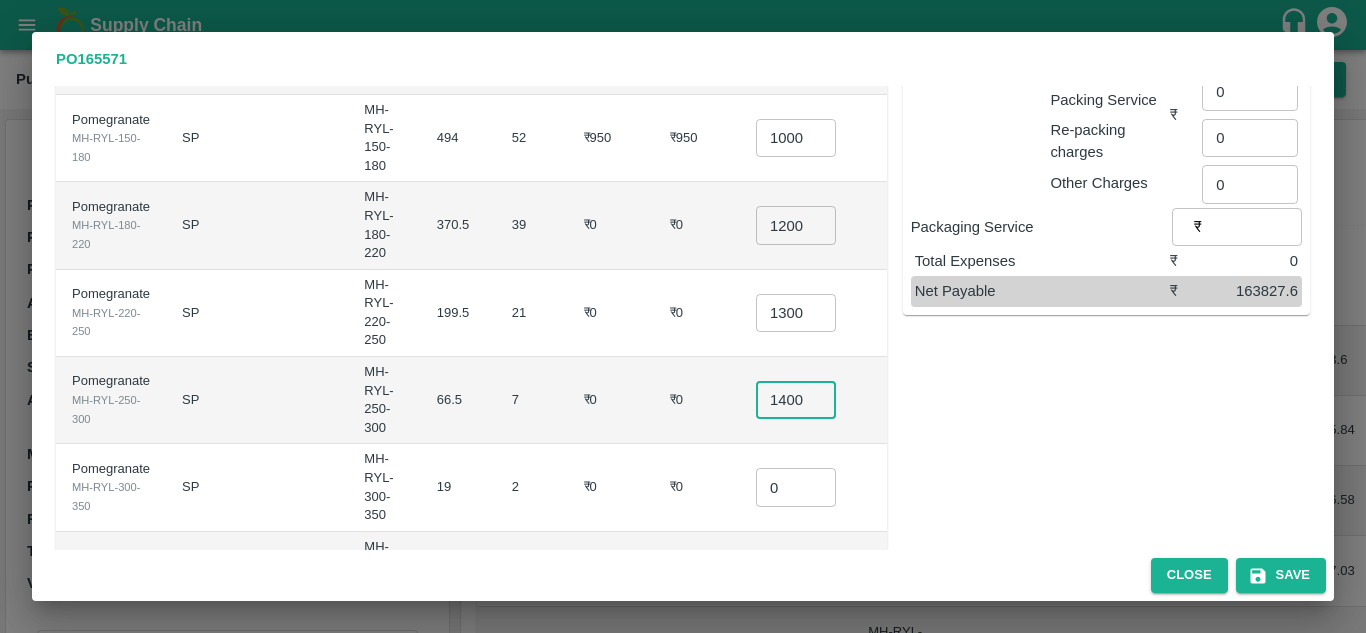 scroll, scrollTop: 0, scrollLeft: 3, axis: horizontal 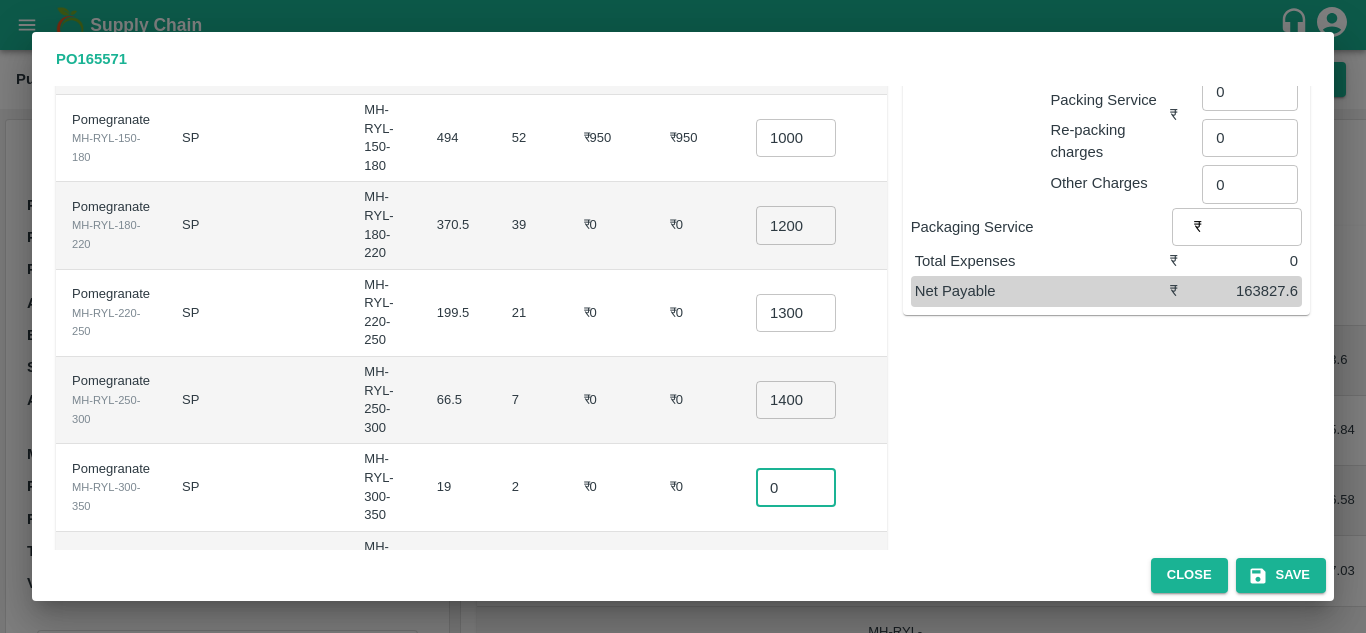 click on "0" at bounding box center (796, 487) 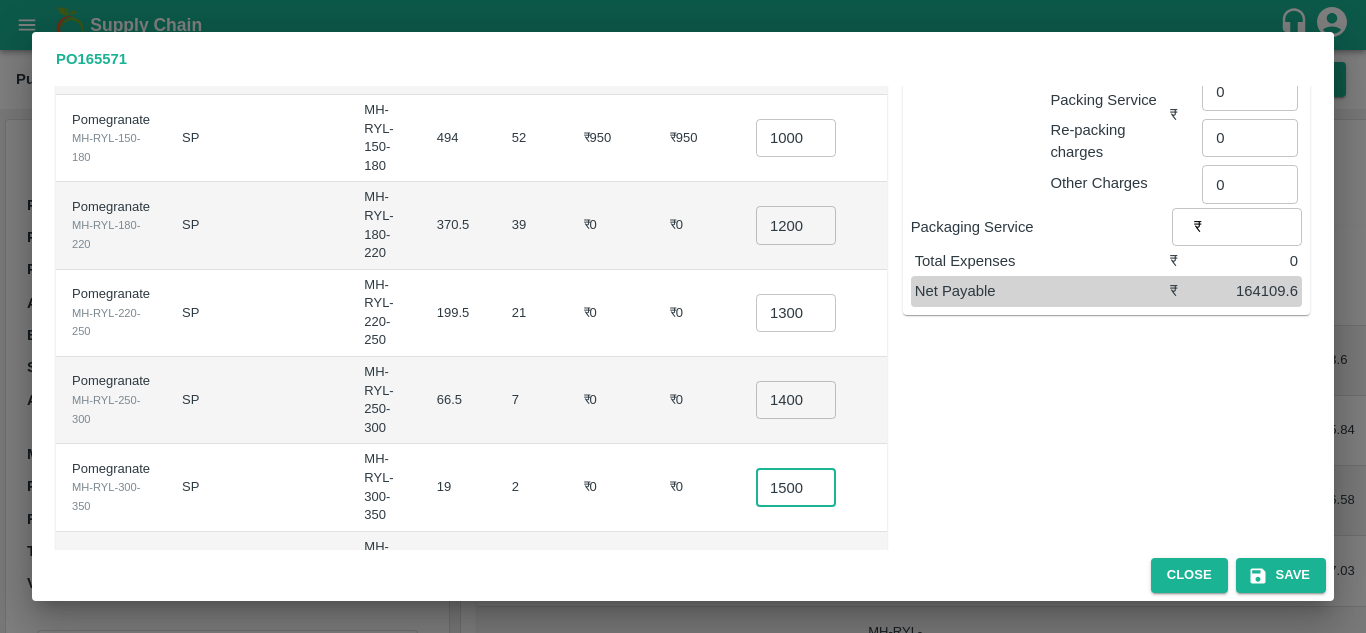 scroll, scrollTop: 0, scrollLeft: 3, axis: horizontal 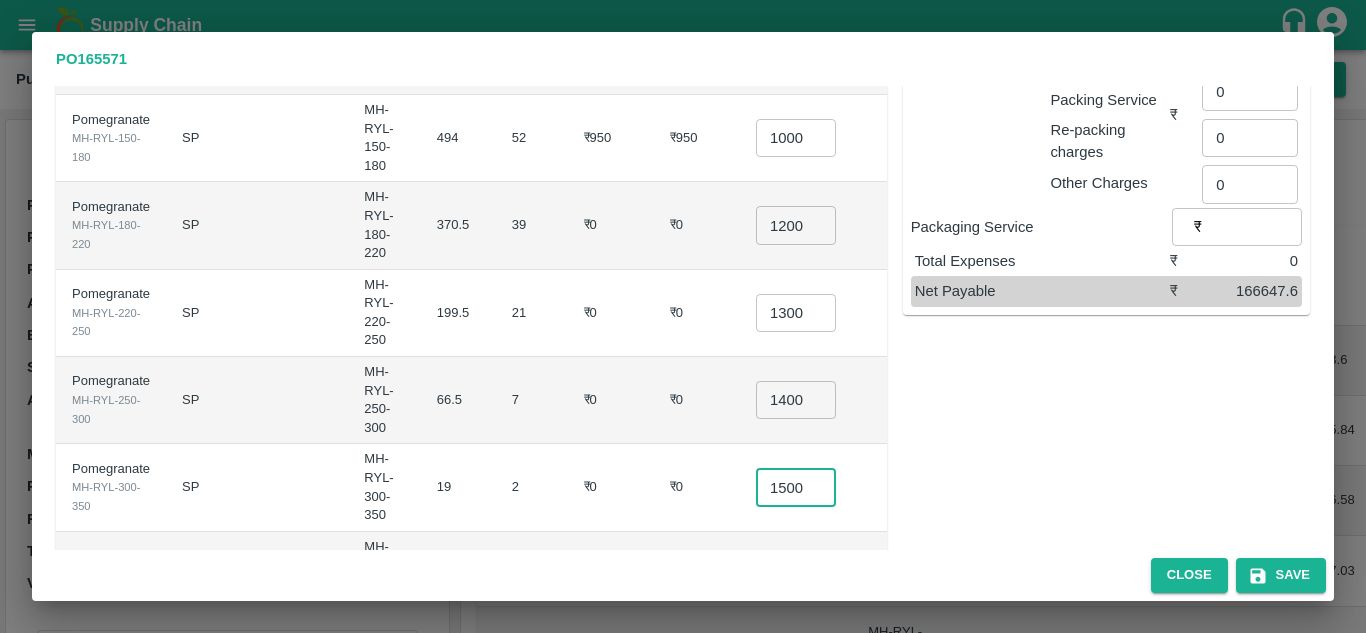 type on "1500" 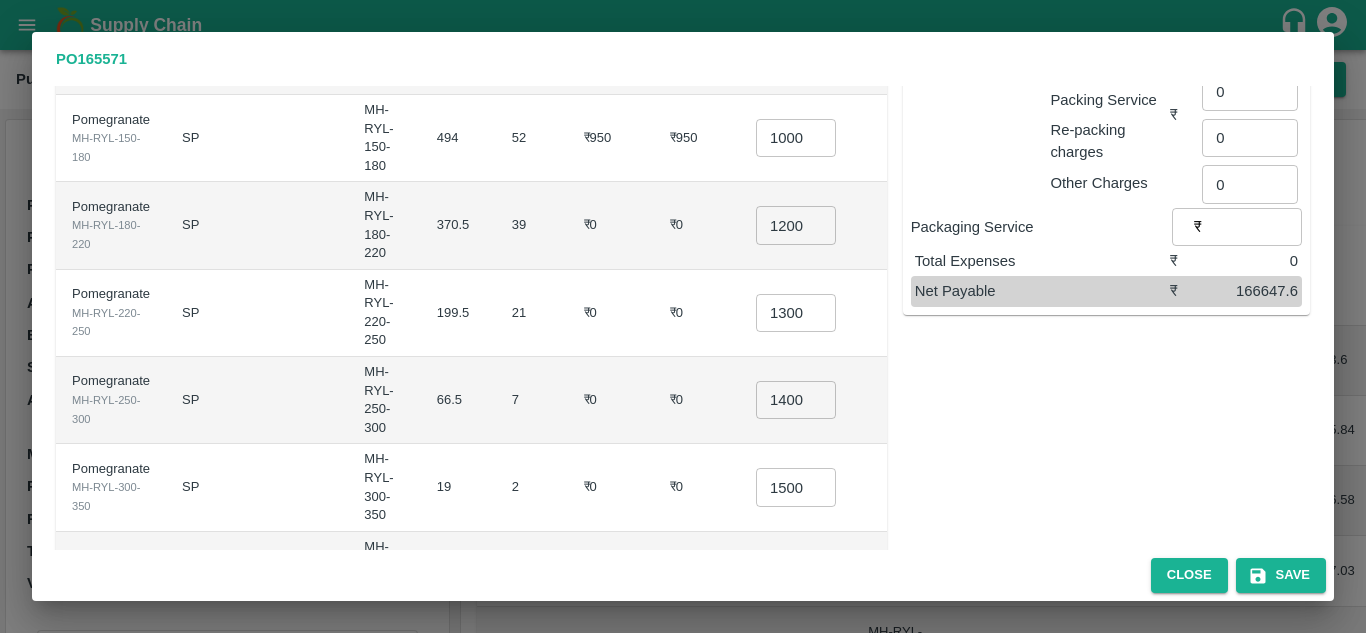 scroll, scrollTop: 0, scrollLeft: 0, axis: both 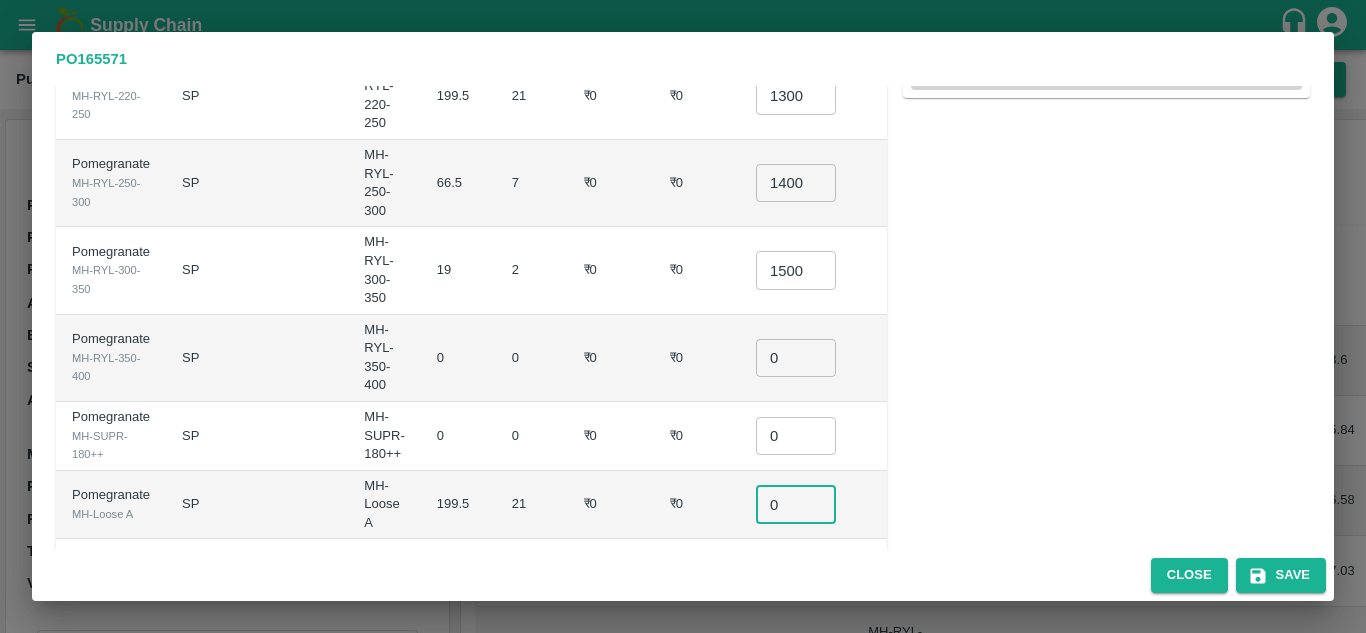 click on "0" at bounding box center [796, 504] 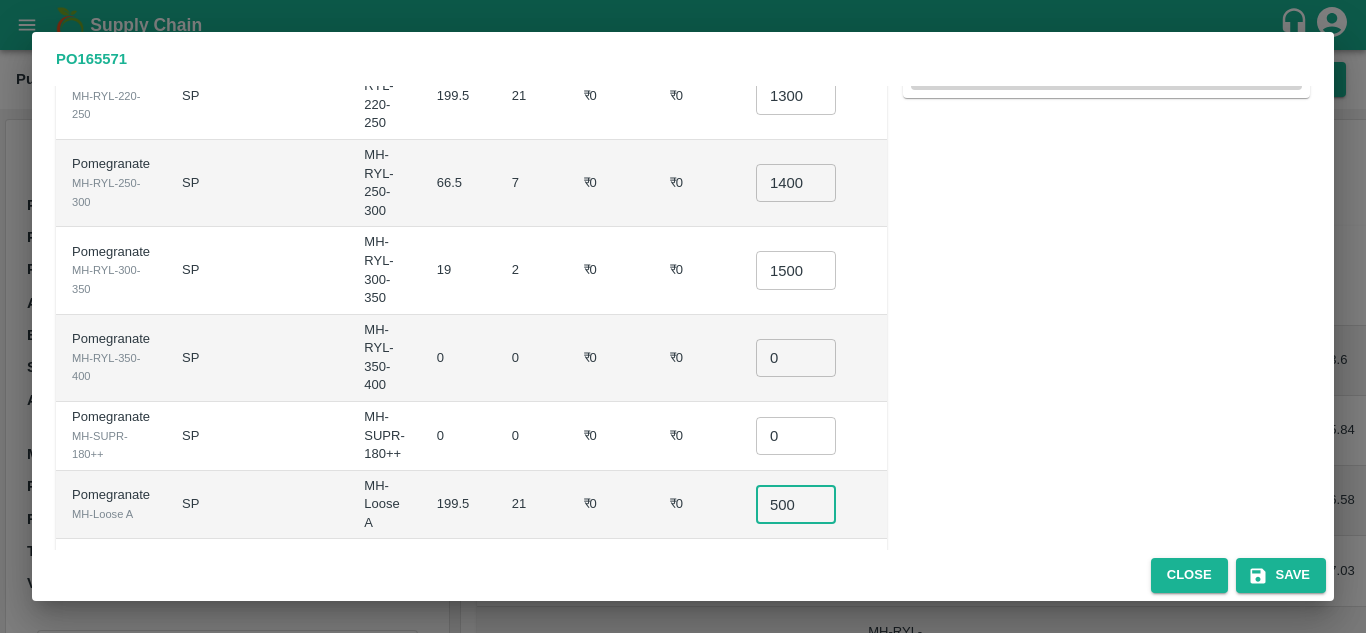 type on "500" 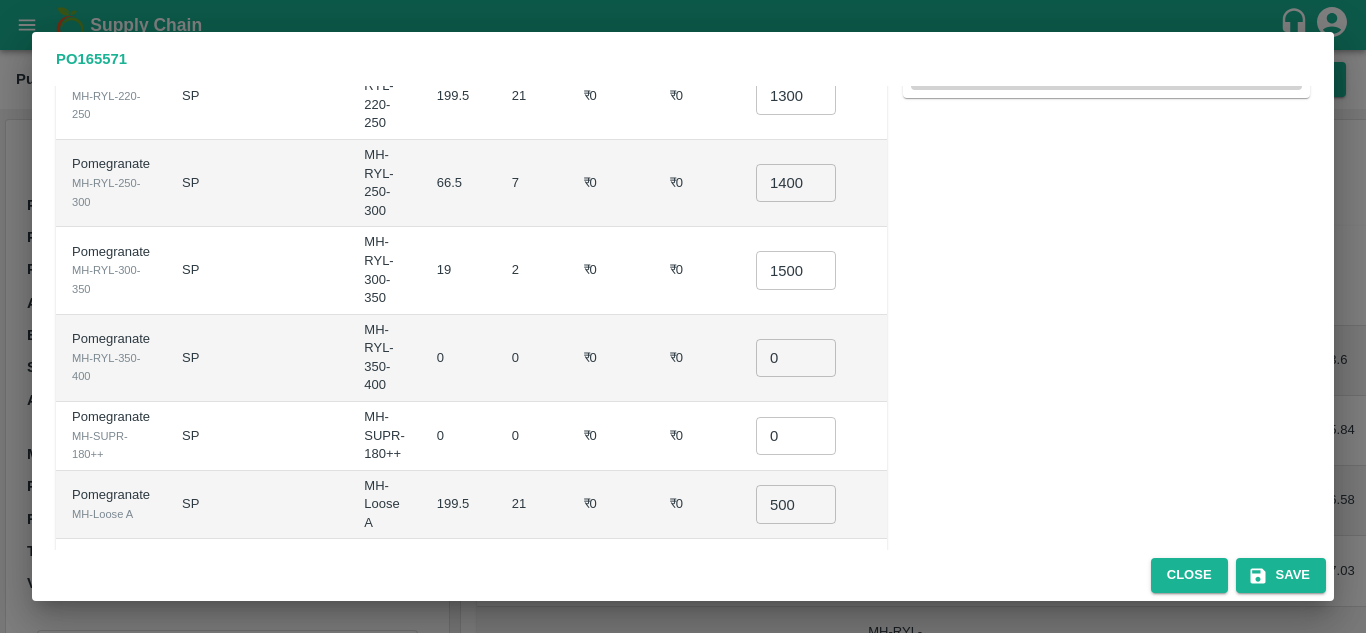 click on "₹0" at bounding box center (611, 436) 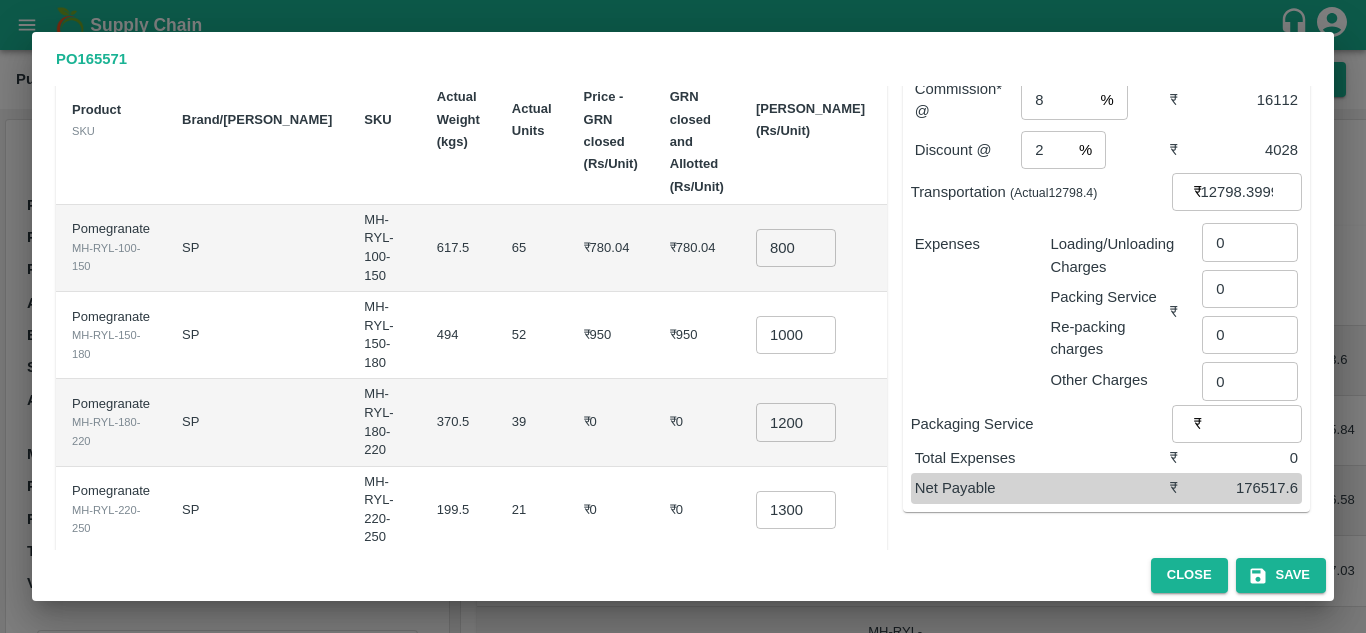 scroll, scrollTop: 135, scrollLeft: 0, axis: vertical 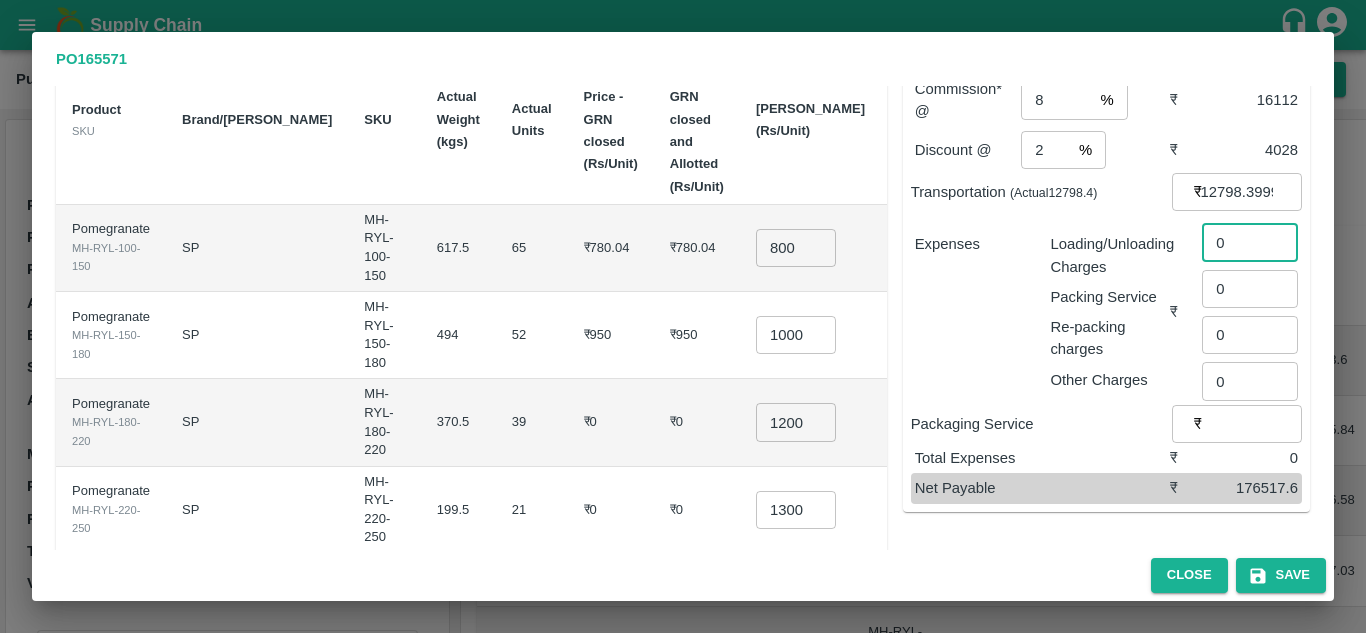 click on "0" at bounding box center (1250, 242) 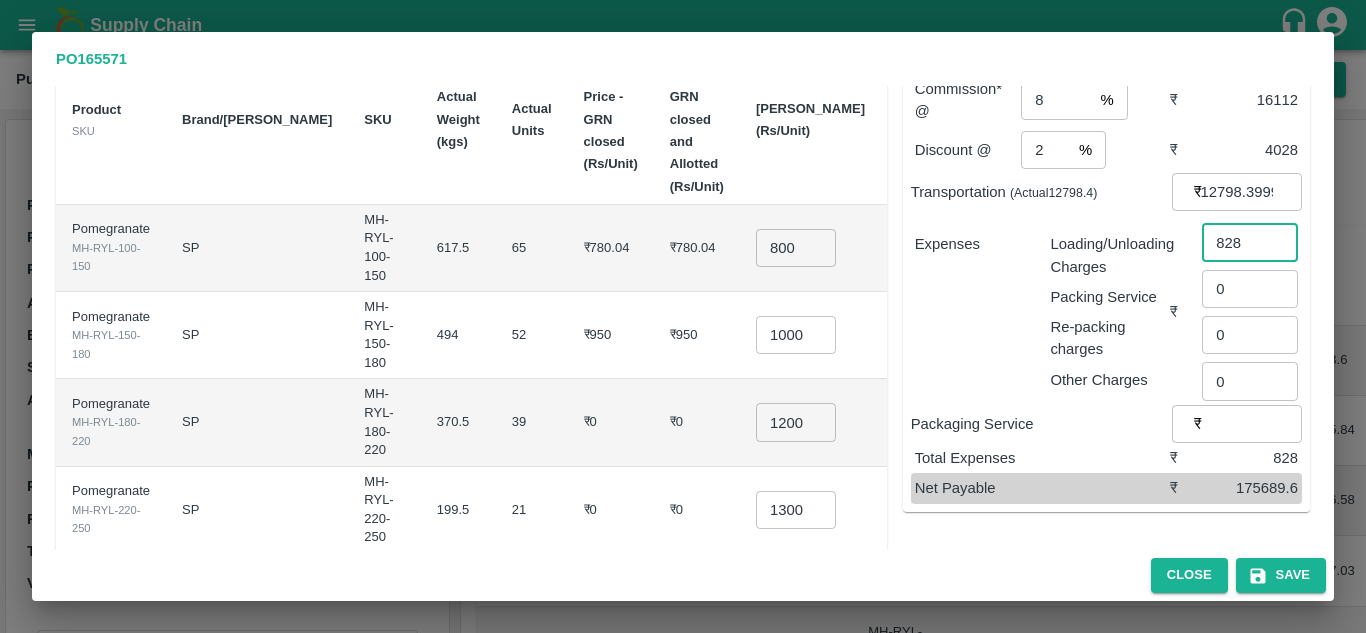 type on "828" 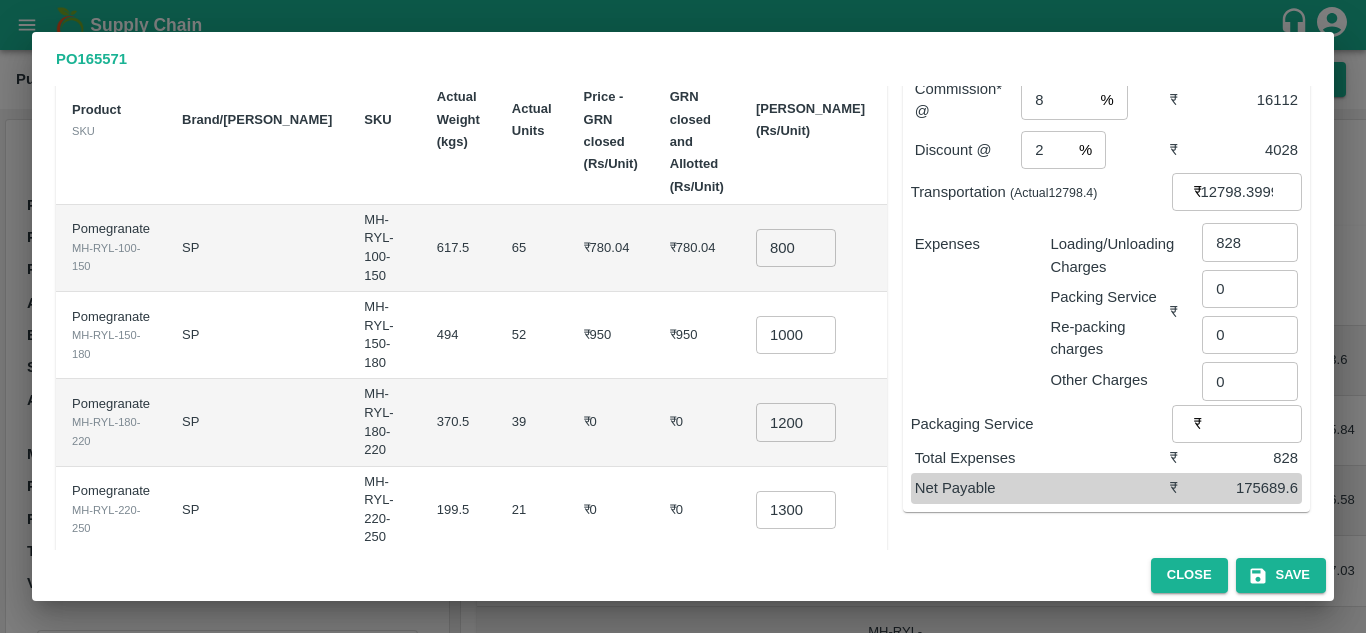 click on "Re-packing charges" at bounding box center (1106, 334) 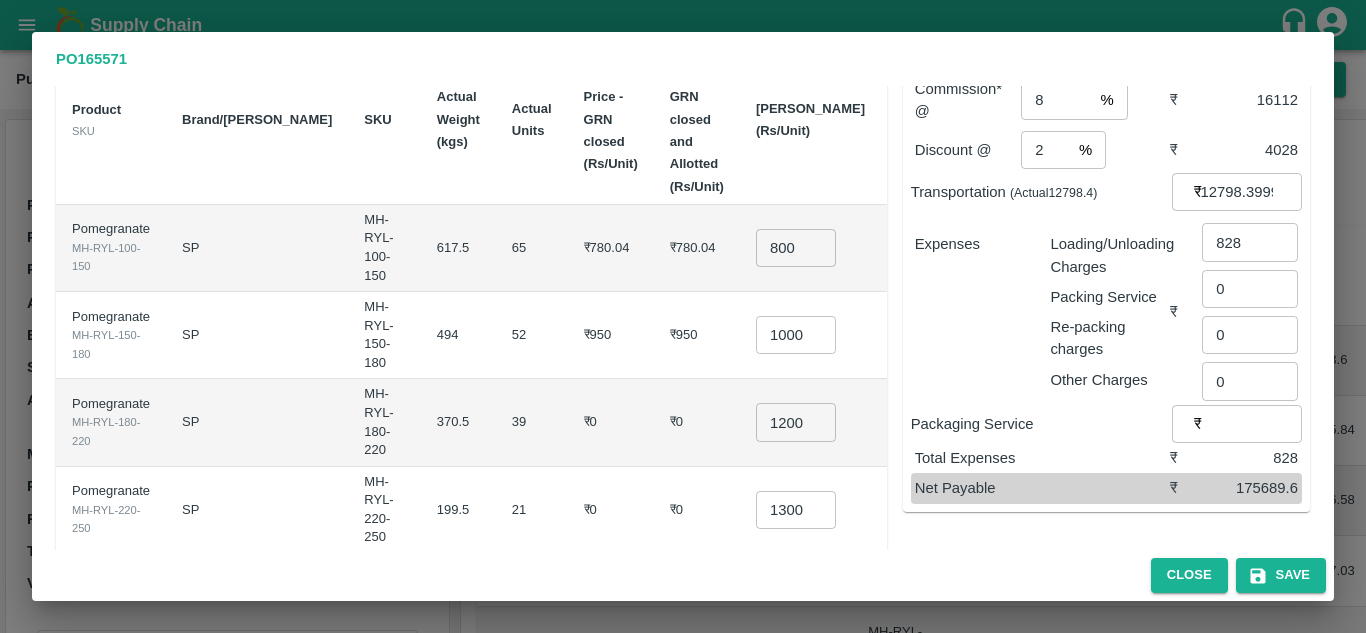 scroll, scrollTop: 549, scrollLeft: 0, axis: vertical 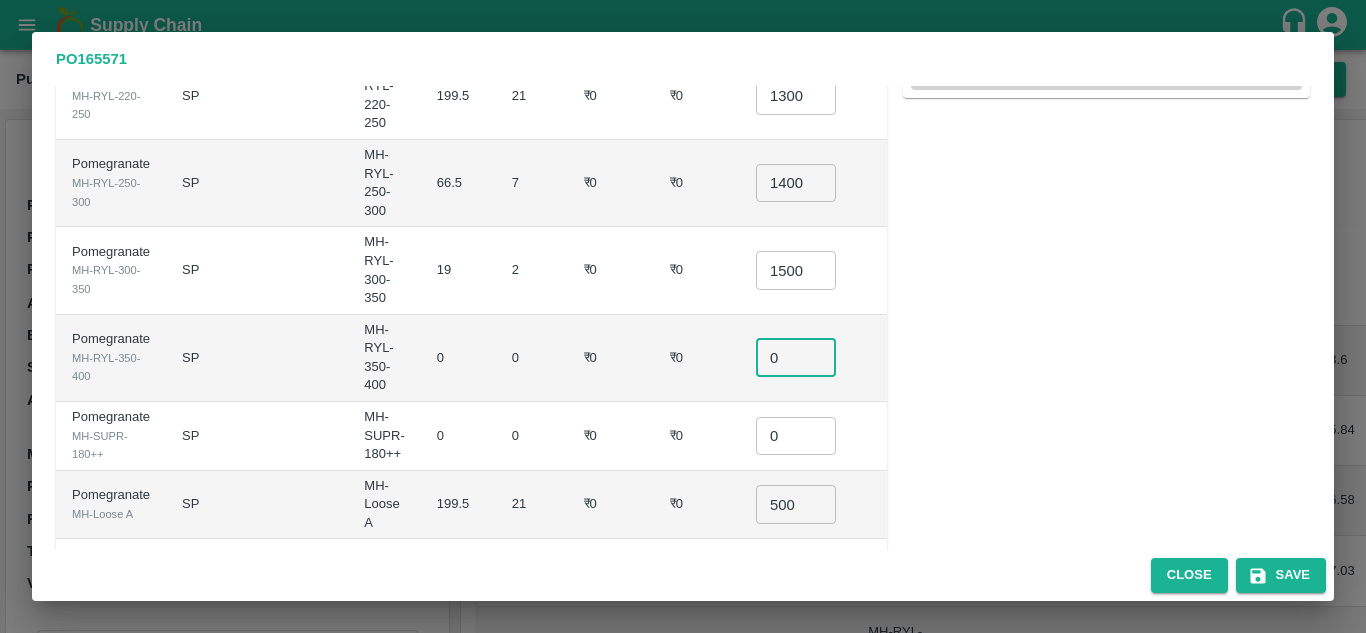 click on "0" at bounding box center (796, 358) 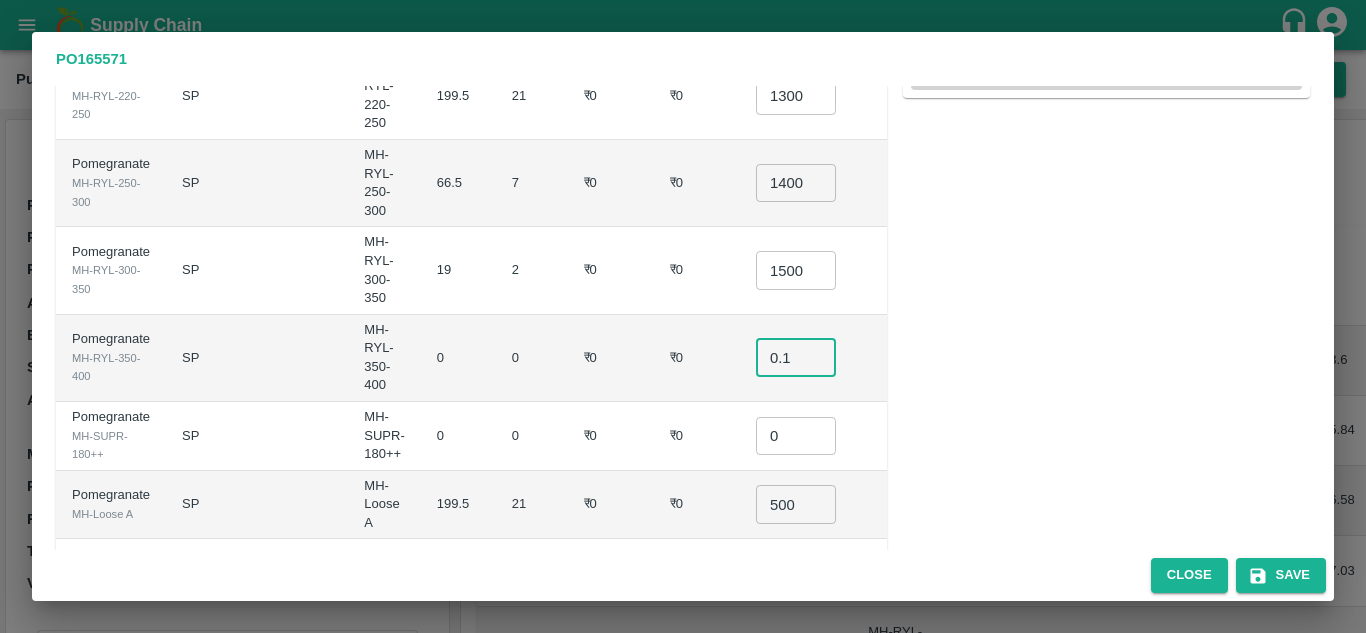 type on "0.1" 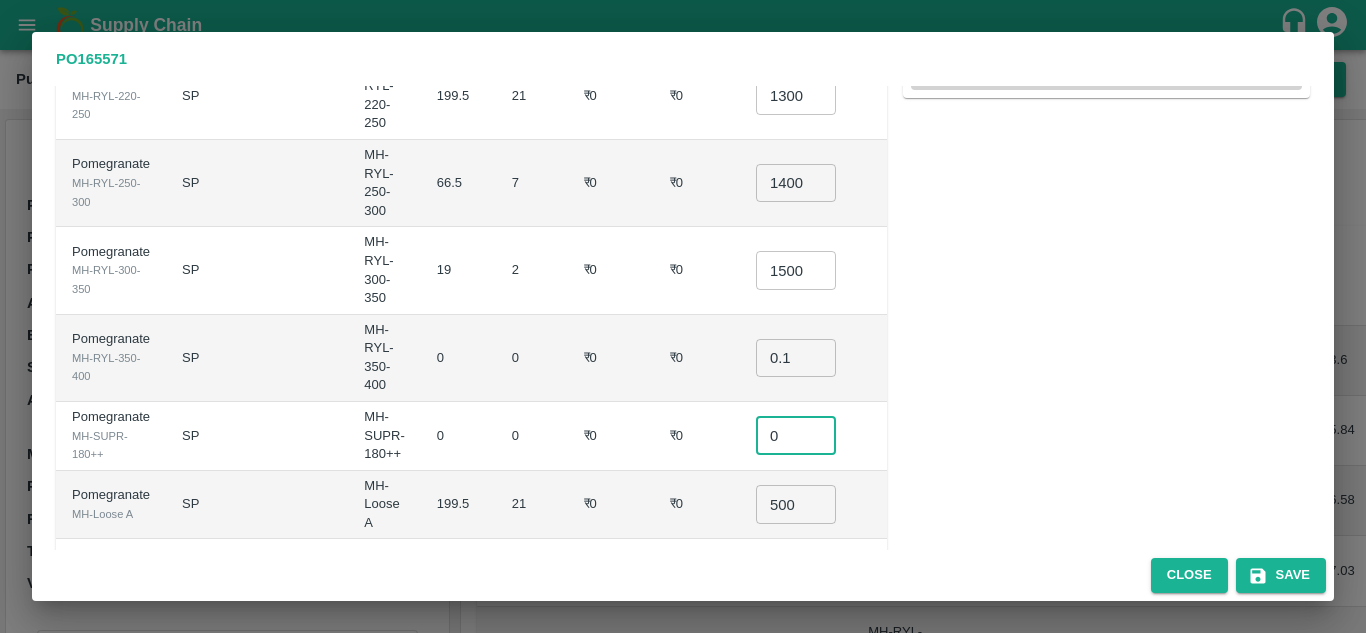click on "0" at bounding box center (796, 436) 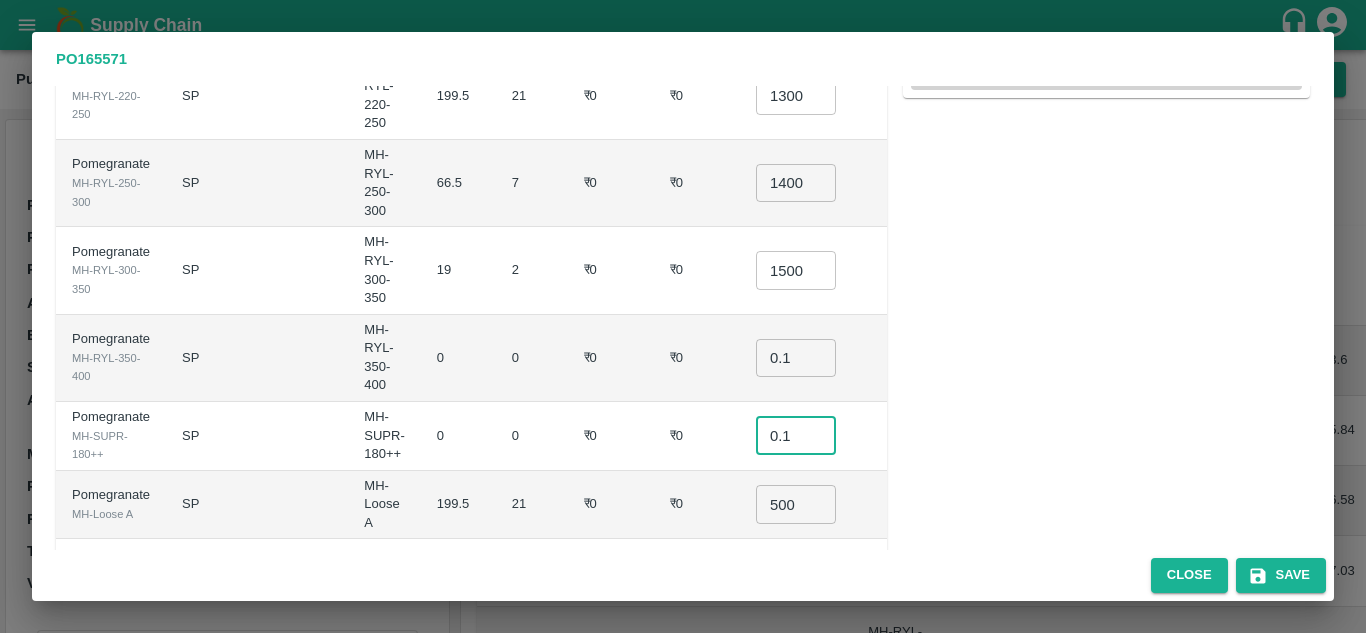 type on "0.1" 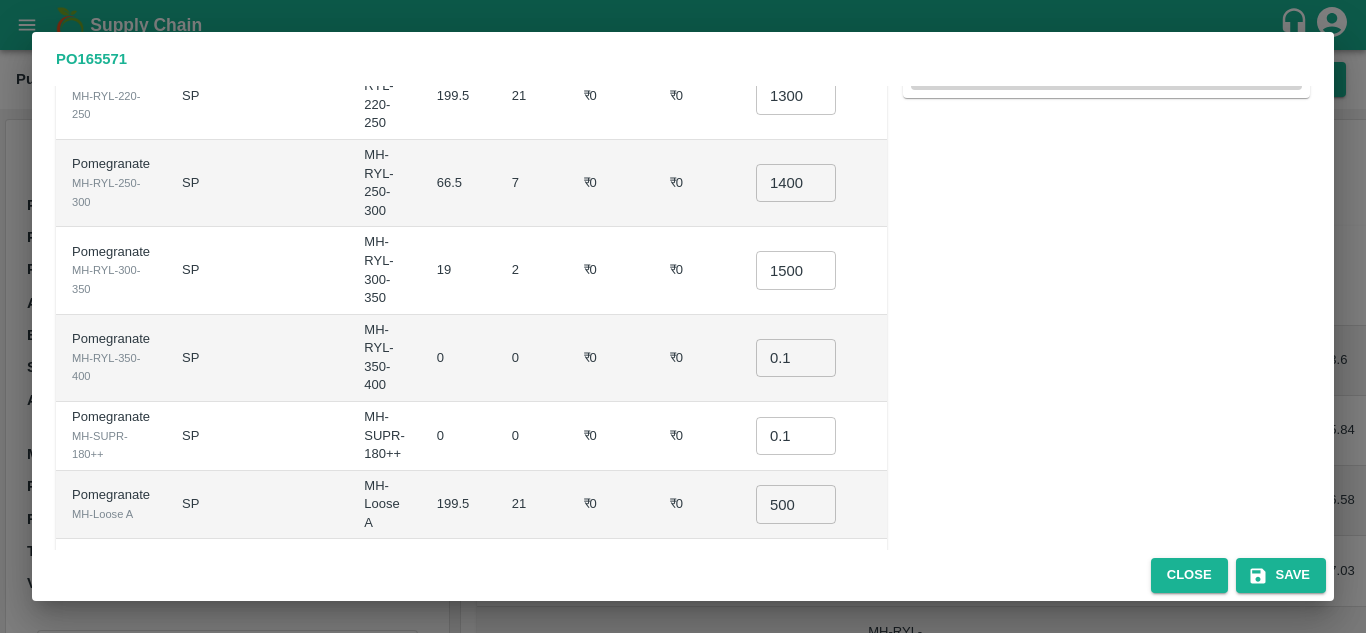 click on "₹0" at bounding box center [697, 358] 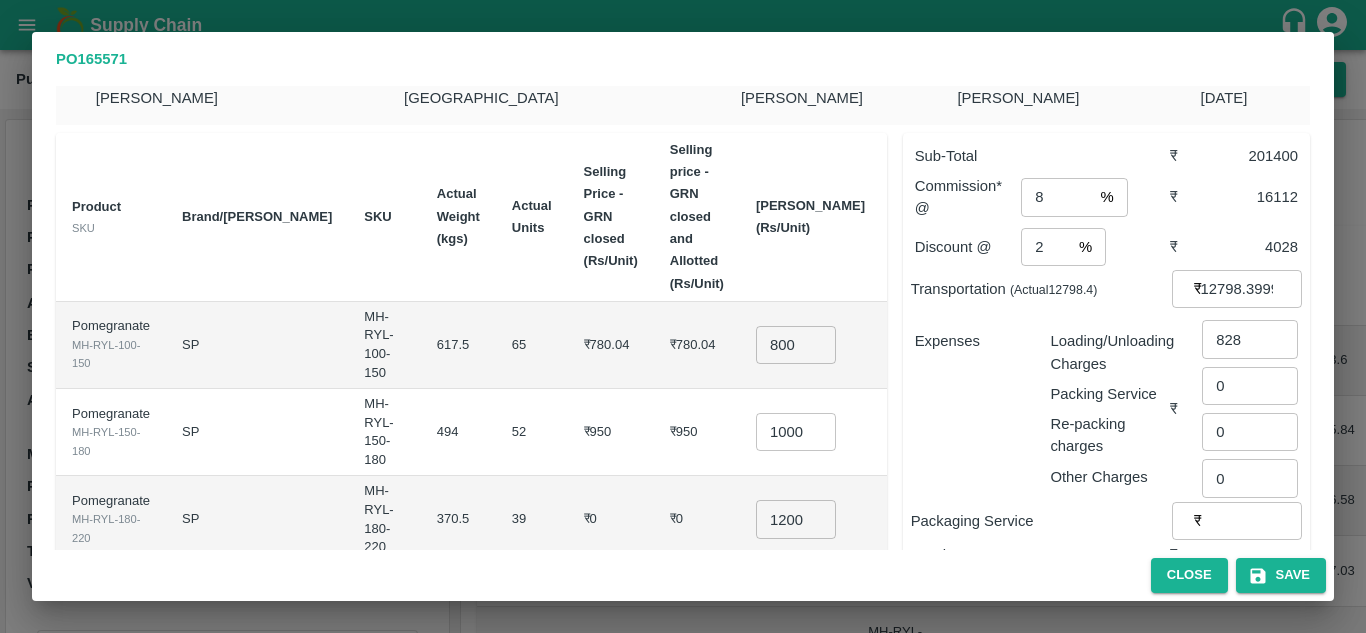 scroll, scrollTop: 191, scrollLeft: 0, axis: vertical 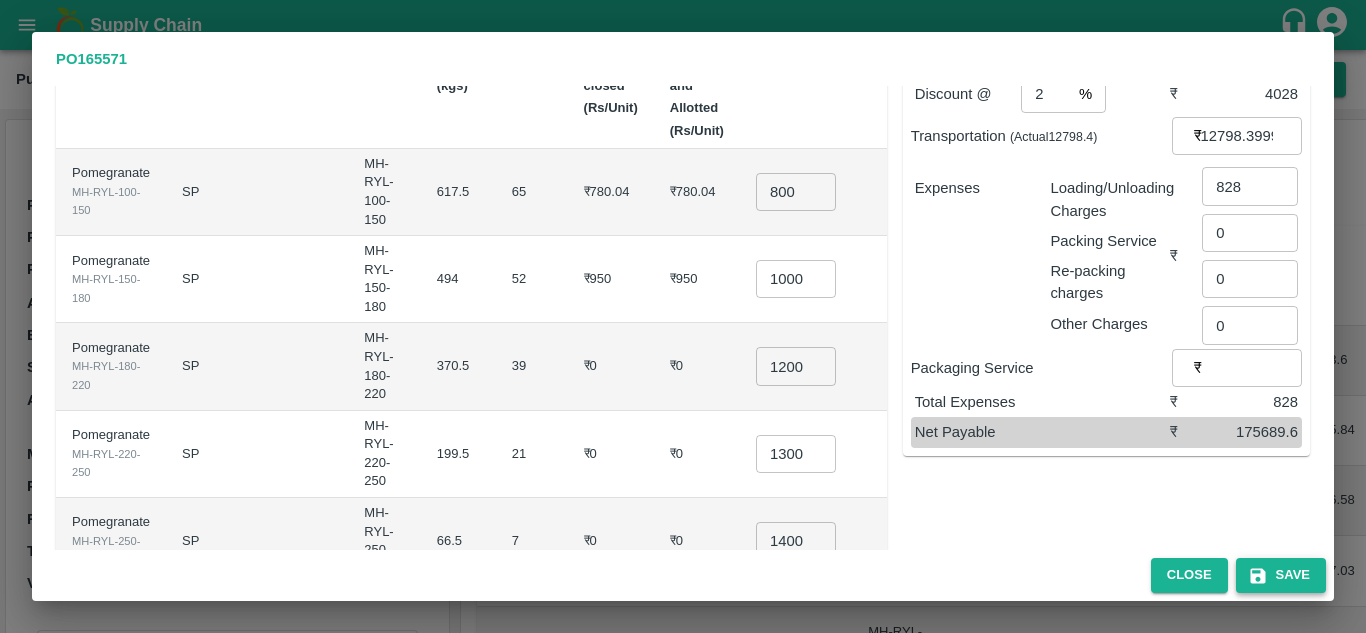 click on "Save" at bounding box center [1281, 575] 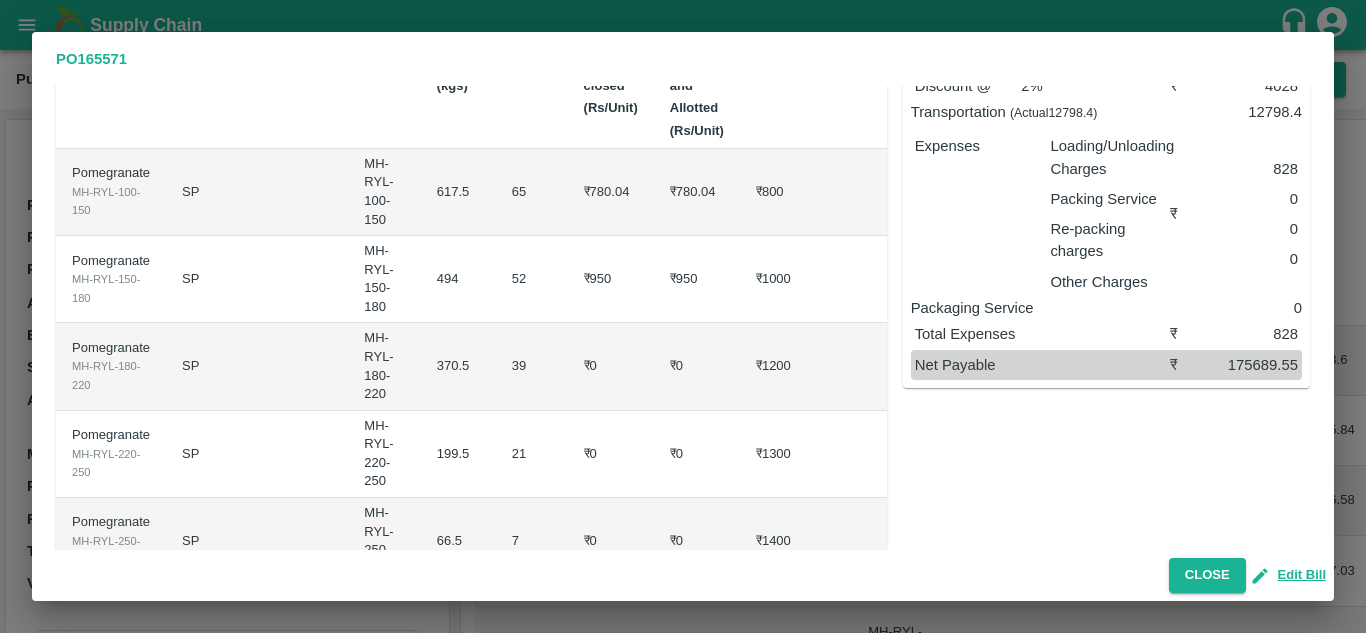 scroll, scrollTop: 0, scrollLeft: 0, axis: both 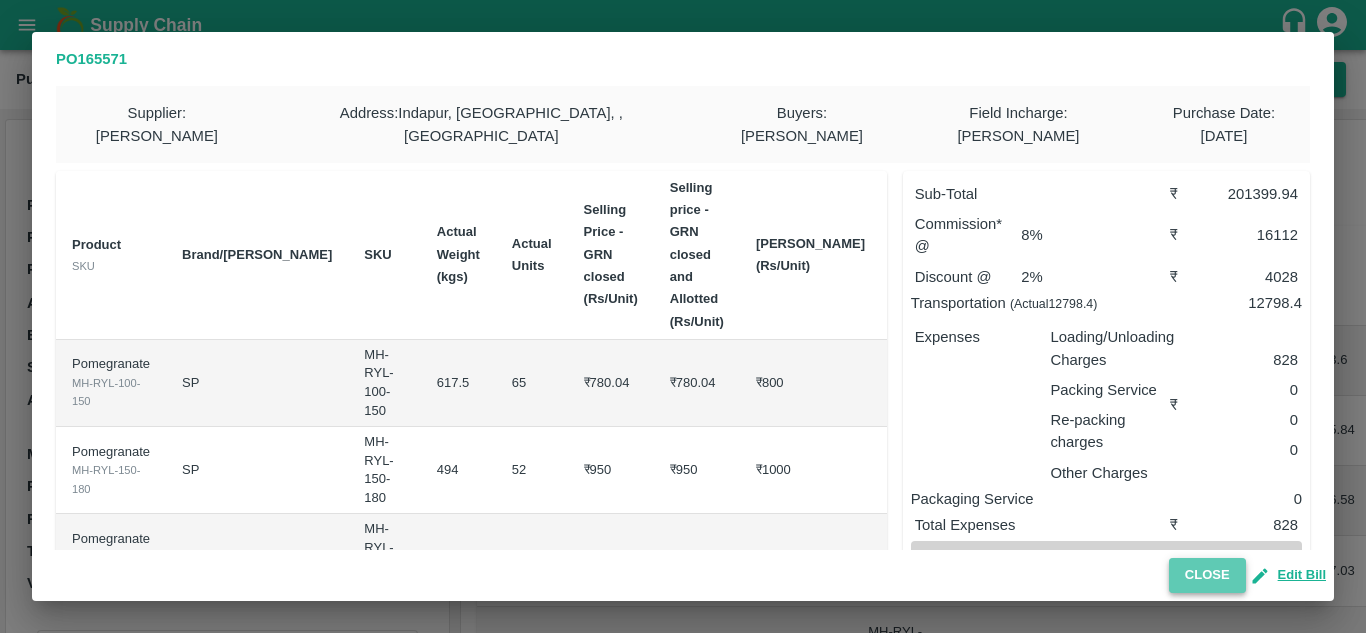 click on "Close" at bounding box center (1207, 575) 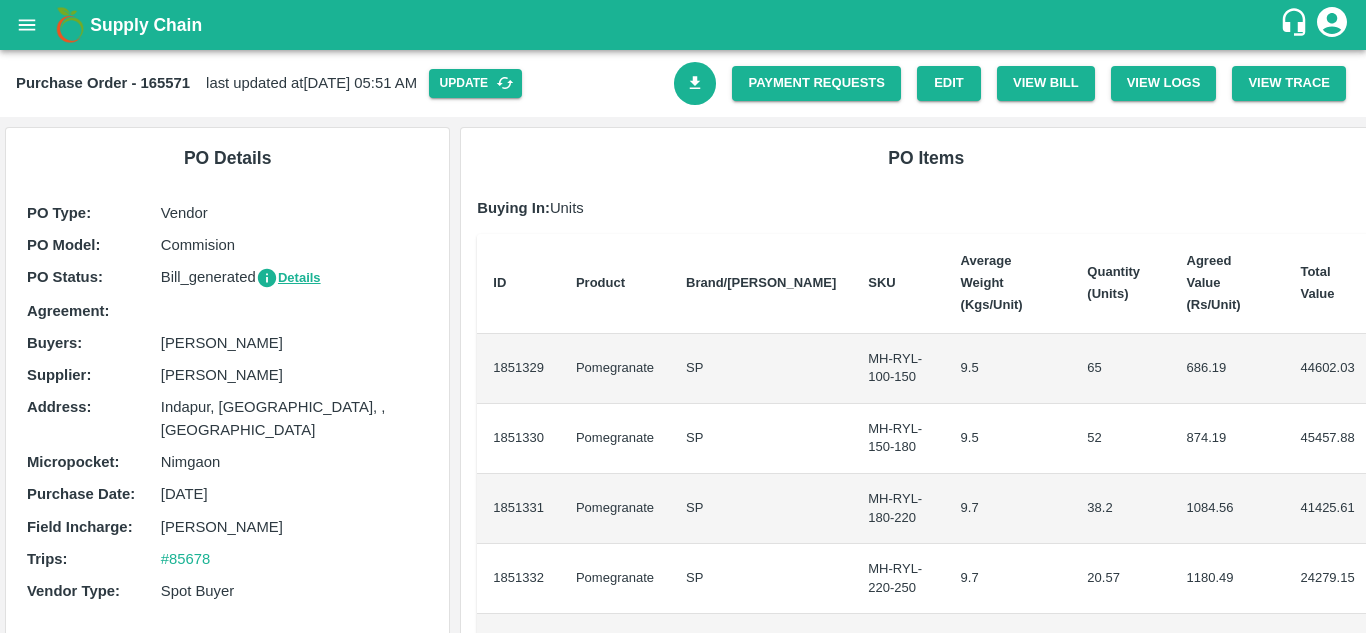 click at bounding box center [695, 83] 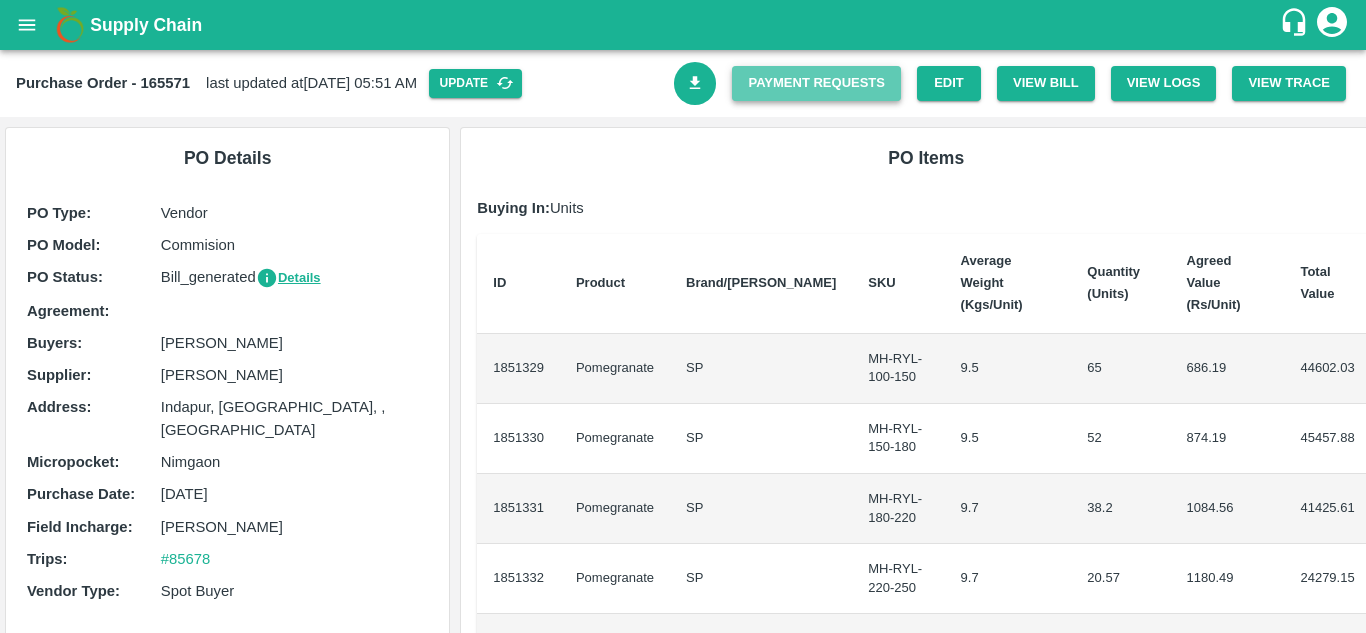click on "Payment Requests" at bounding box center (816, 83) 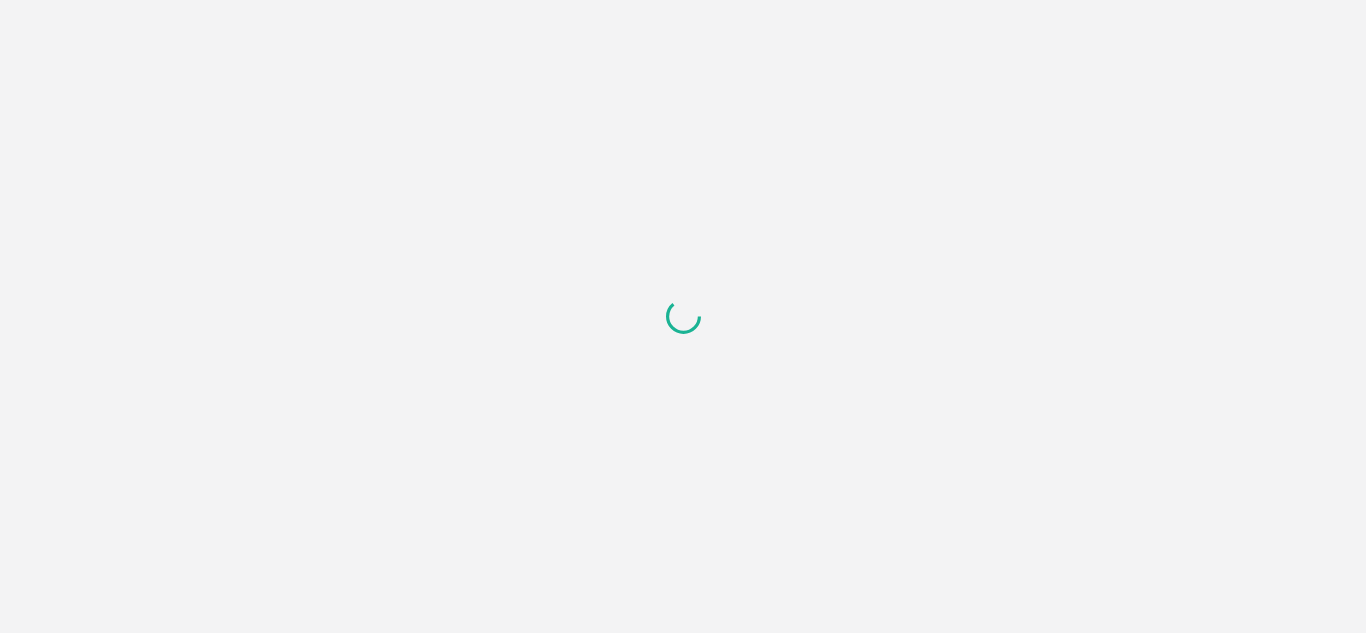 scroll, scrollTop: 0, scrollLeft: 0, axis: both 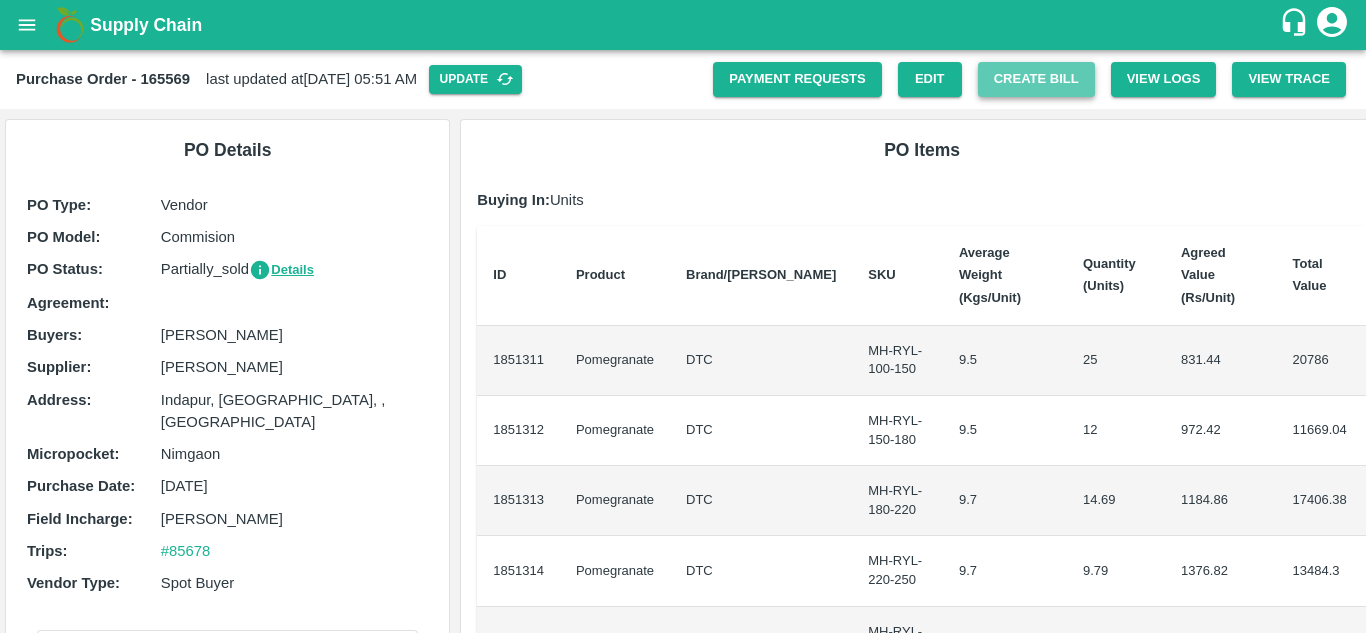 click on "Create Bill" at bounding box center [1036, 79] 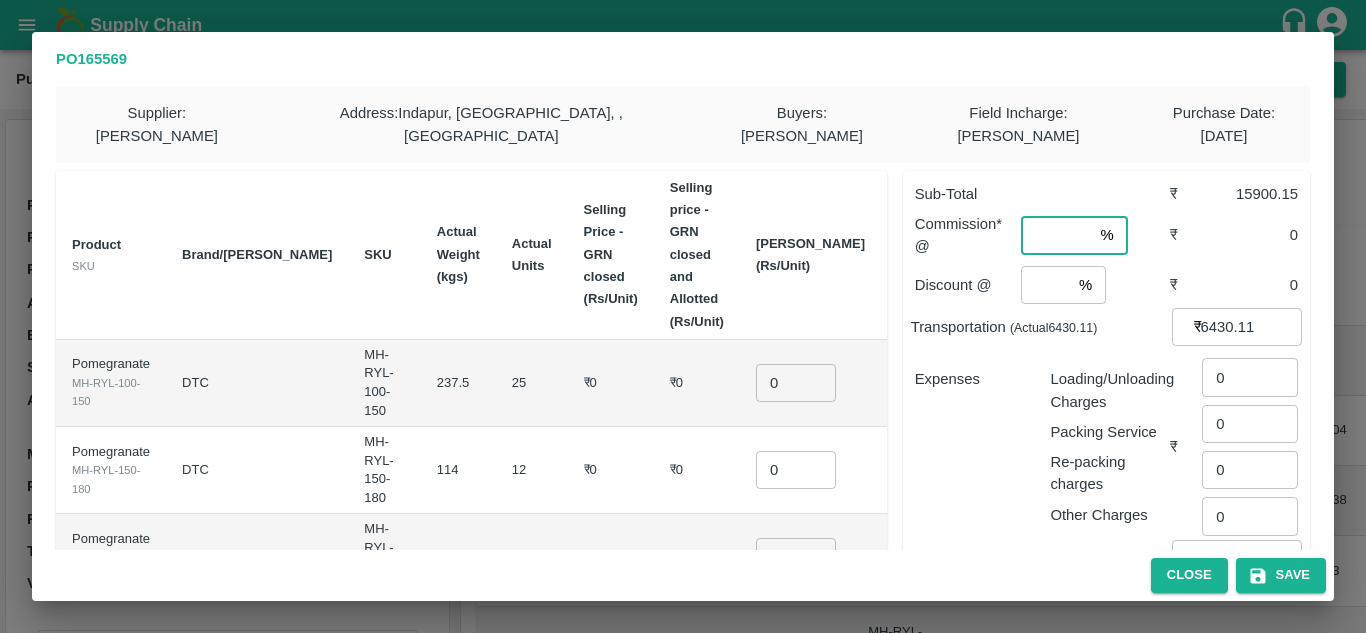 click at bounding box center (1056, 235) 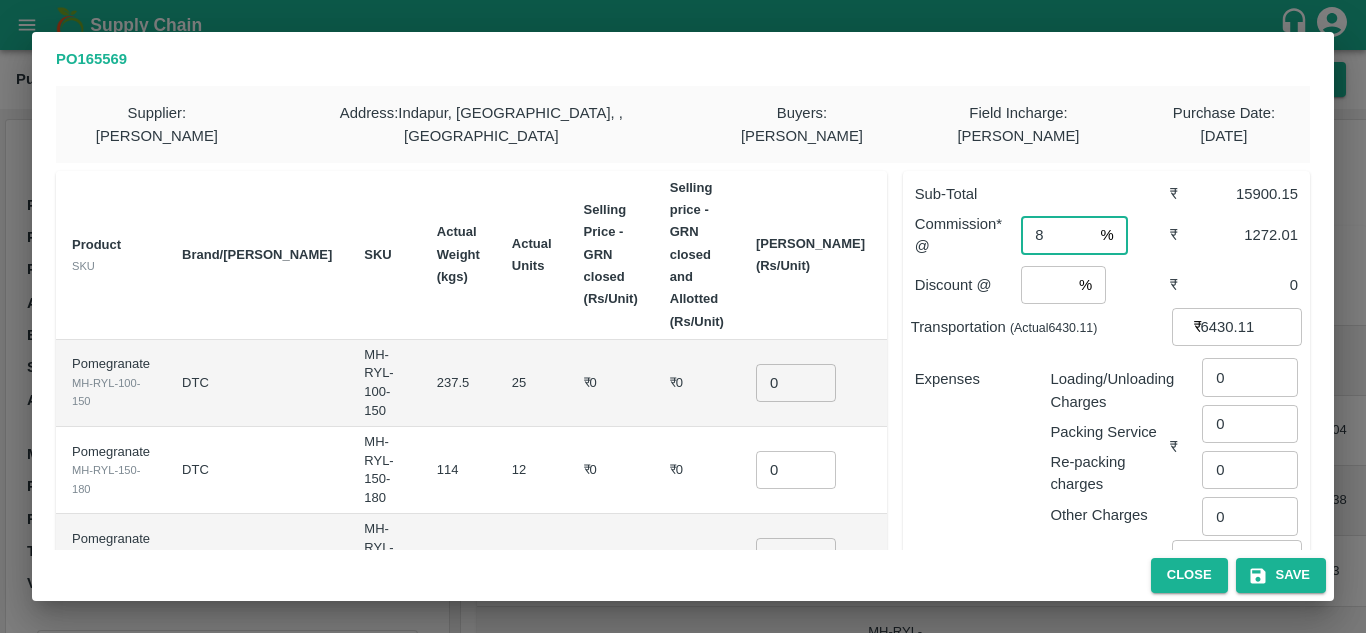 type on "8" 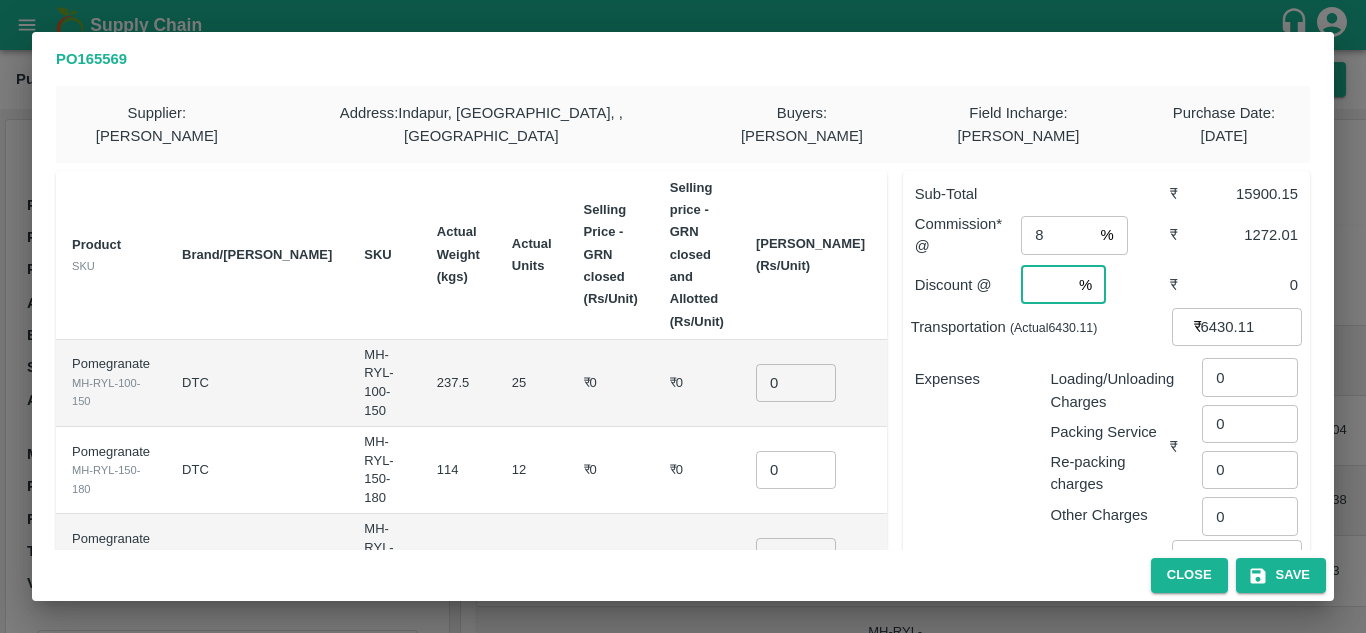click at bounding box center (1046, 285) 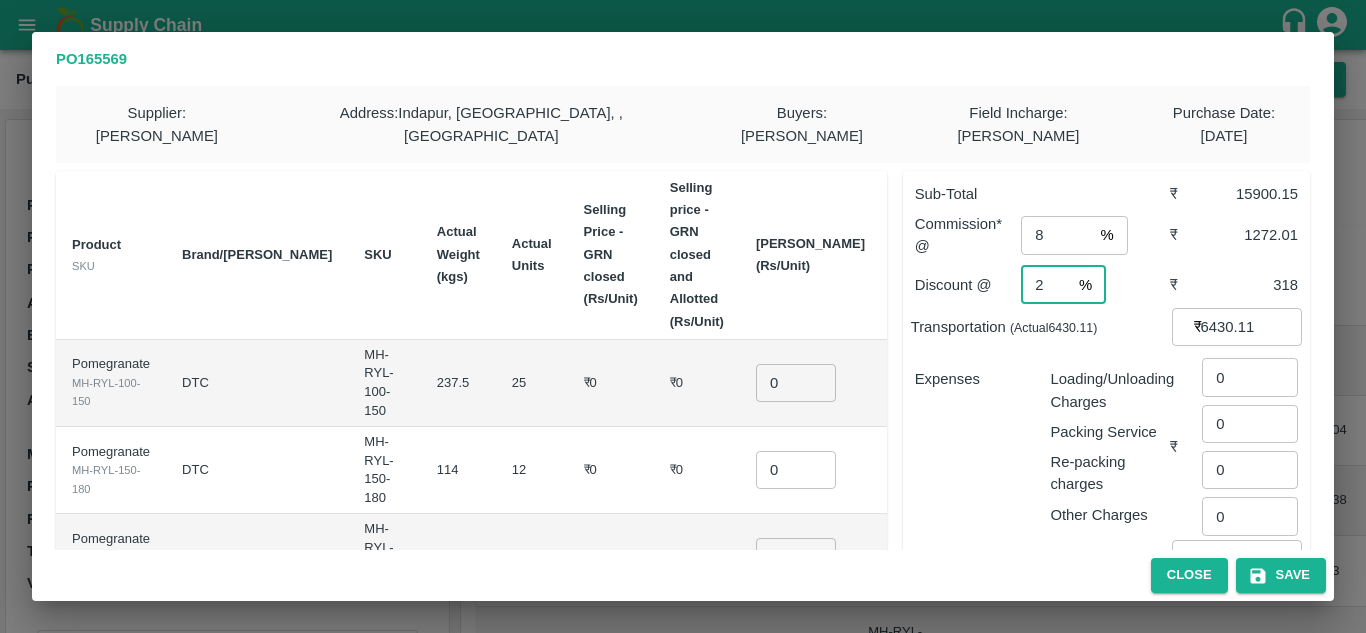 type on "2" 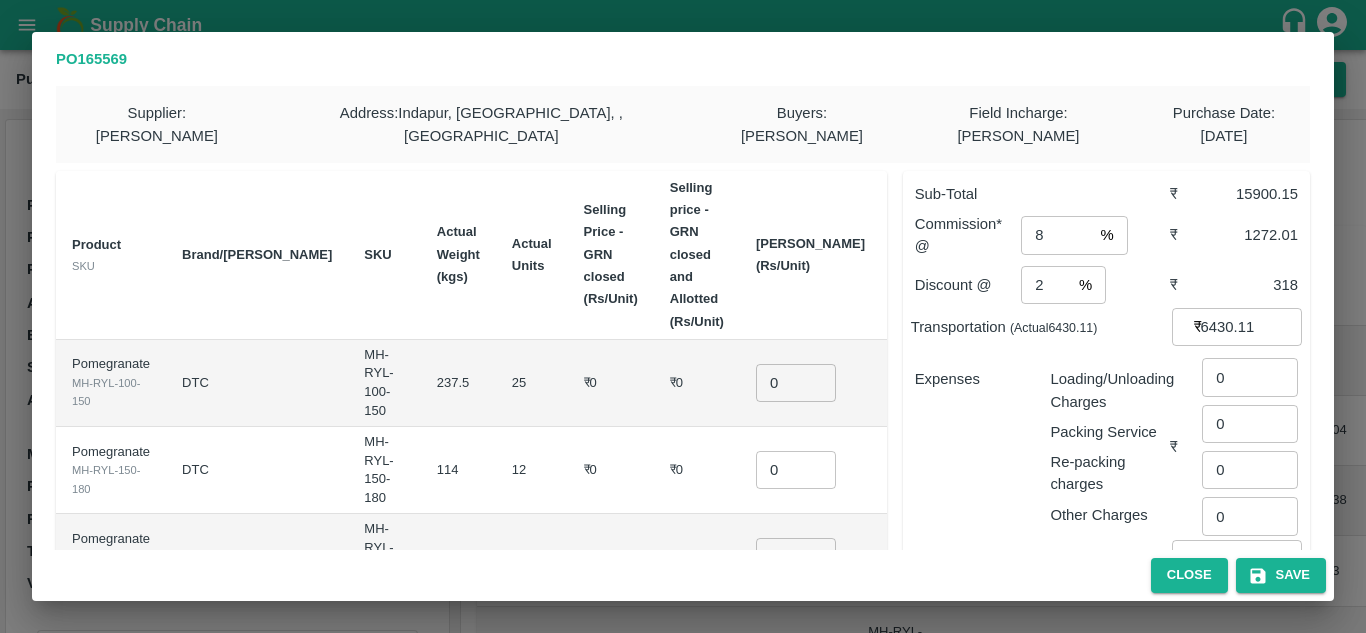 click on "Expenses" at bounding box center [967, 439] 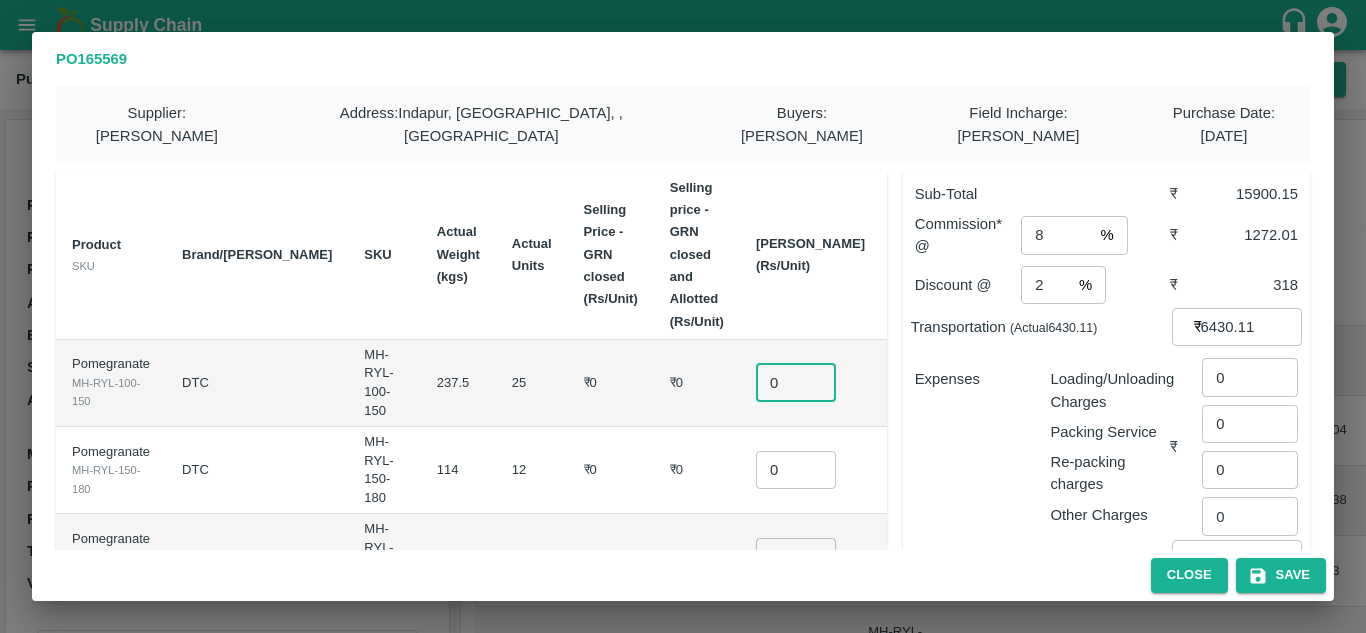 click on "0" at bounding box center [796, 383] 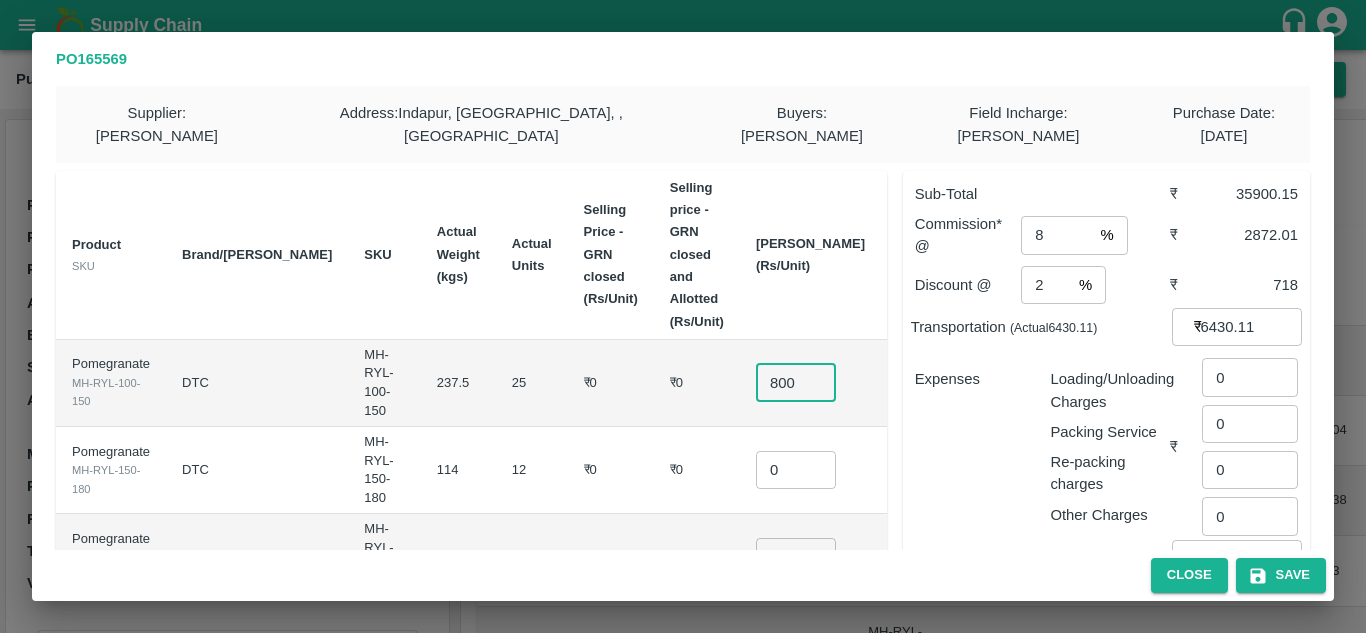 type on "800" 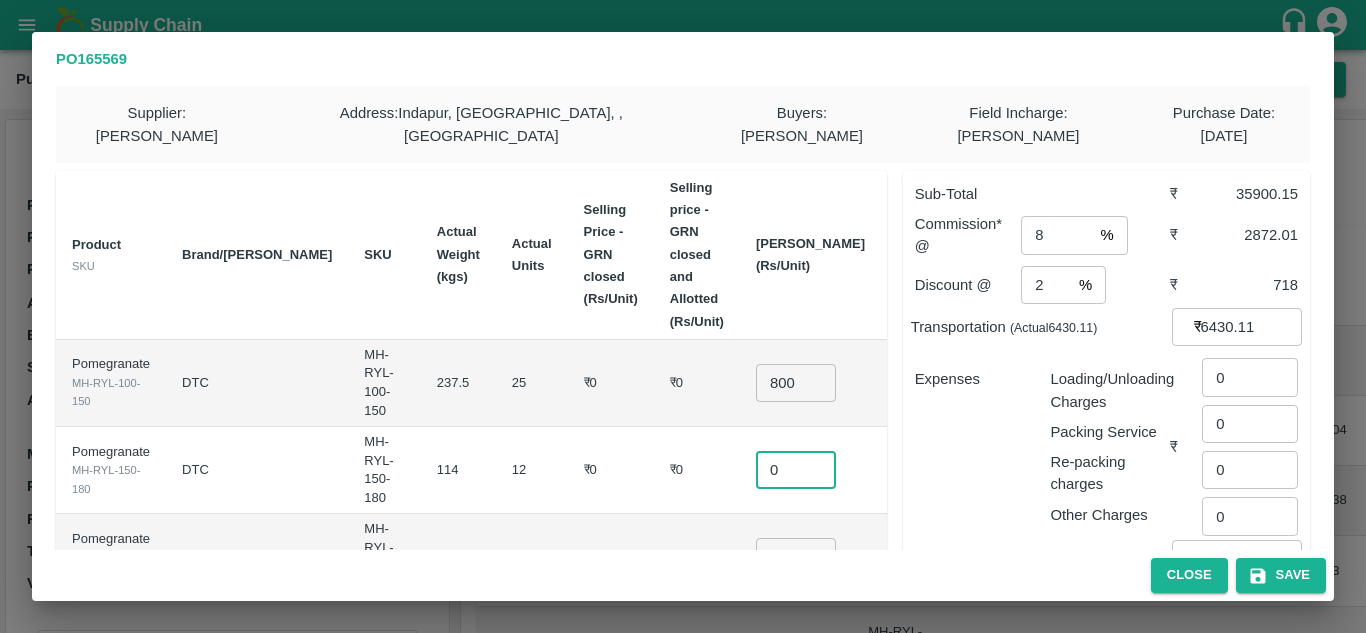 click on "0" at bounding box center [796, 470] 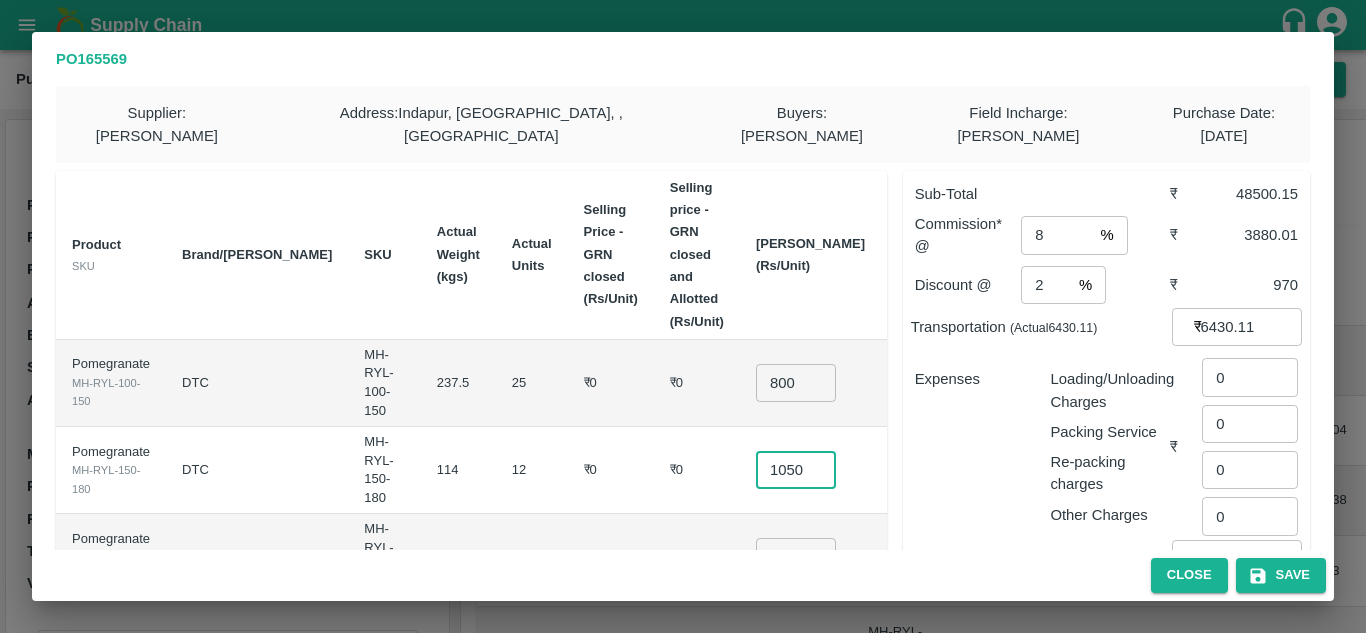scroll, scrollTop: 0, scrollLeft: 4, axis: horizontal 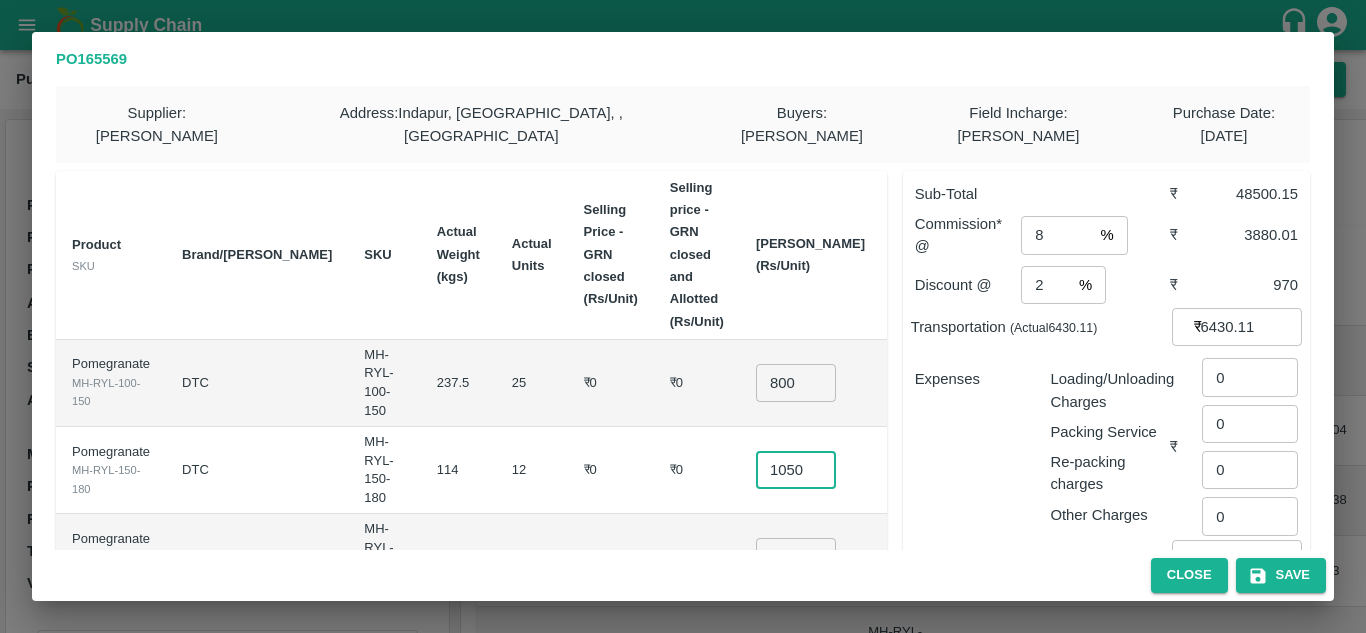 type on "1050" 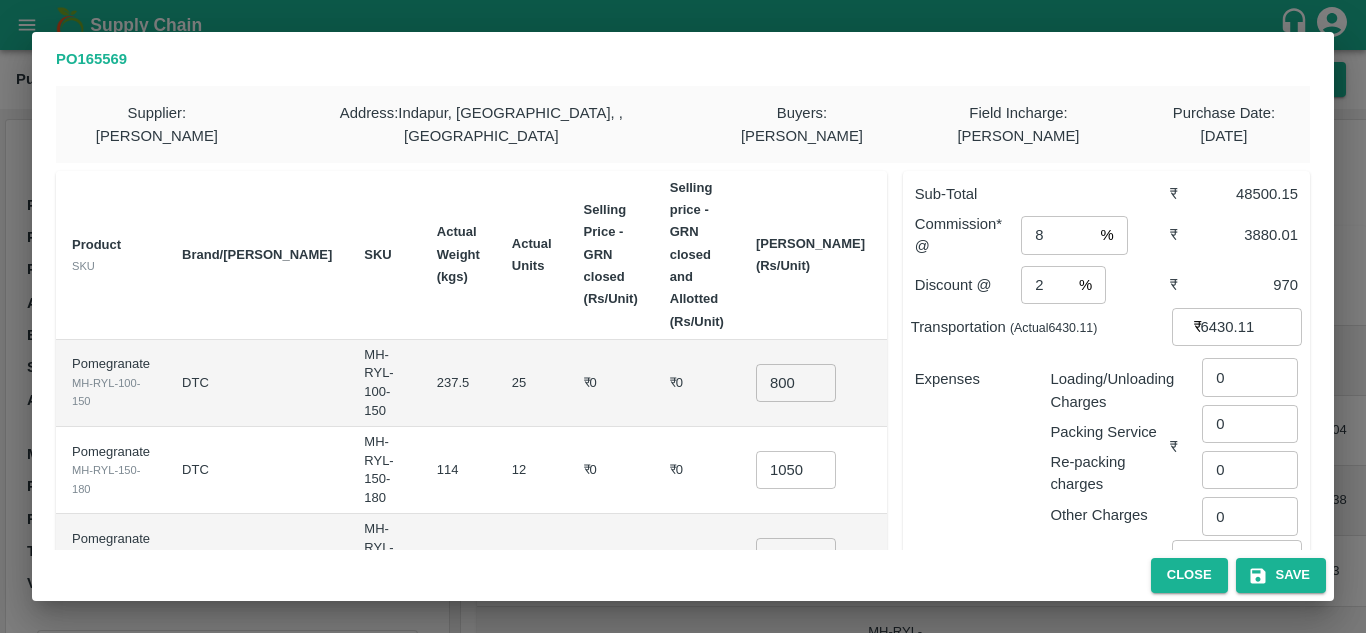 click on "12" at bounding box center (532, 470) 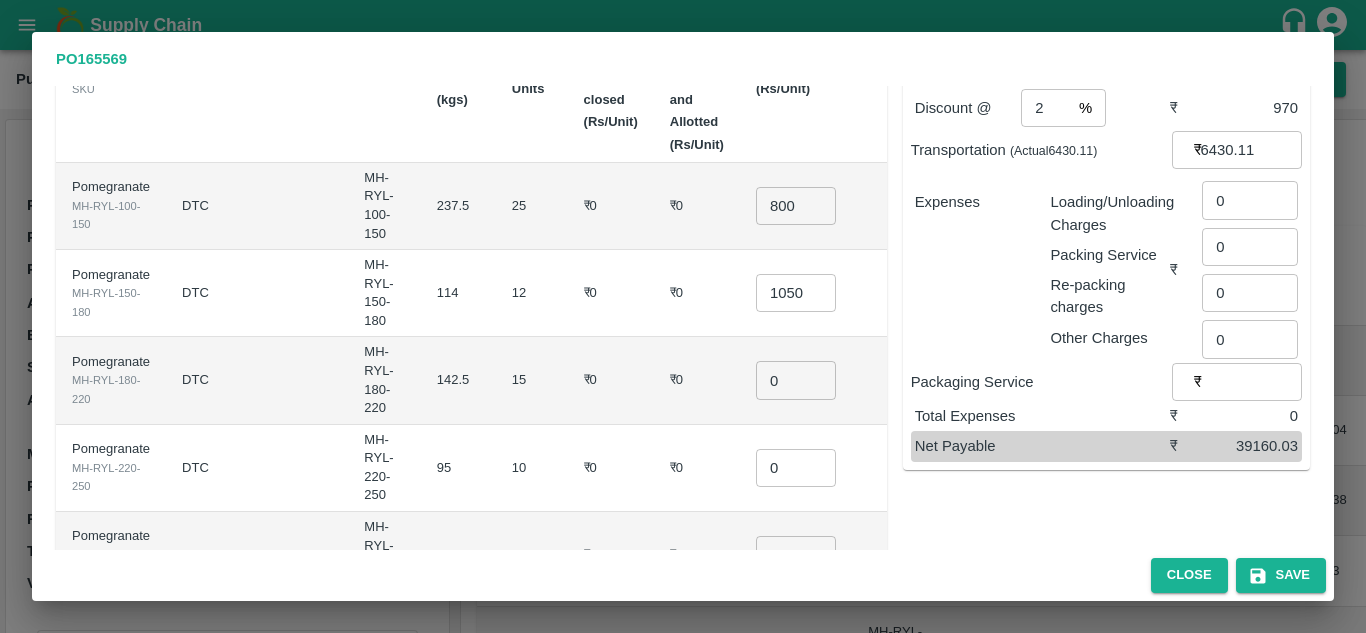 scroll, scrollTop: 178, scrollLeft: 0, axis: vertical 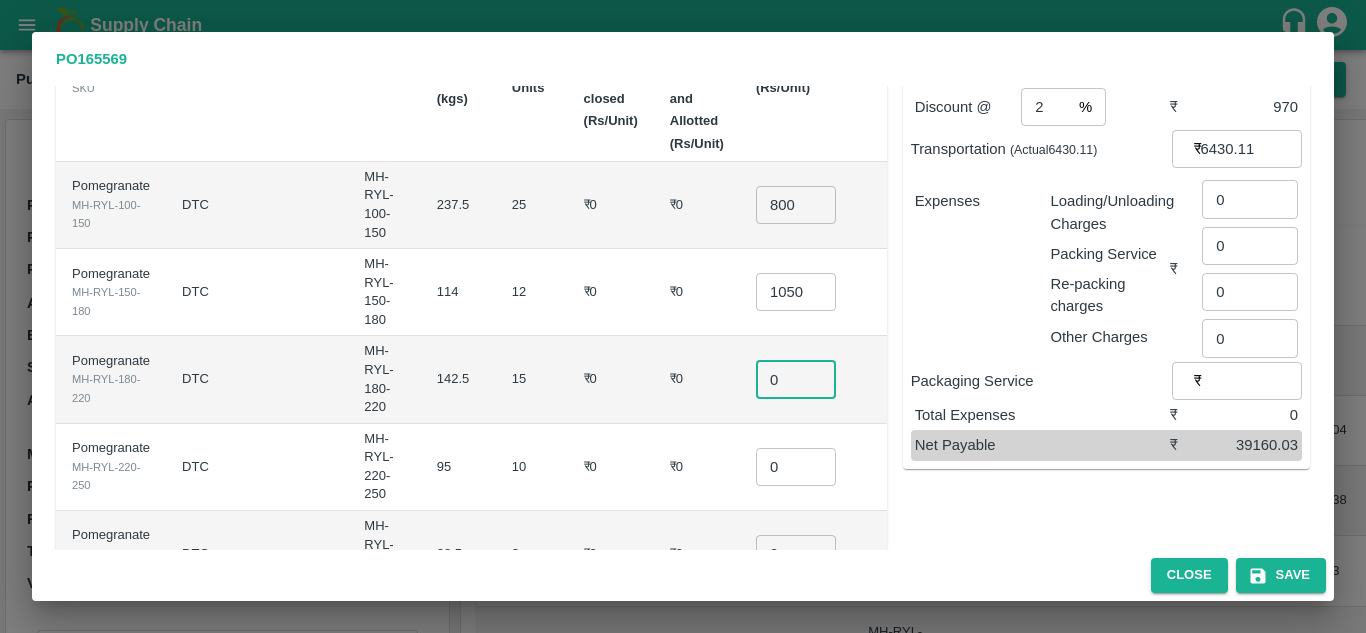 click on "0" at bounding box center [796, 379] 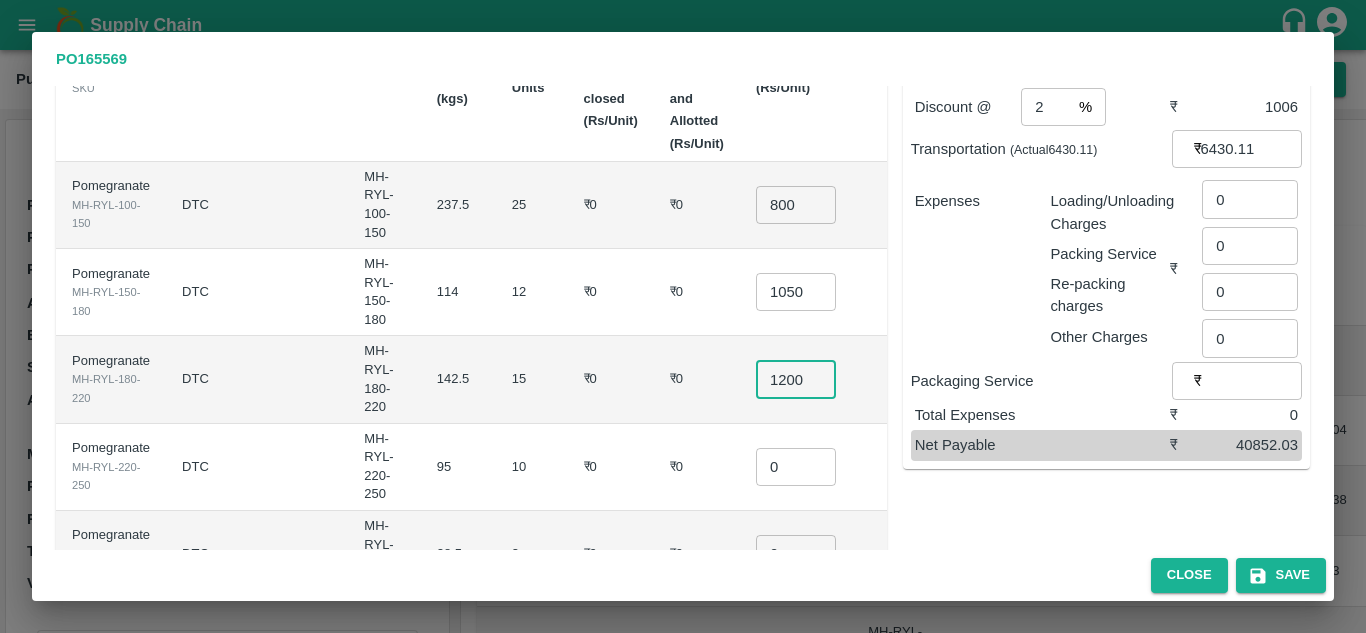 scroll, scrollTop: 0, scrollLeft: 4, axis: horizontal 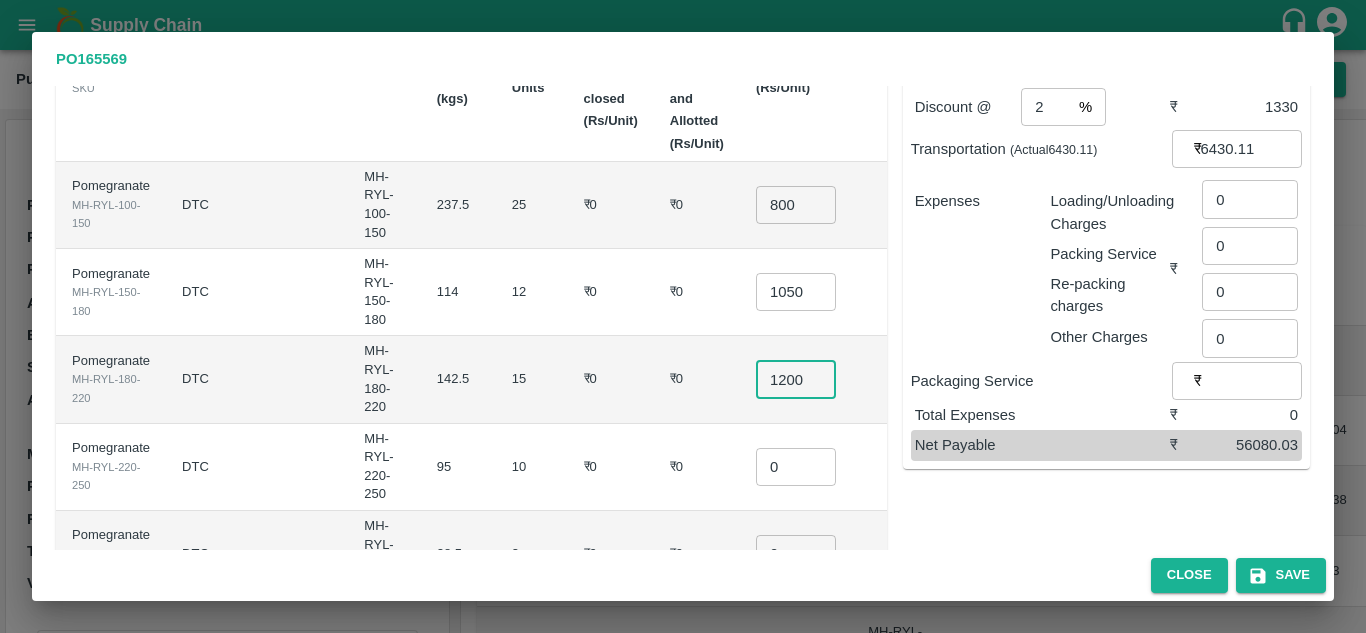 type on "1200" 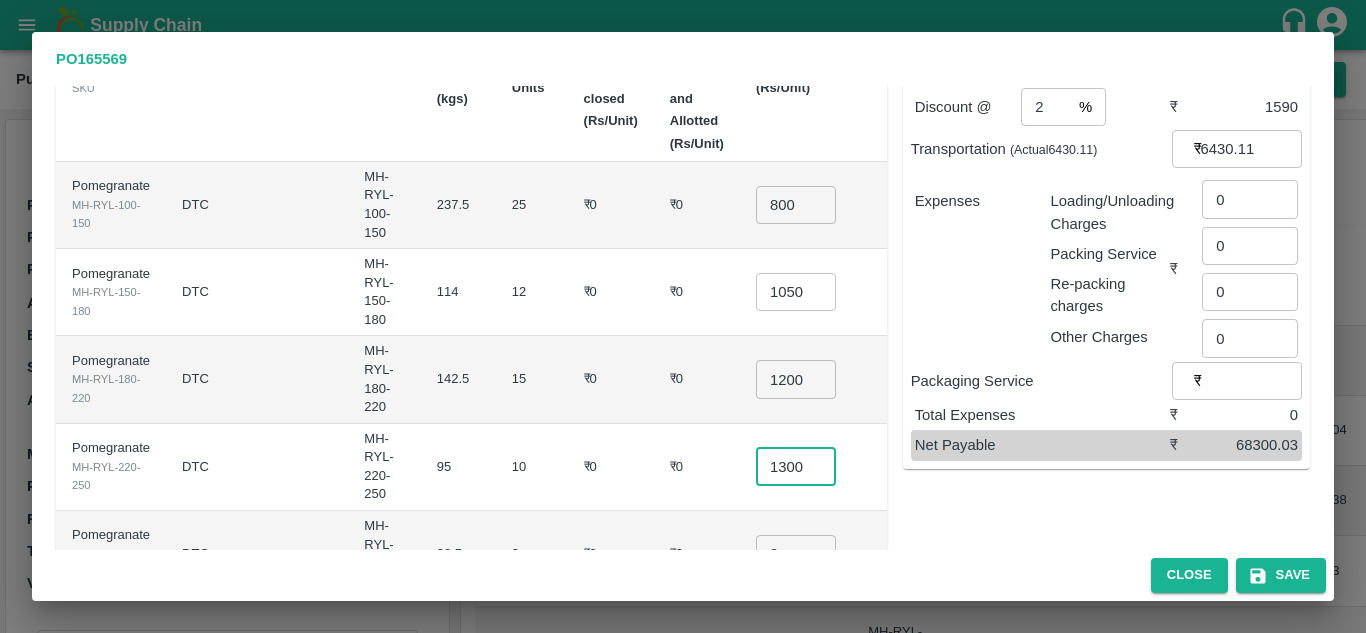 scroll, scrollTop: 0, scrollLeft: 4, axis: horizontal 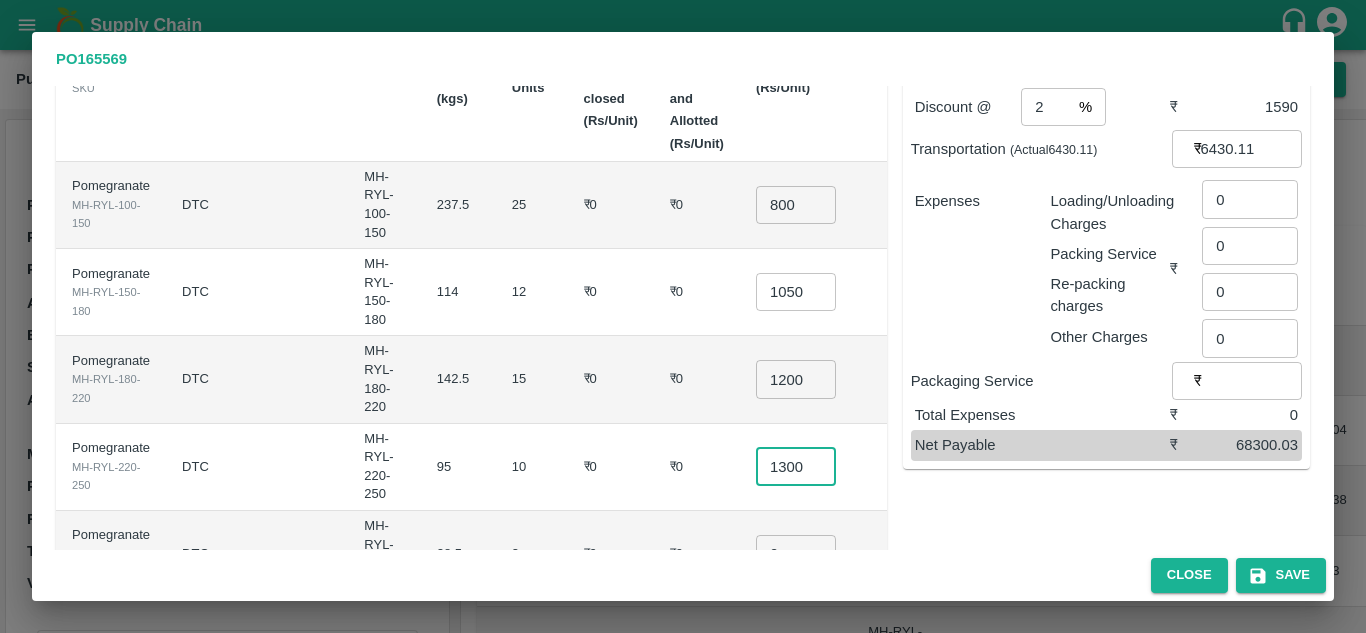 type on "1300" 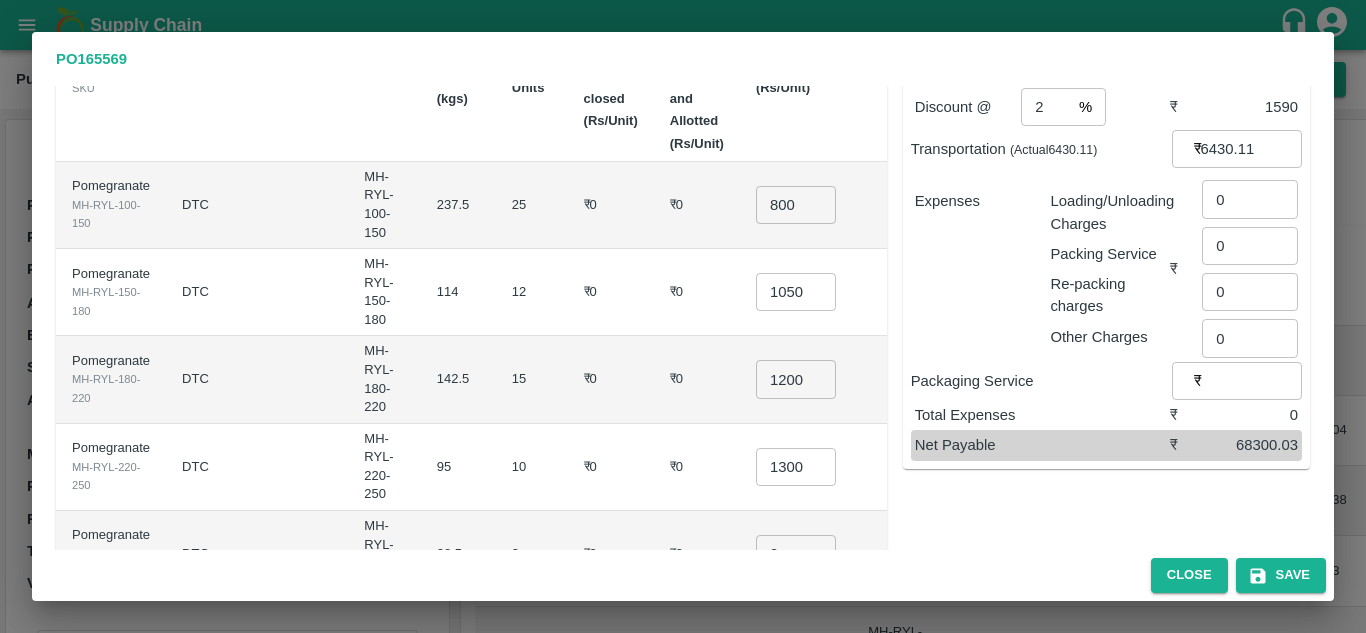 scroll, scrollTop: 0, scrollLeft: 0, axis: both 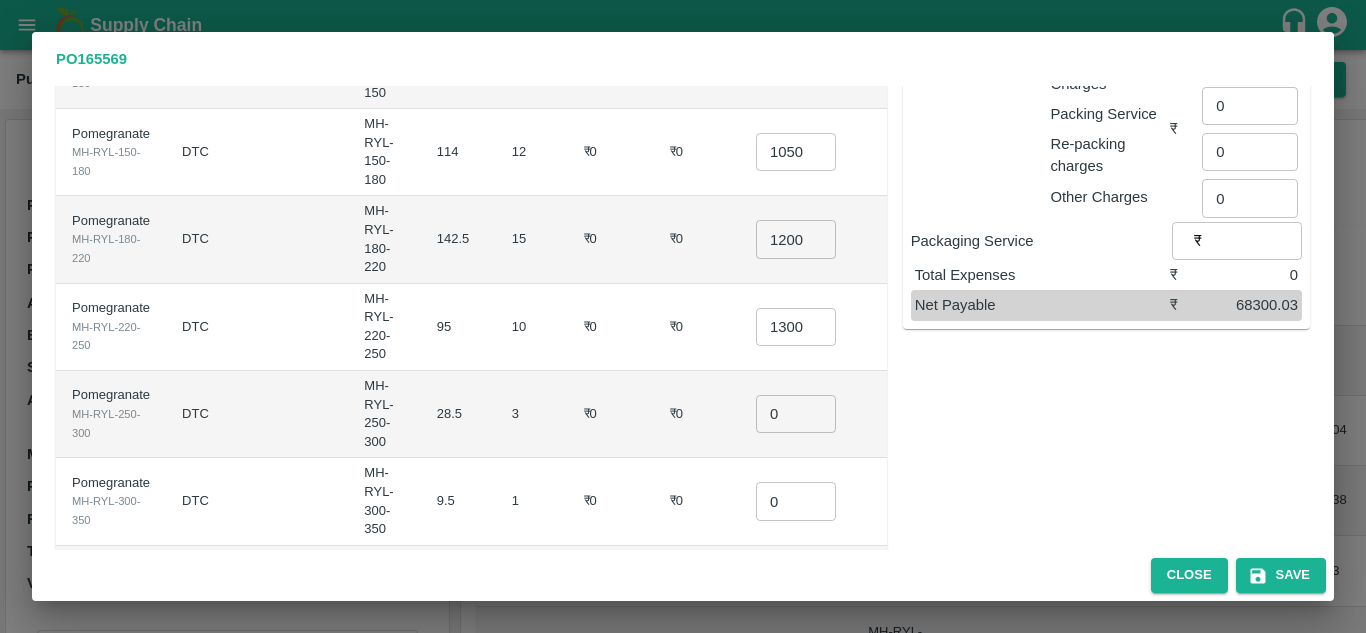 click on "0" at bounding box center [796, 414] 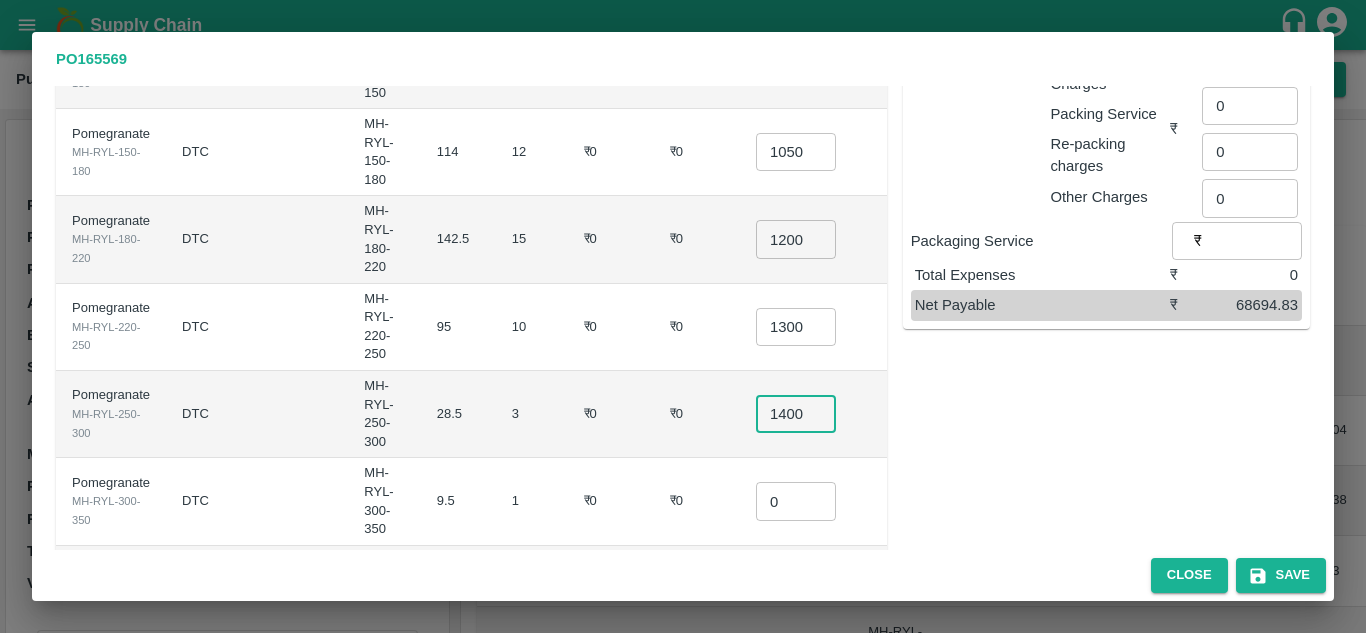scroll, scrollTop: 0, scrollLeft: 4, axis: horizontal 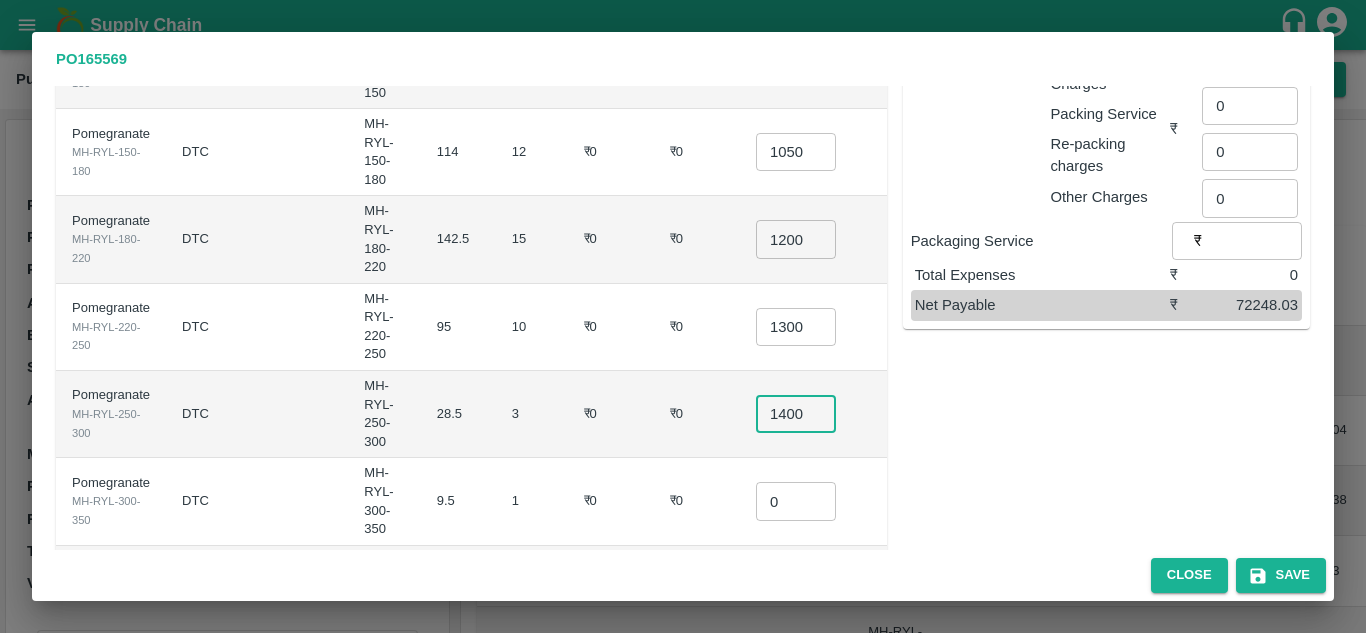 type on "1400" 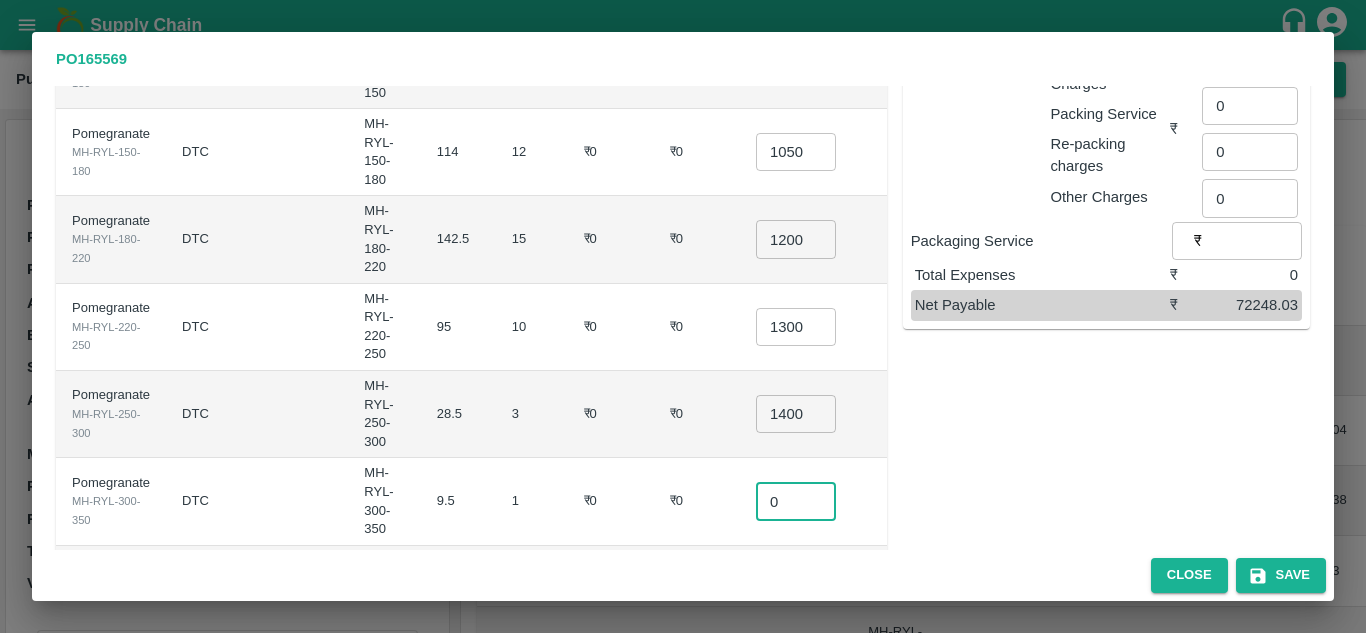 click on "0" at bounding box center (796, 501) 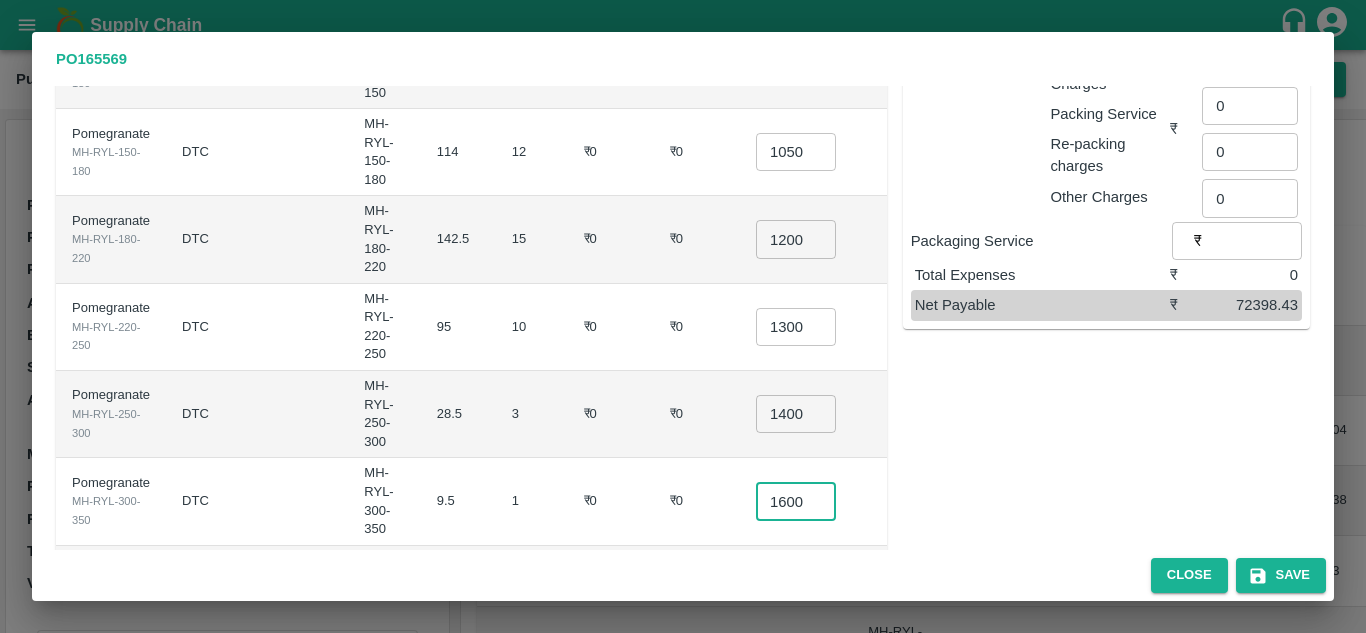 scroll, scrollTop: 0, scrollLeft: 4, axis: horizontal 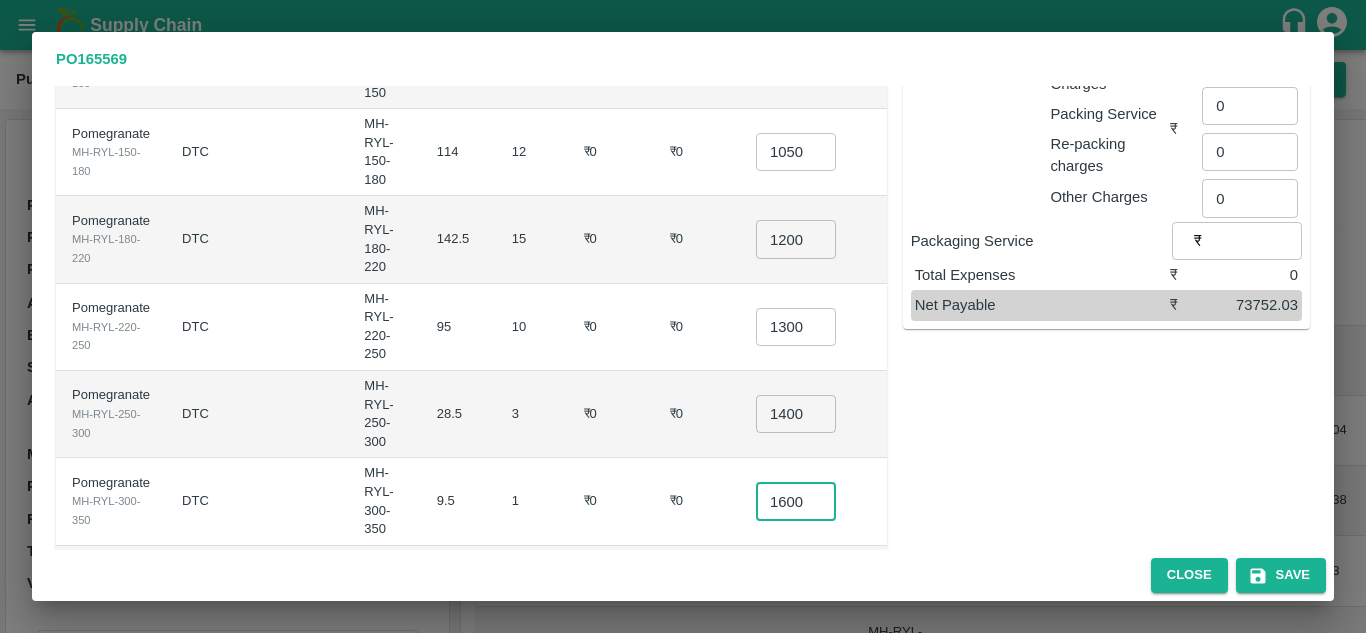 type on "1600" 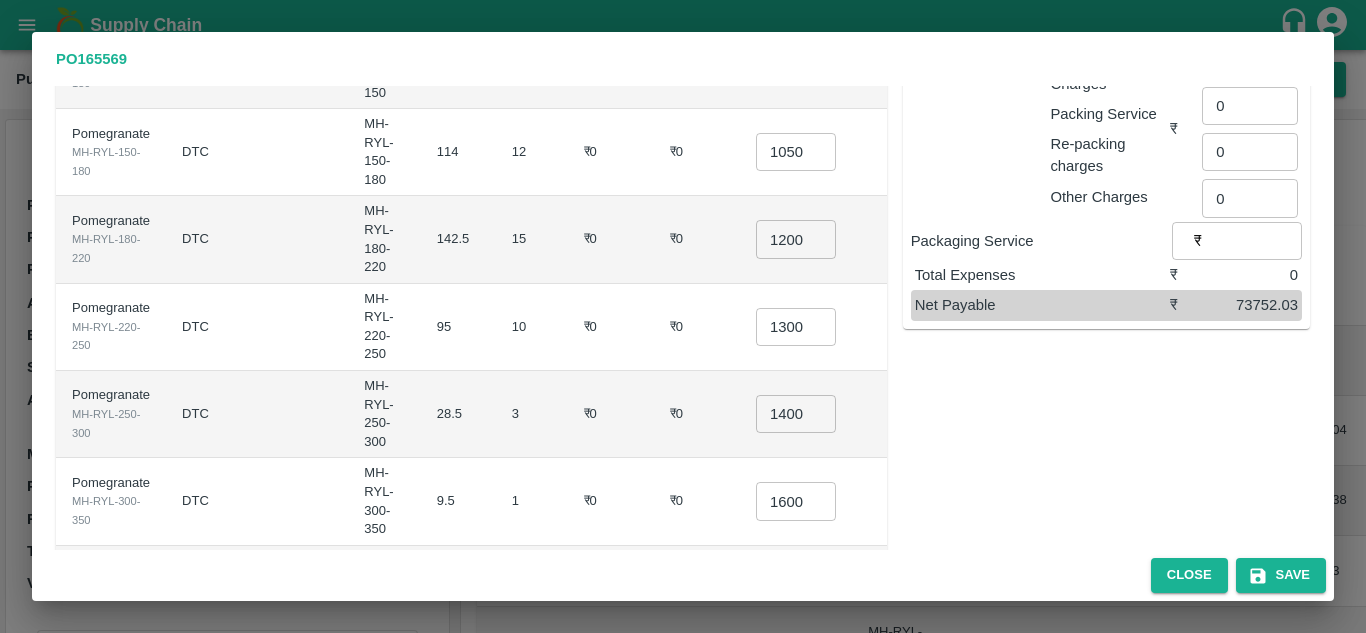 scroll, scrollTop: 0, scrollLeft: 0, axis: both 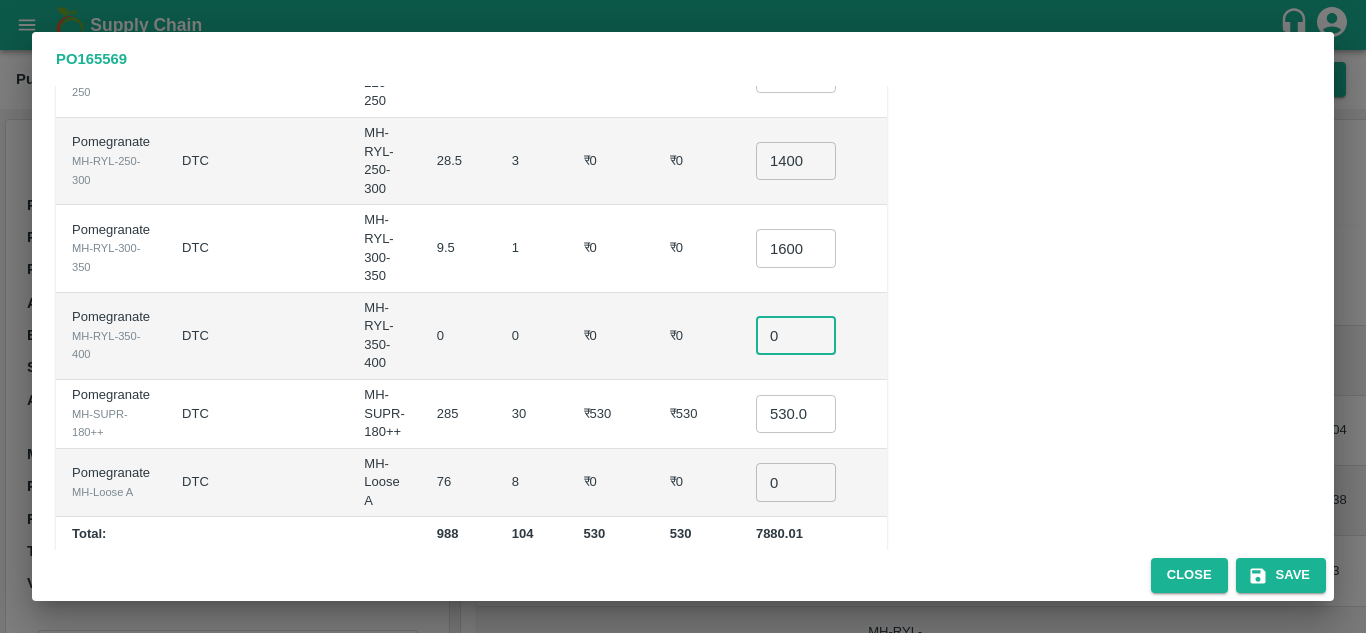 click on "0" at bounding box center (796, 336) 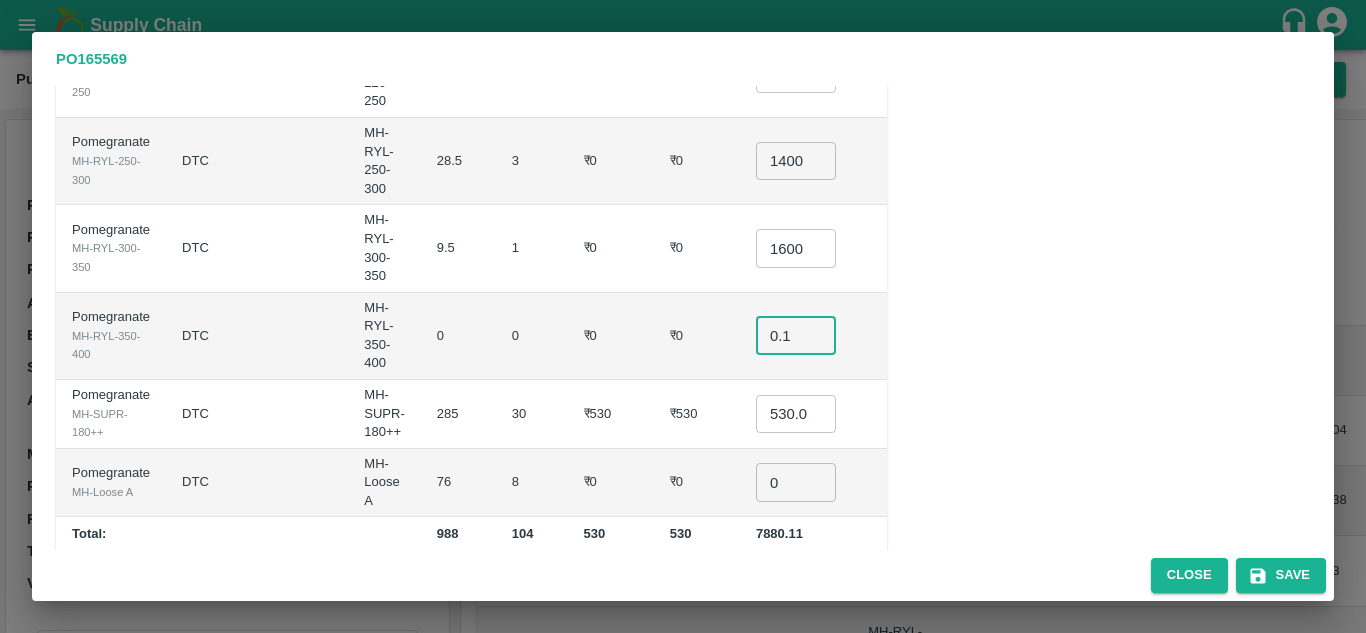 type on "0.1" 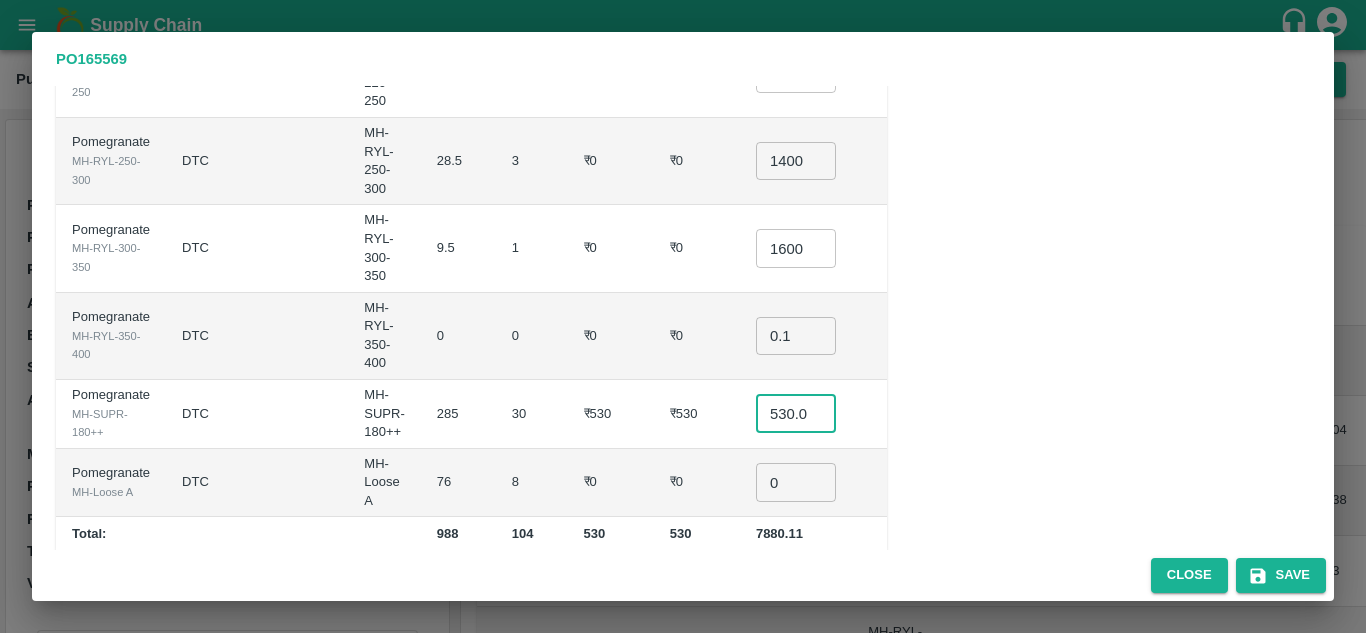 click on "530.005" at bounding box center (796, 414) 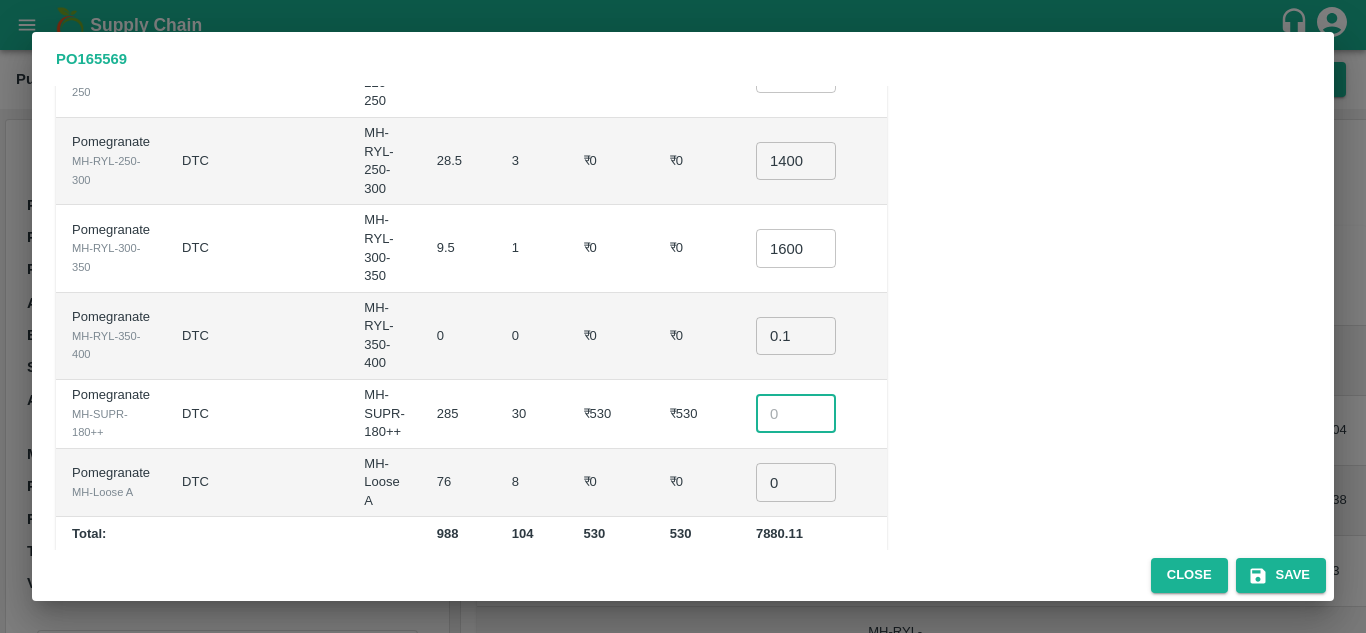 scroll, scrollTop: 549, scrollLeft: 0, axis: vertical 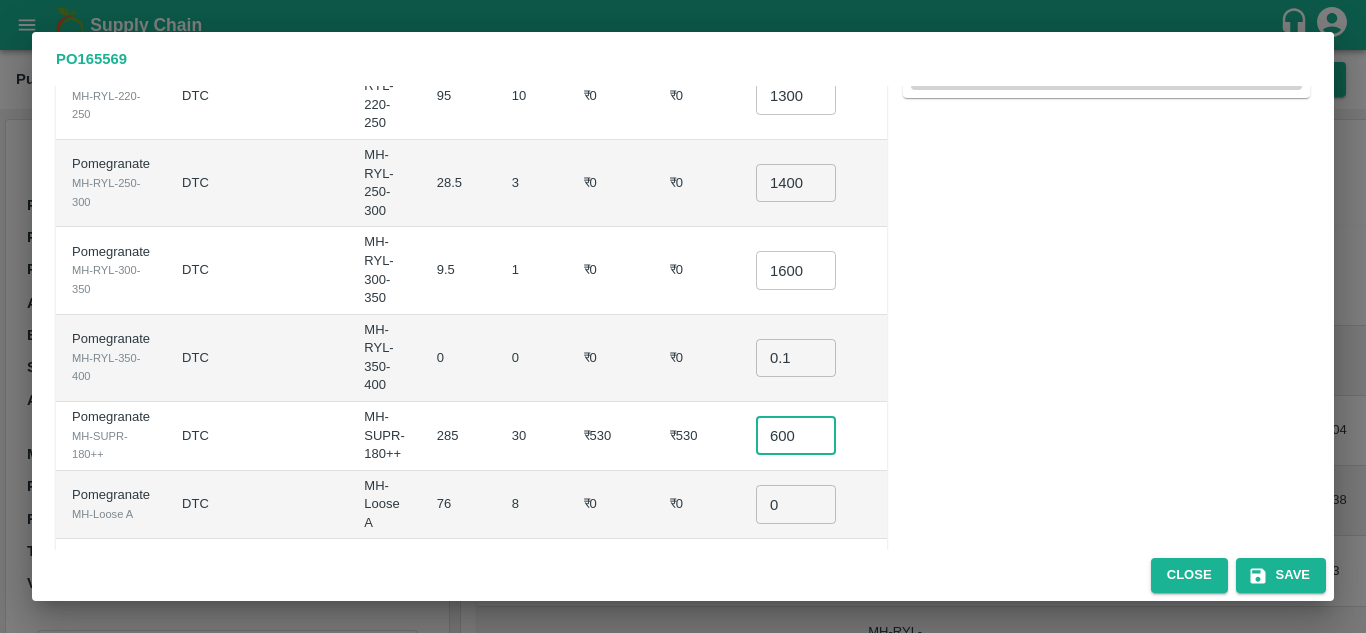 type on "600" 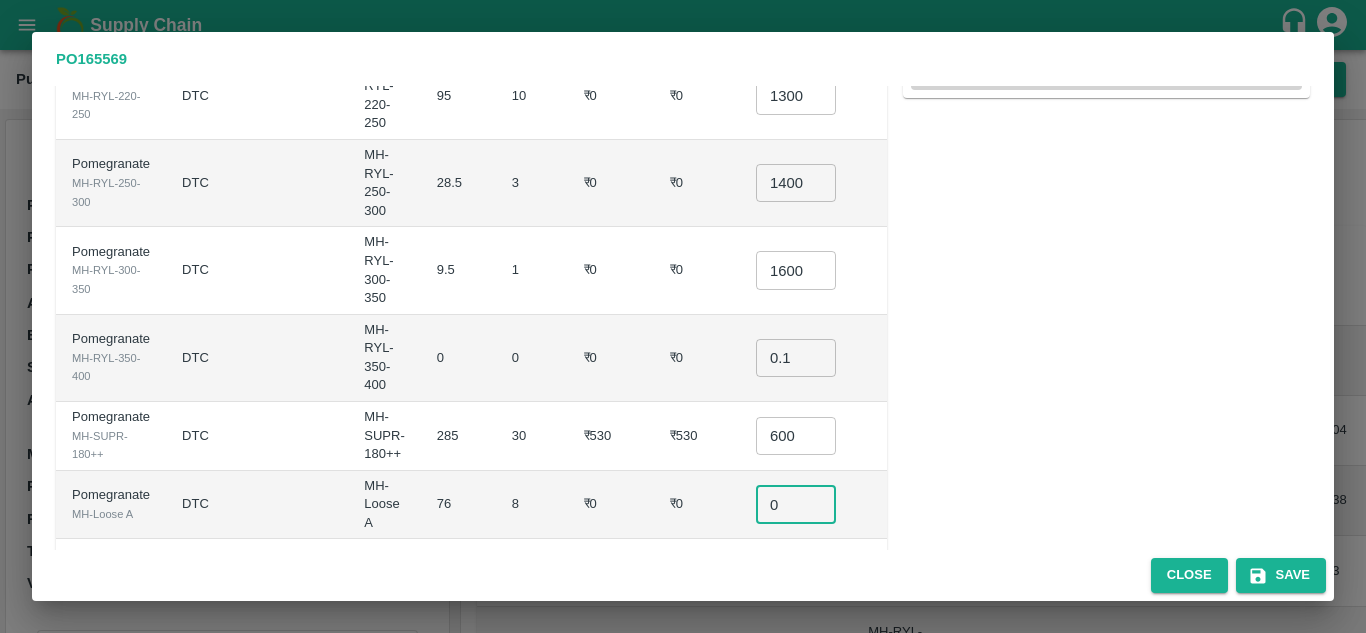 click on "0" at bounding box center (796, 504) 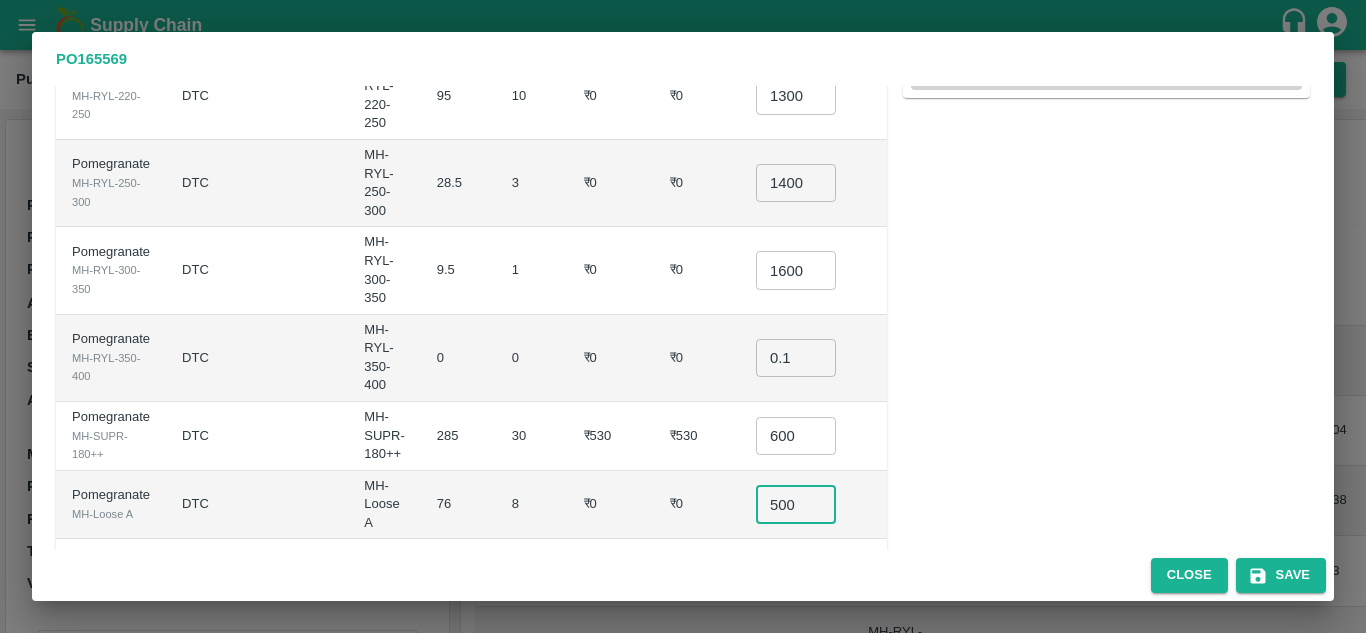 type on "500" 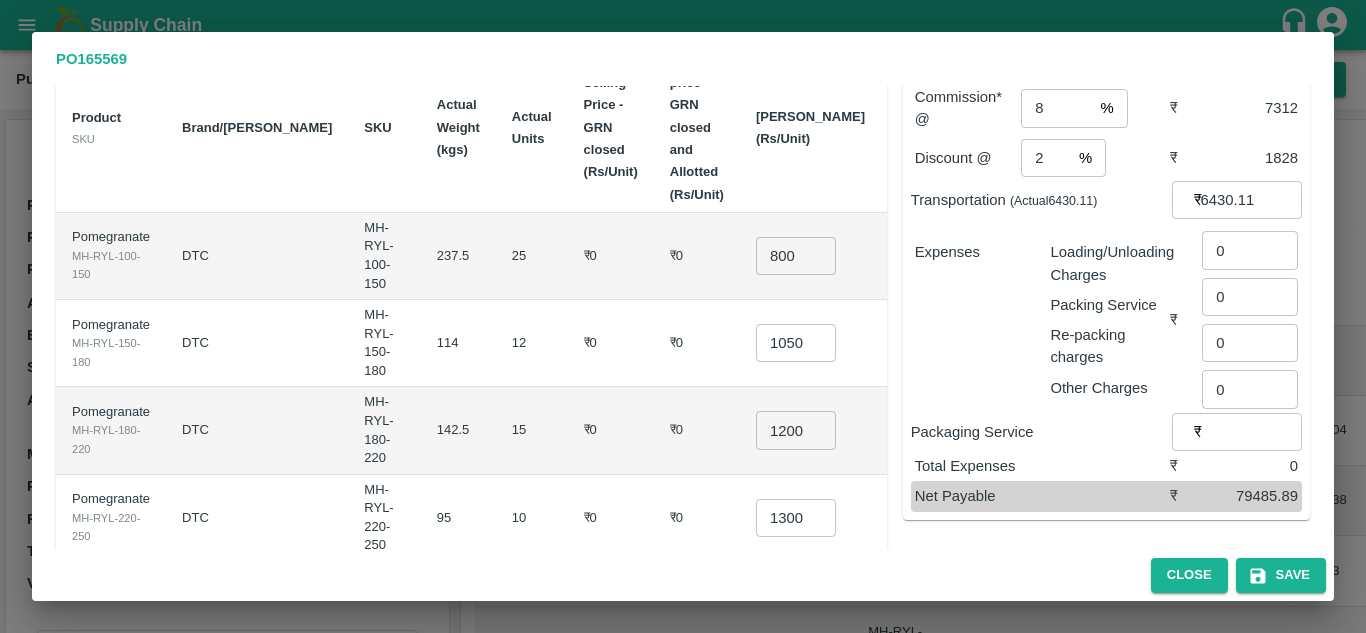 scroll, scrollTop: 126, scrollLeft: 0, axis: vertical 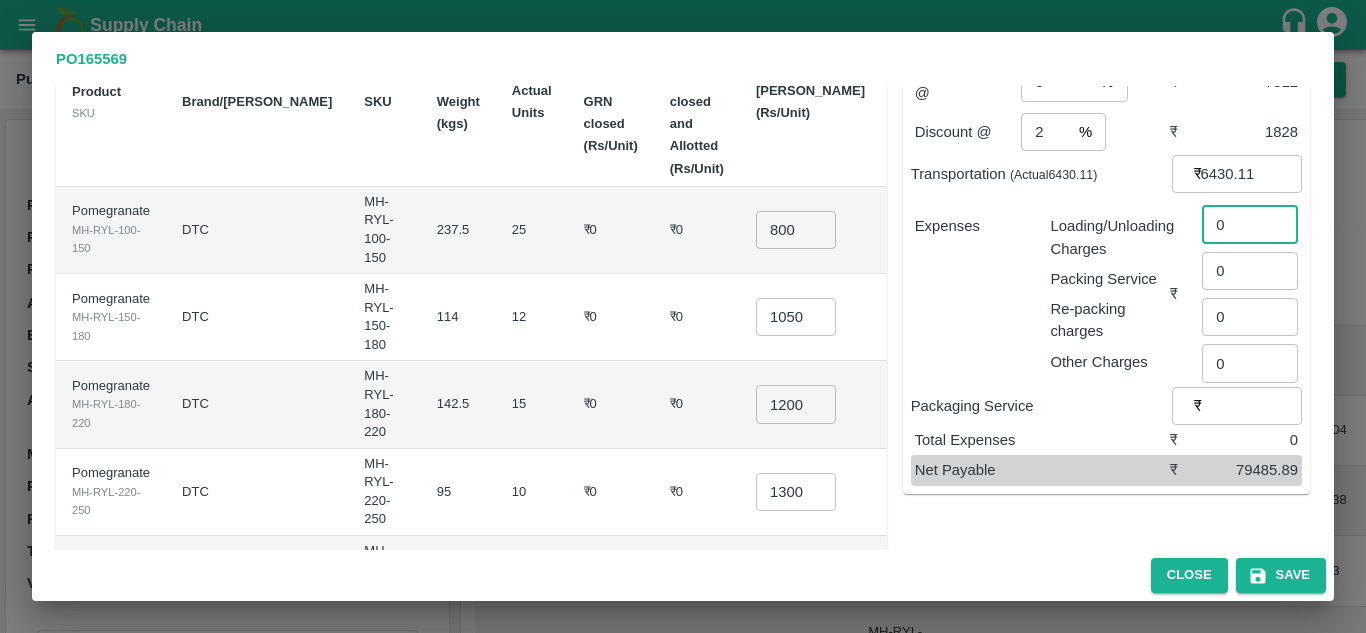 click on "0" at bounding box center [1250, 224] 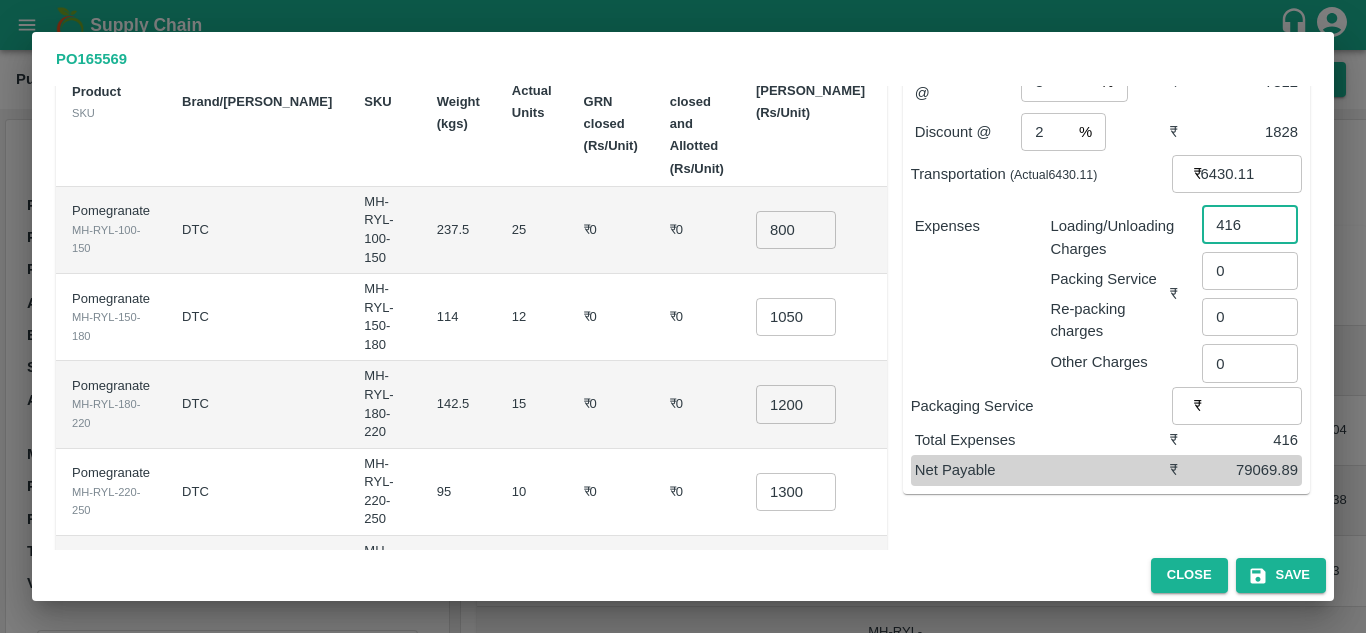 type on "416" 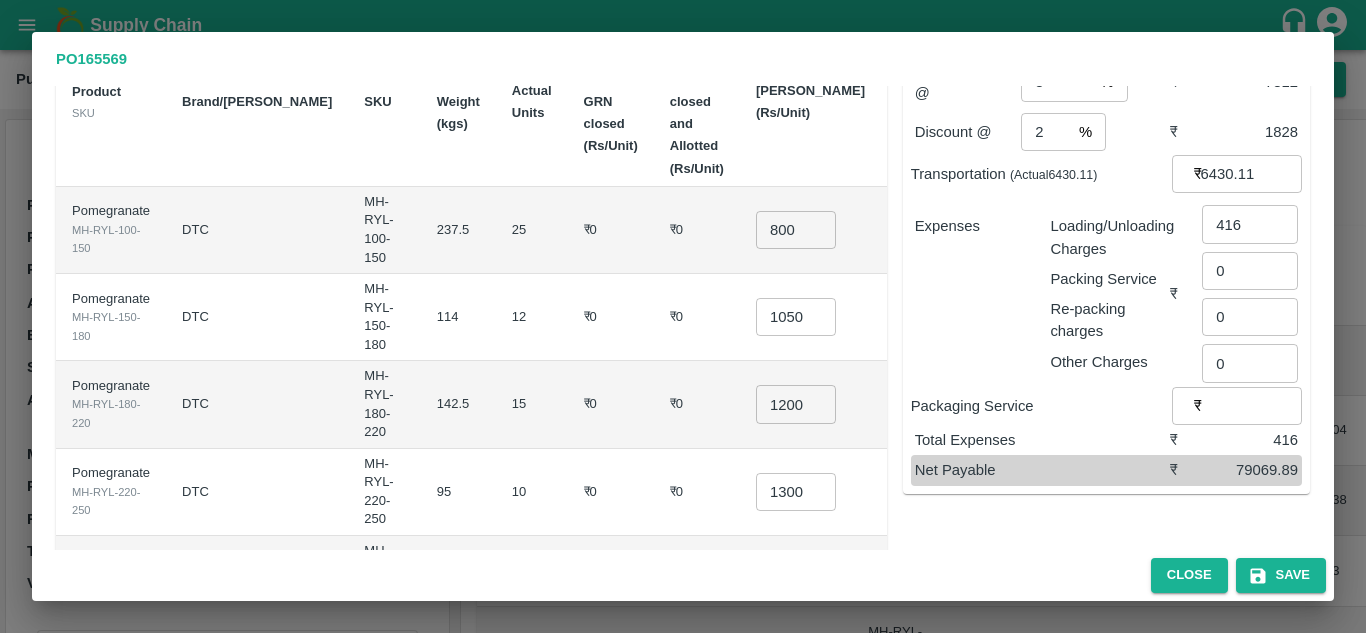 click on "Expenses" at bounding box center (967, 286) 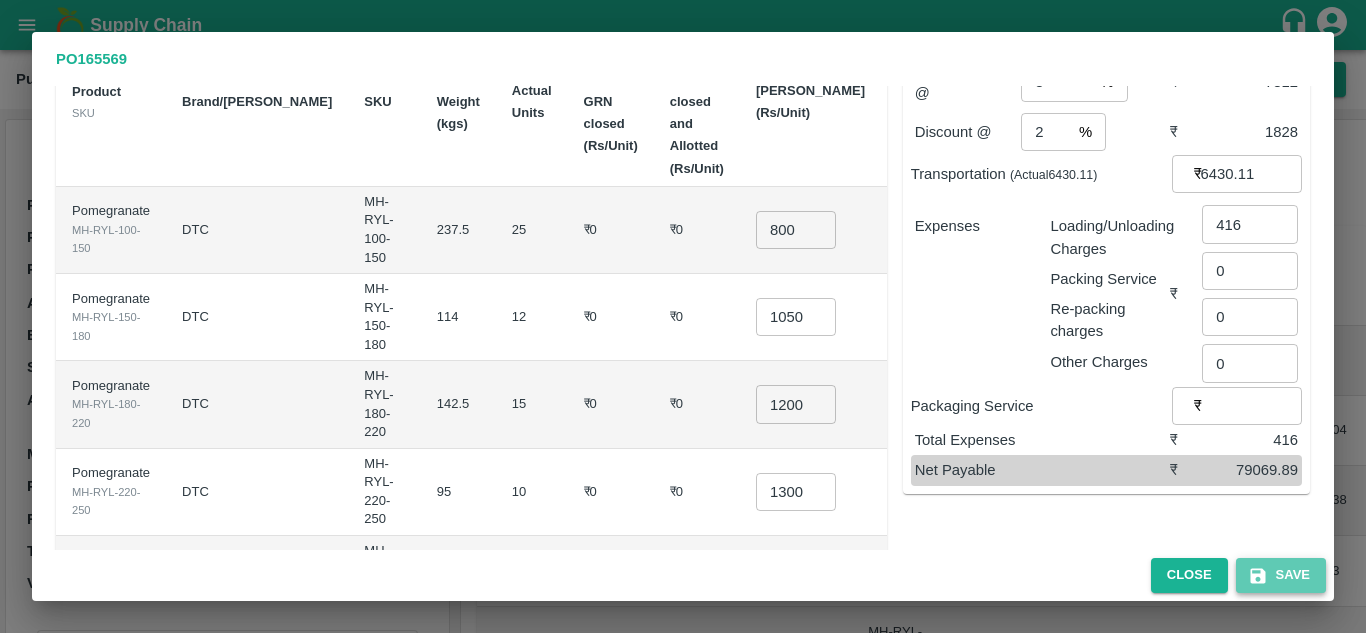 click on "Save" at bounding box center (1281, 575) 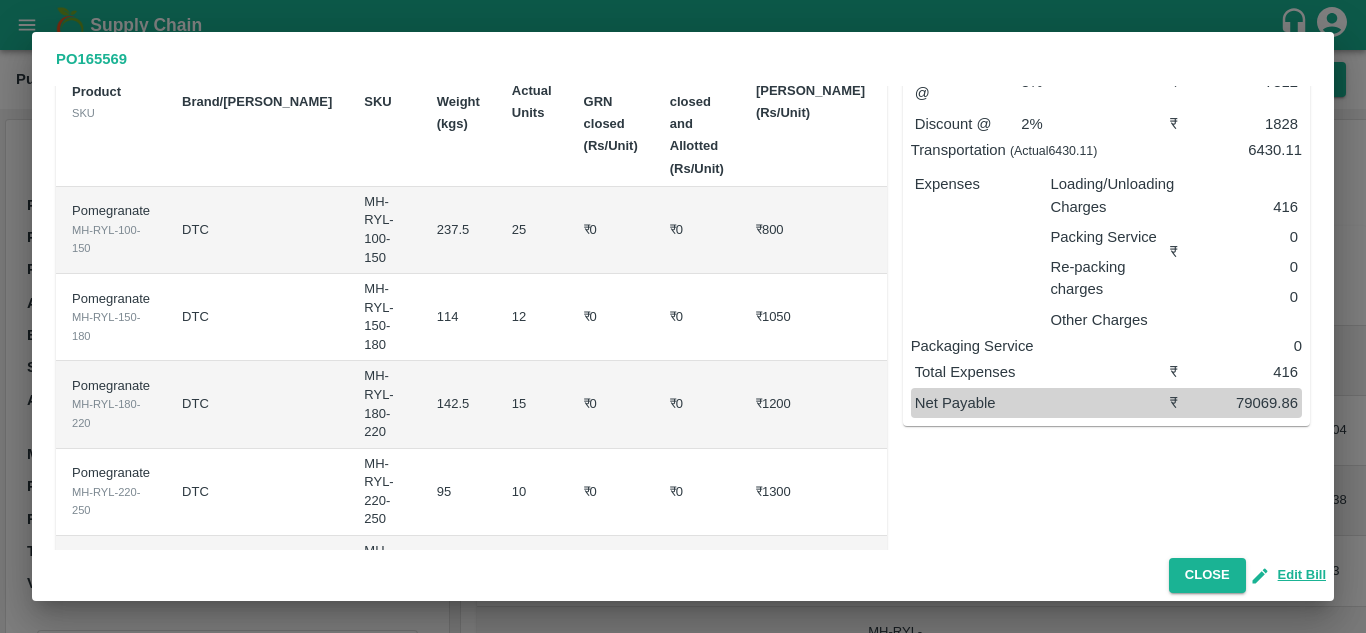 scroll, scrollTop: 0, scrollLeft: 0, axis: both 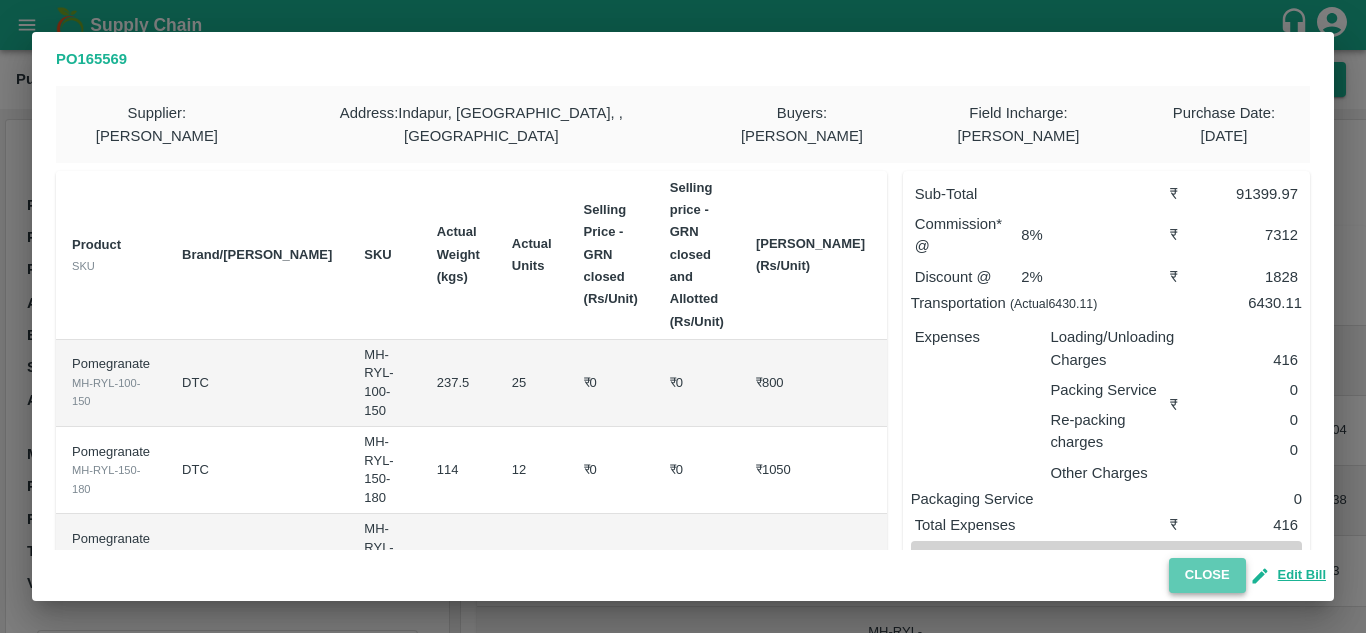 click on "Close" at bounding box center (1207, 575) 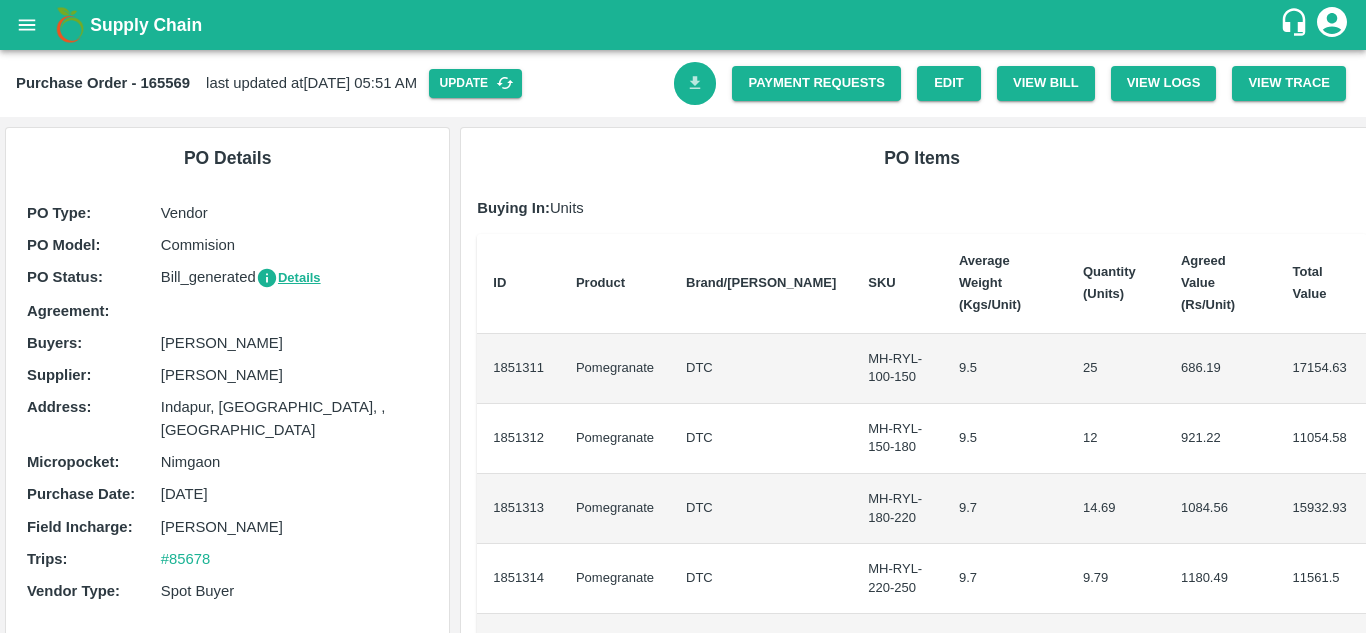 click 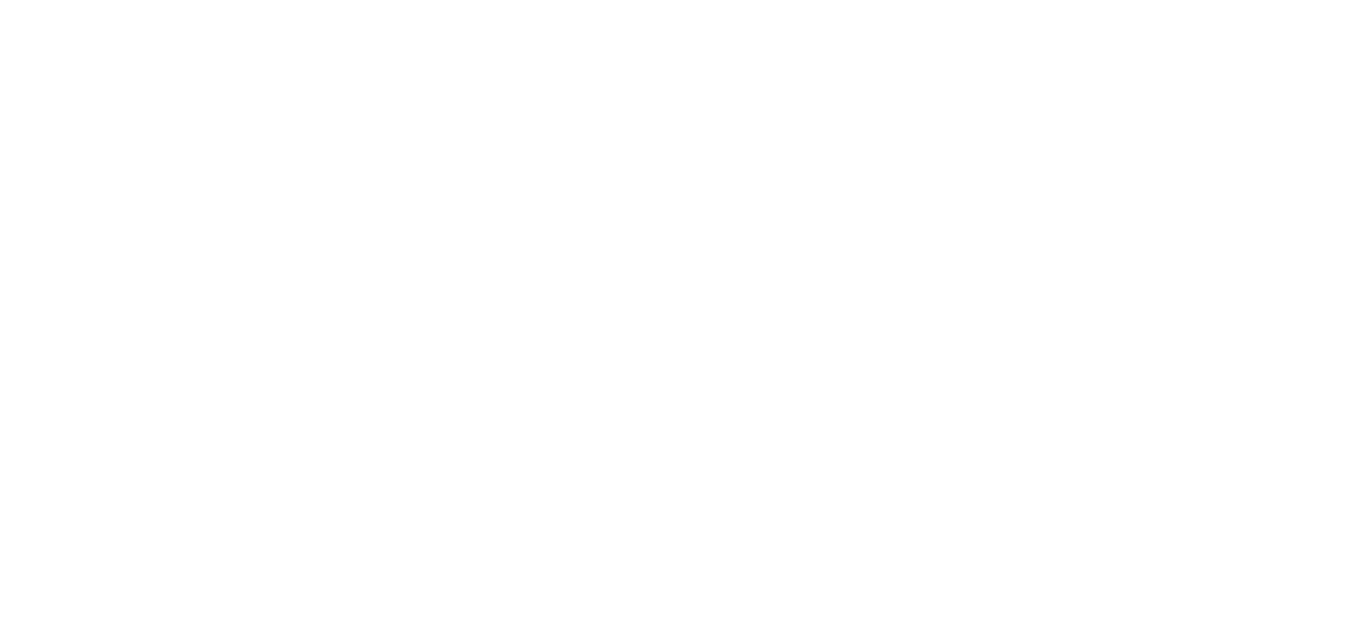 scroll, scrollTop: 0, scrollLeft: 0, axis: both 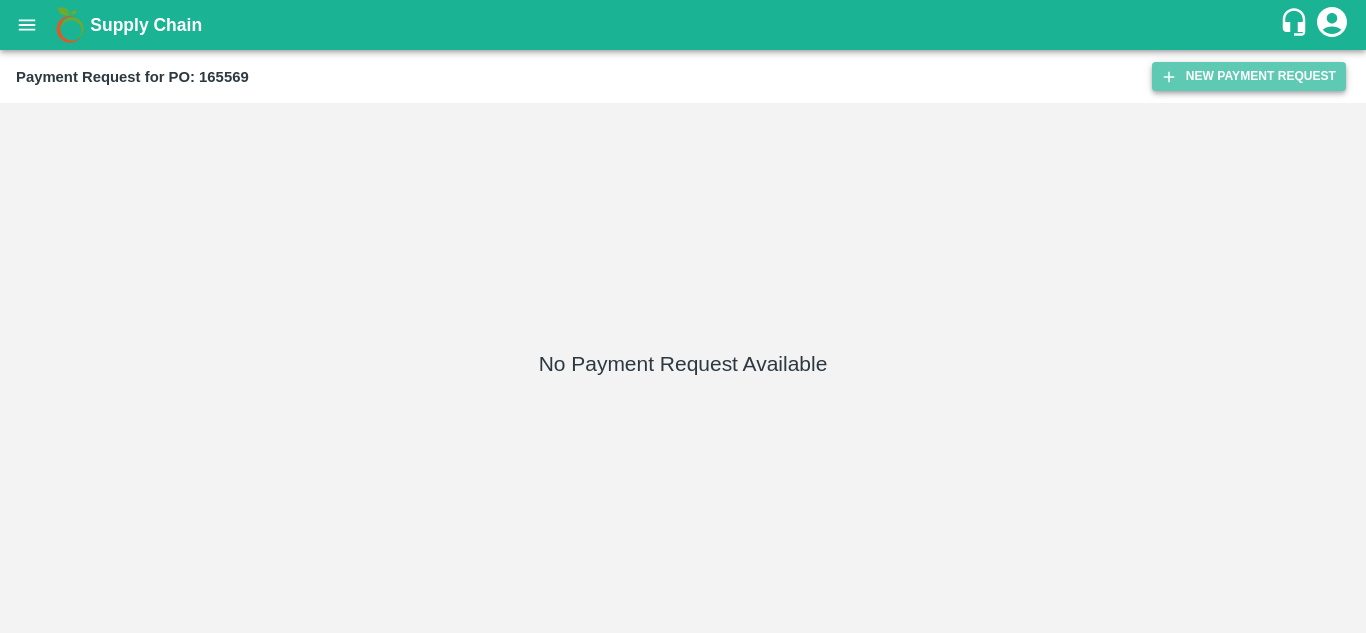 click on "New Payment Request" at bounding box center (1249, 76) 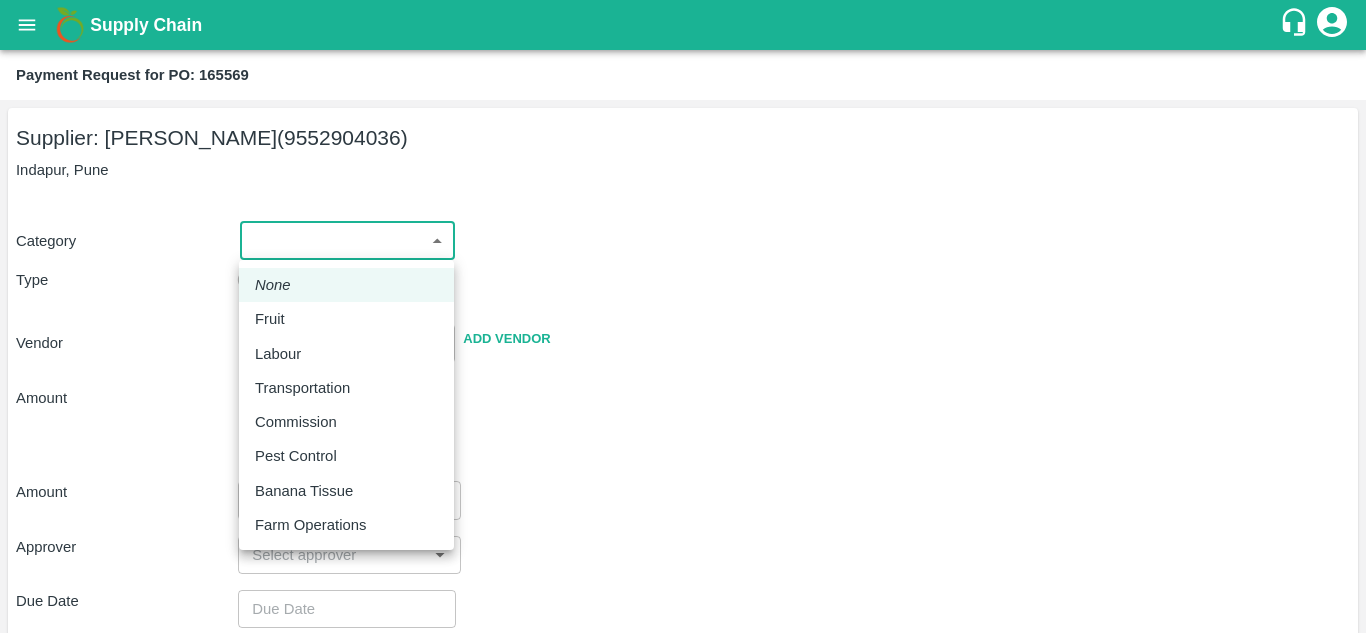 click on "Supply Chain Payment Request for PO: 165569 Supplier:    [PERSON_NAME]  (9552904036) Indapur, Pune Category ​ ​ Type Advance Bill Vendor ​ Add Vendor Amount Total value Per Kg ​ Amount ​ Approver ​ Due Date ​  Priority  Low  High Comment x ​ Attach bill Cancel Save Jeewana CC [PERSON_NAME] Logout None Fruit Labour Transportation Commission Pest Control Banana Tissue Farm Operations" at bounding box center [683, 316] 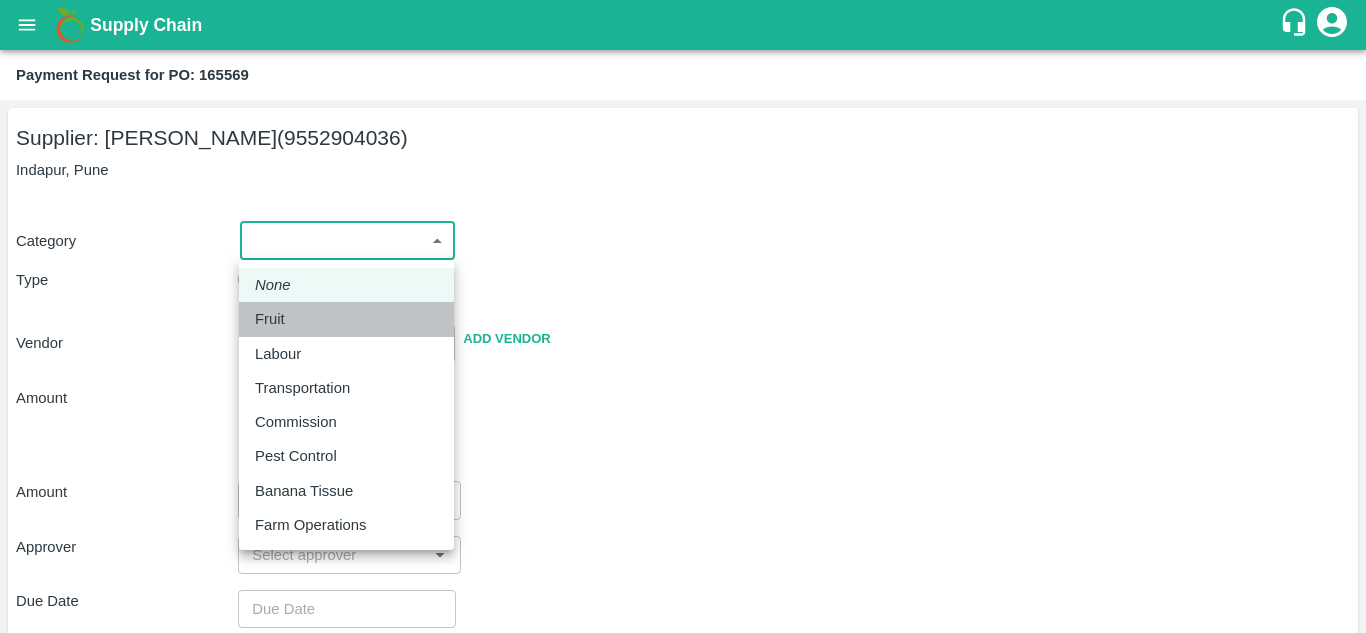 click on "Fruit" at bounding box center (346, 319) 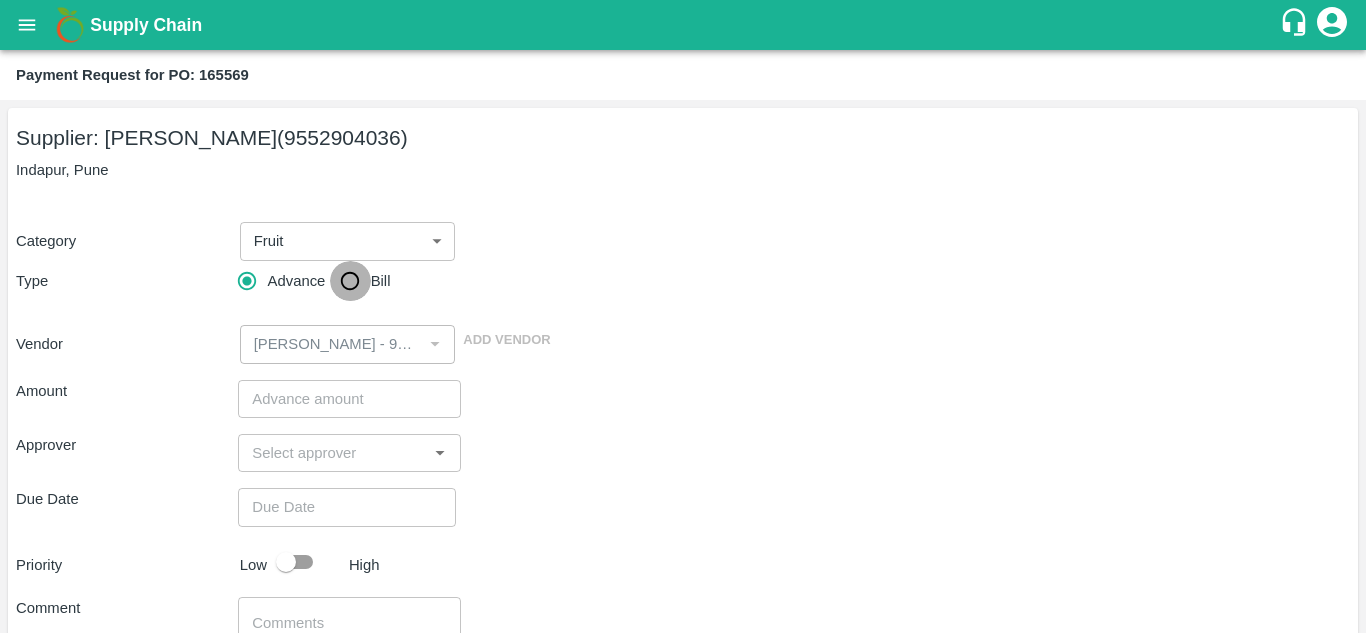 click on "Bill" at bounding box center [350, 281] 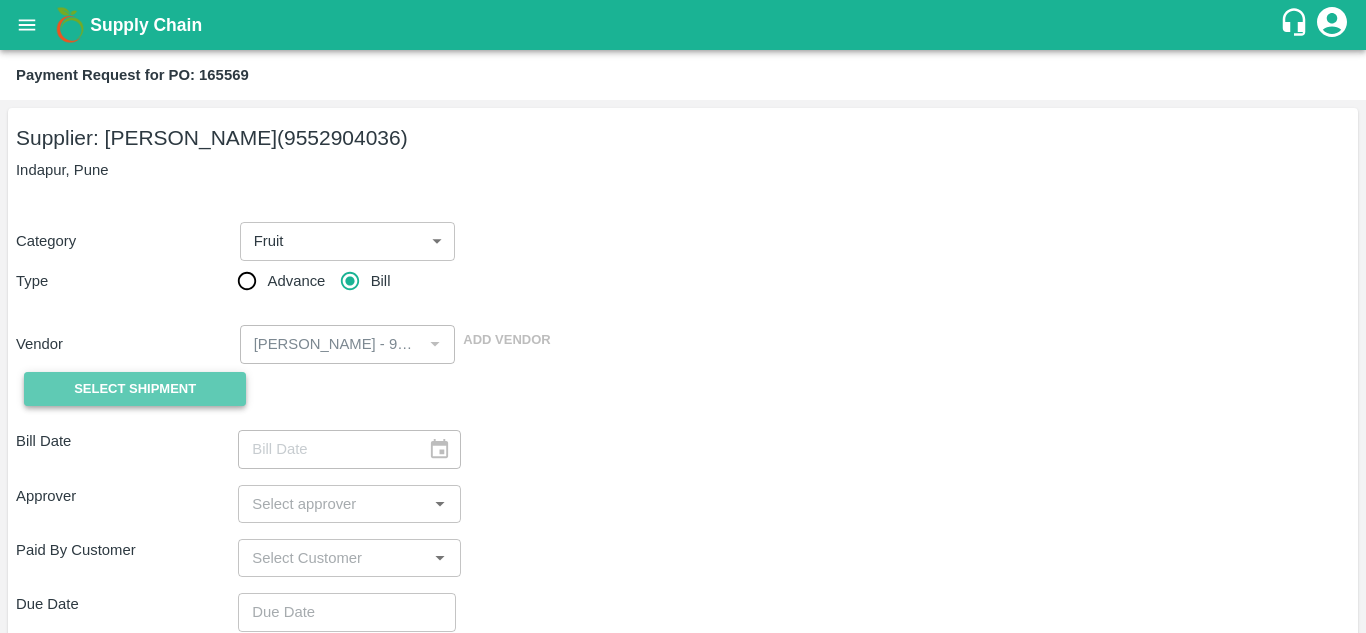 click on "Select Shipment" at bounding box center (135, 389) 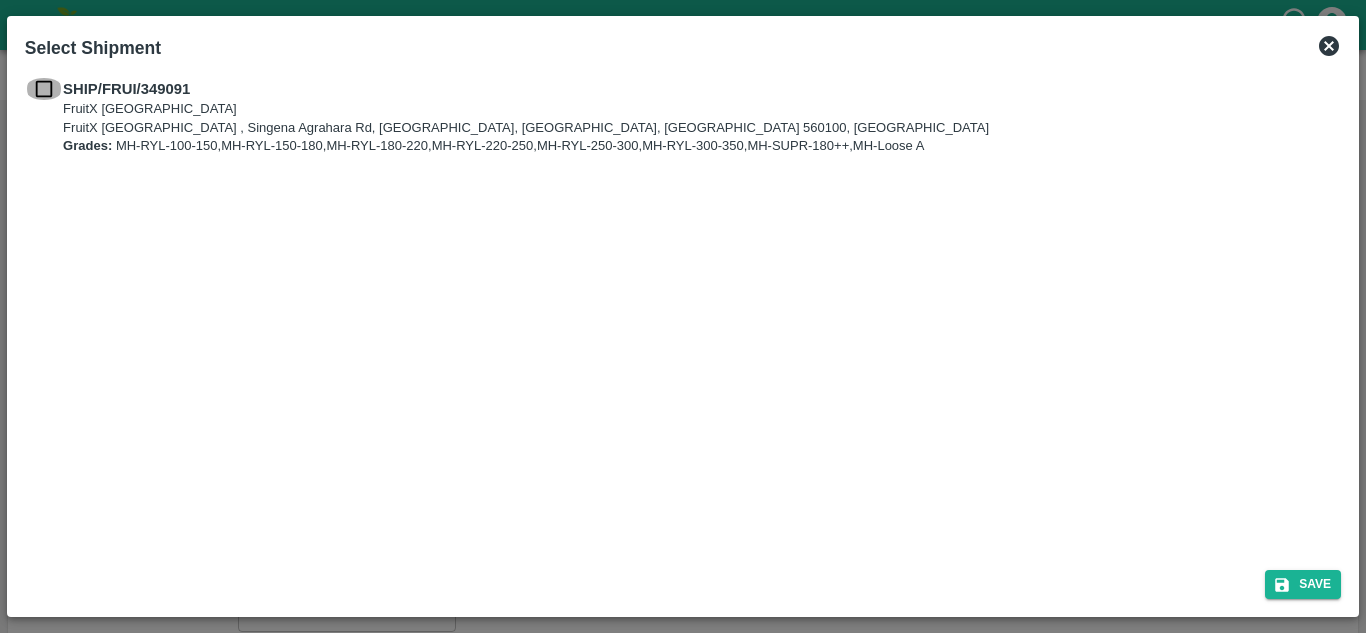 click at bounding box center [44, 89] 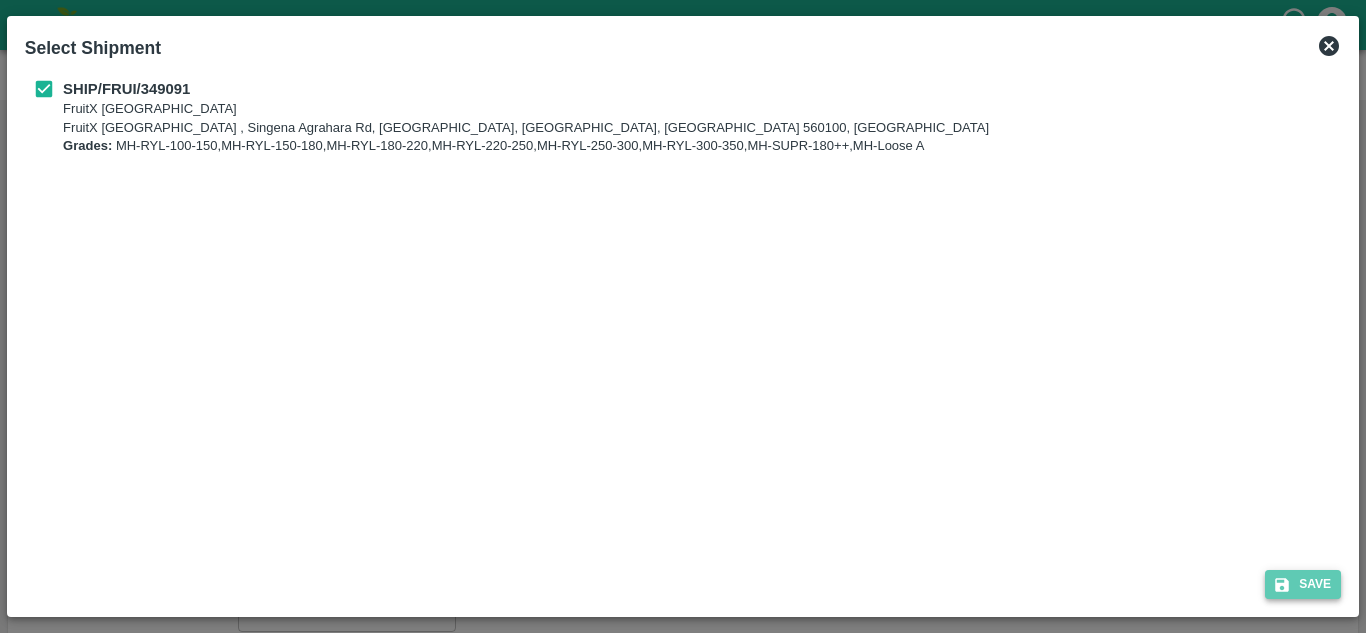 click on "Save" at bounding box center [1303, 584] 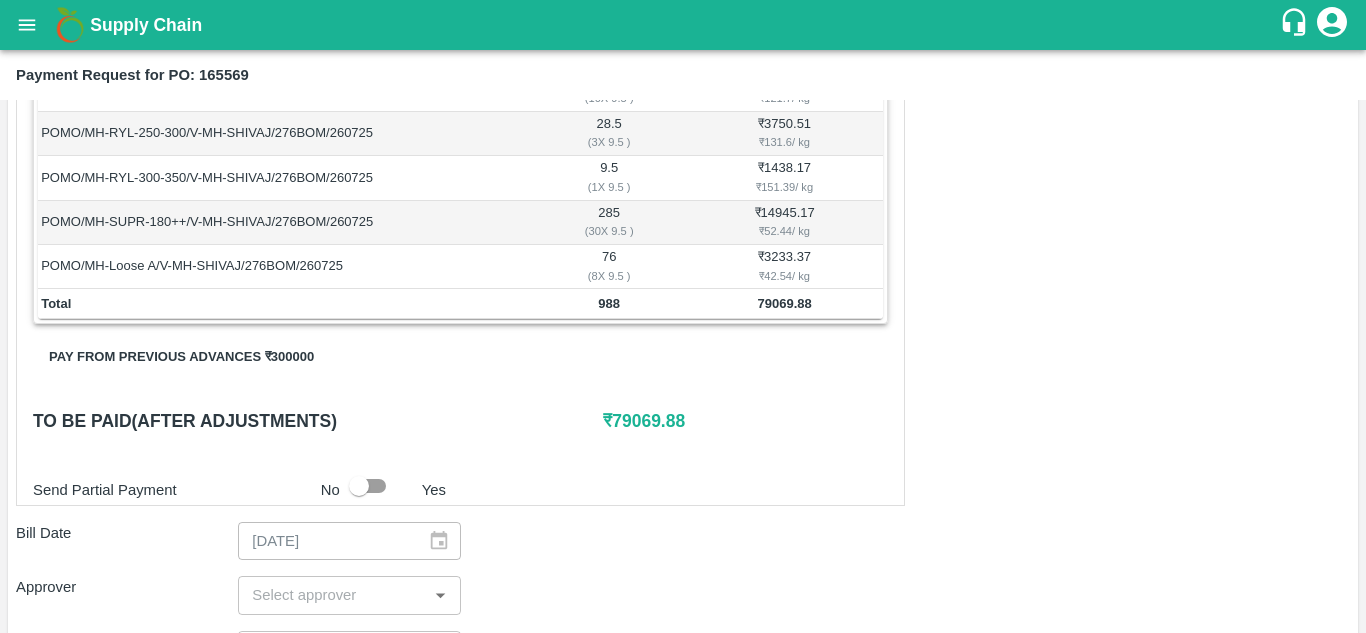 scroll, scrollTop: 543, scrollLeft: 0, axis: vertical 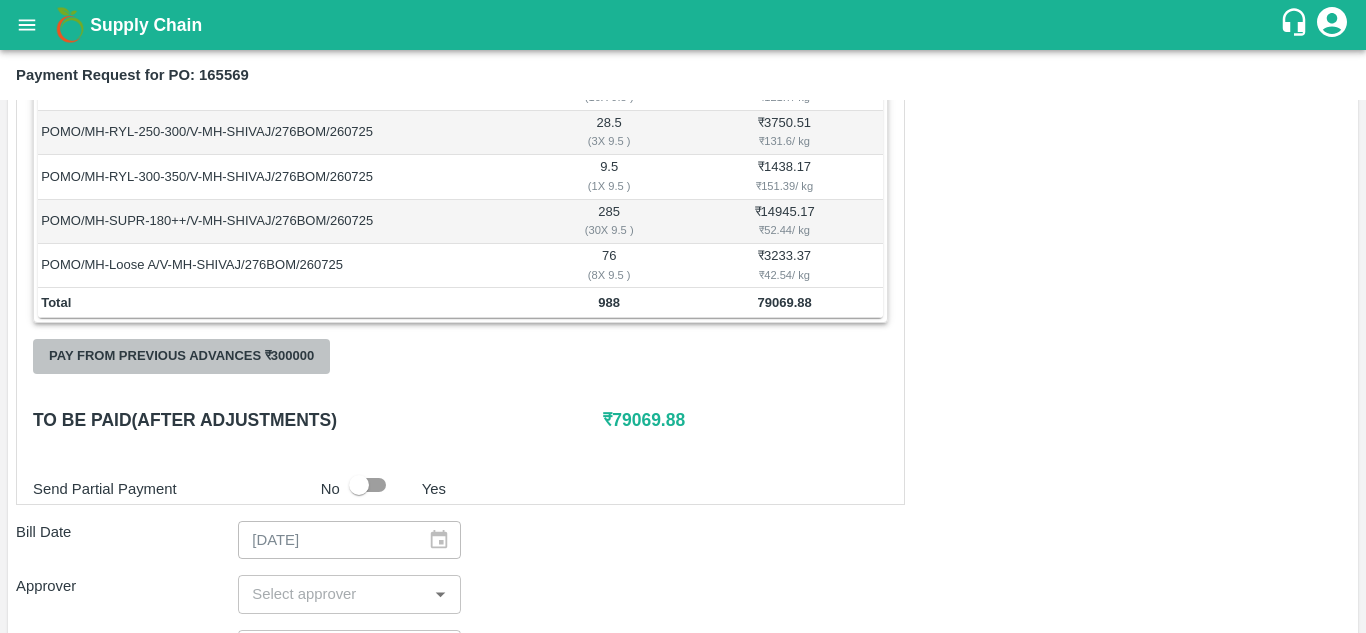 click on "Pay from previous advances ₹  300000" at bounding box center (181, 356) 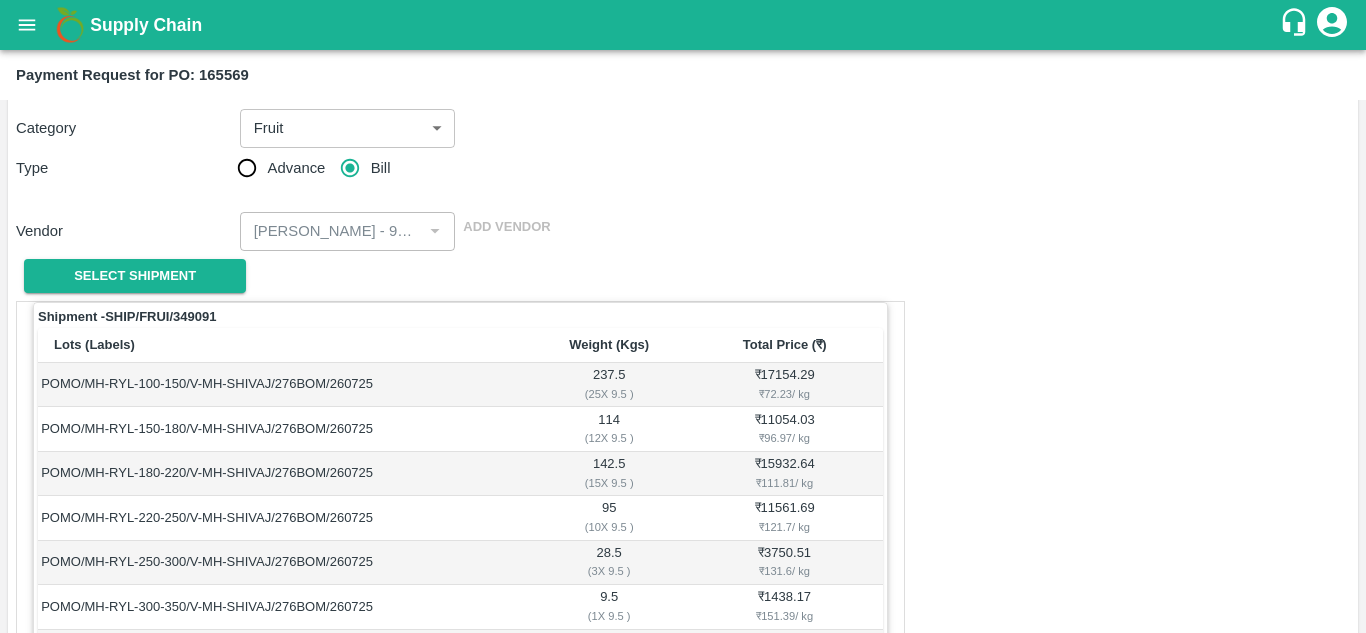 scroll, scrollTop: 543, scrollLeft: 0, axis: vertical 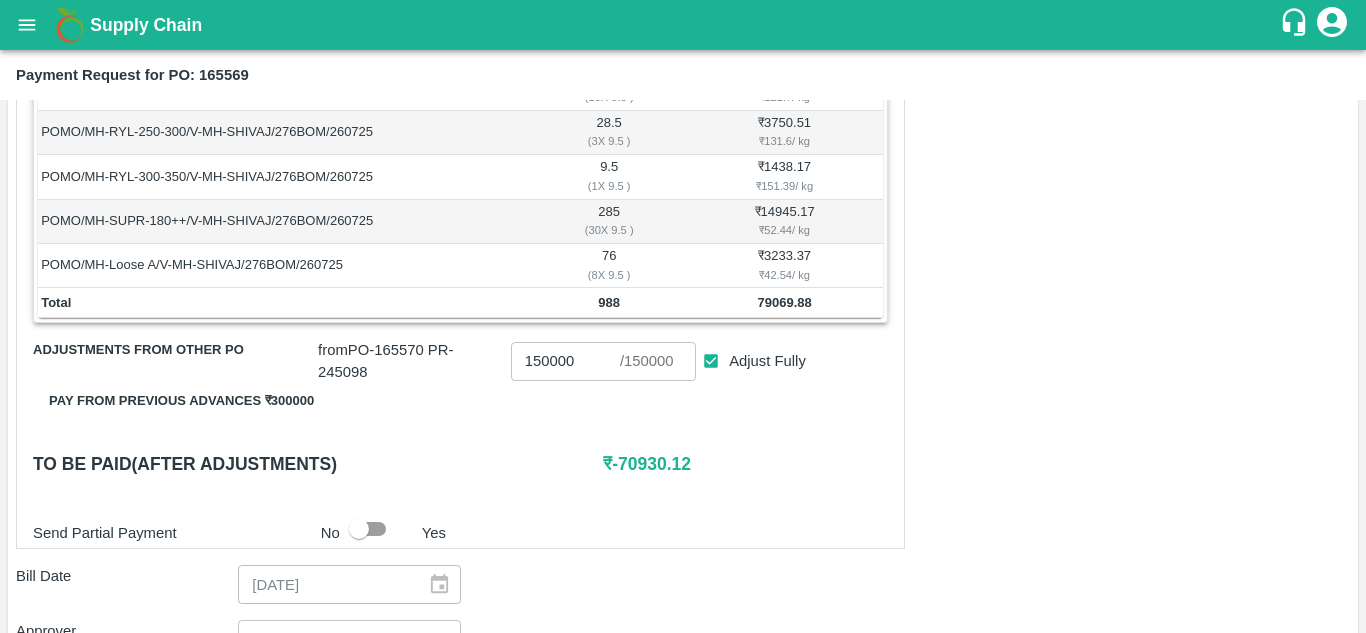 click on "Adjust Fully" at bounding box center (711, 361) 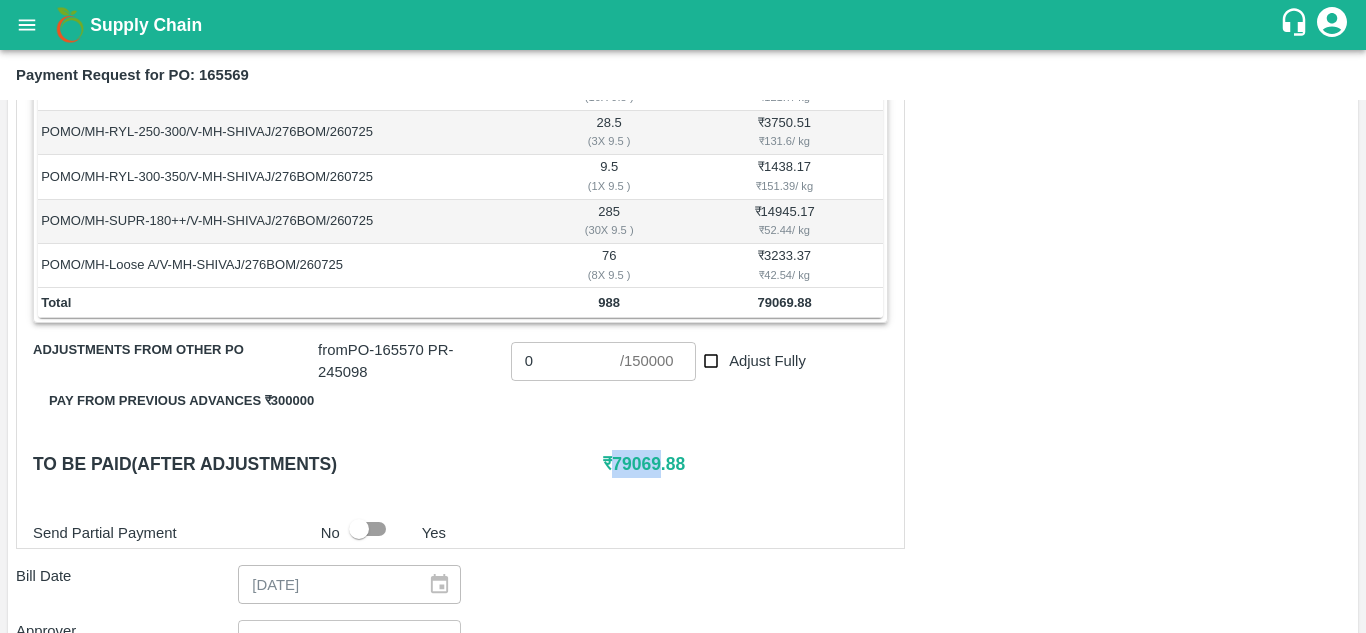 drag, startPoint x: 616, startPoint y: 464, endPoint x: 664, endPoint y: 465, distance: 48.010414 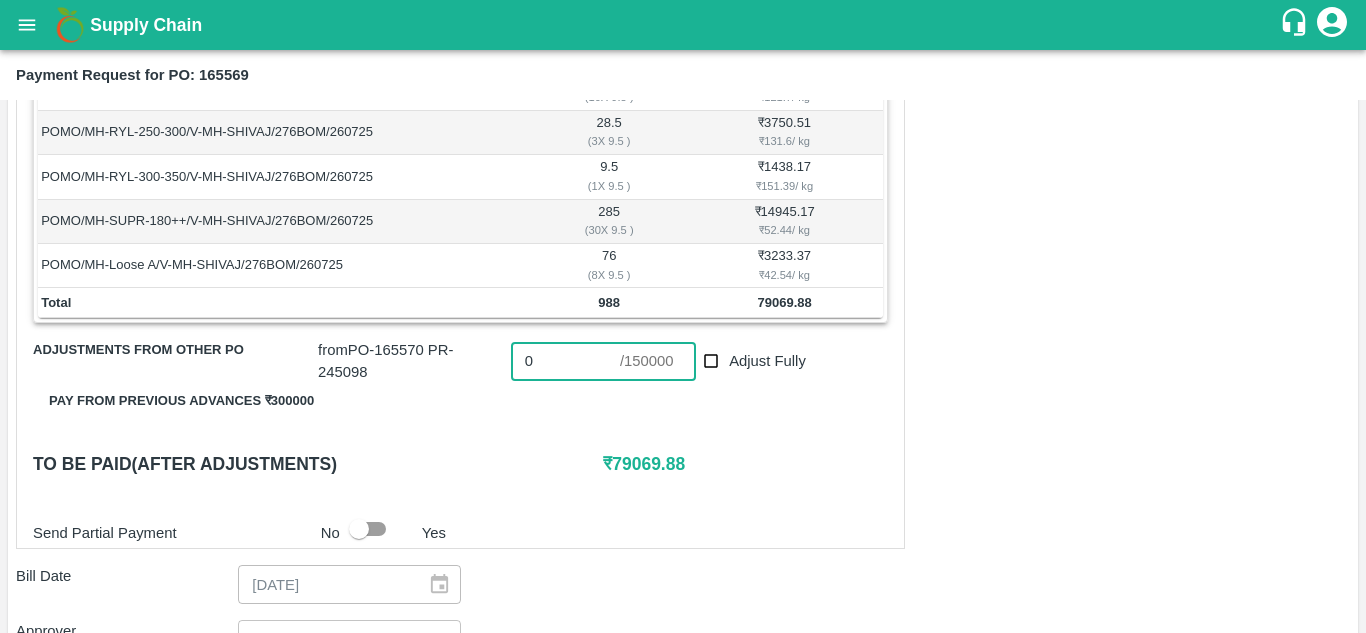 click on "0" at bounding box center (565, 361) 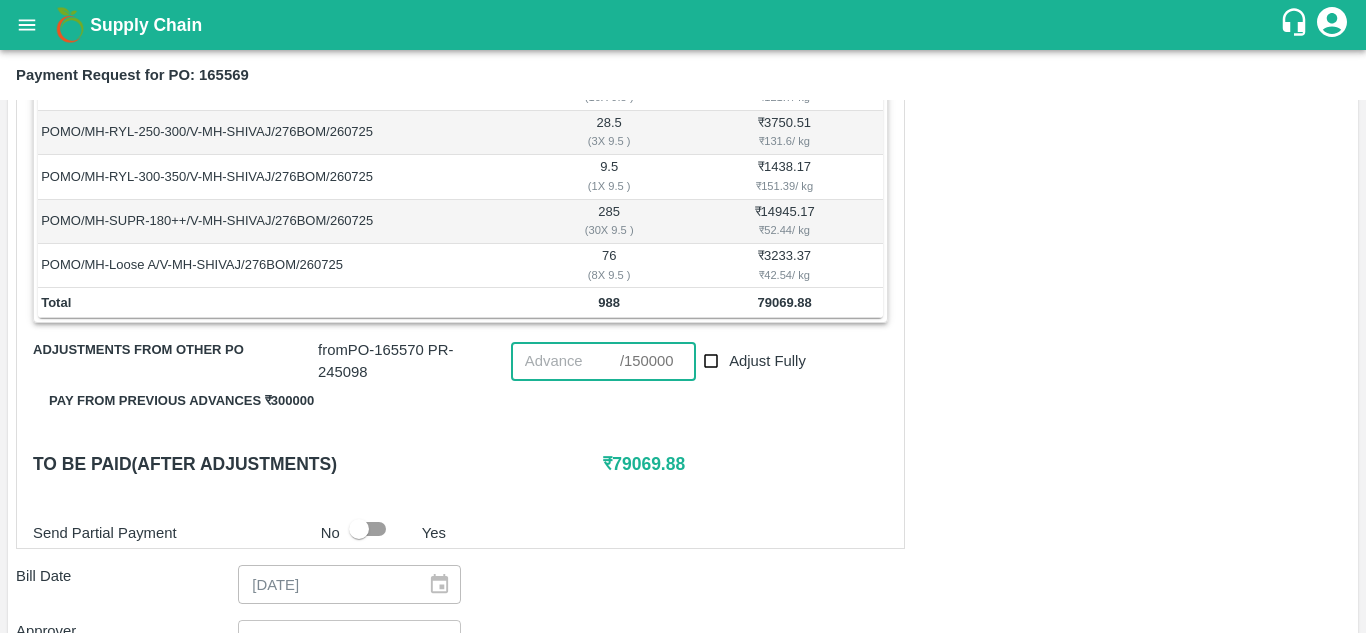 paste on "79069" 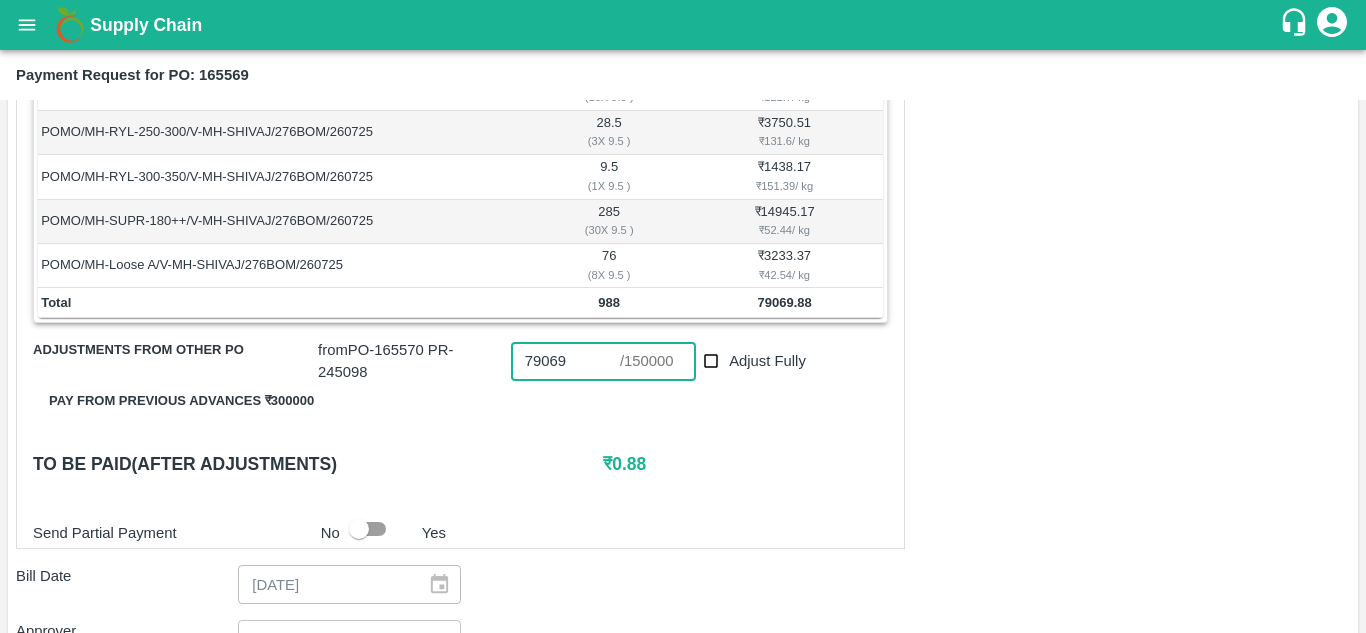 type on "79069" 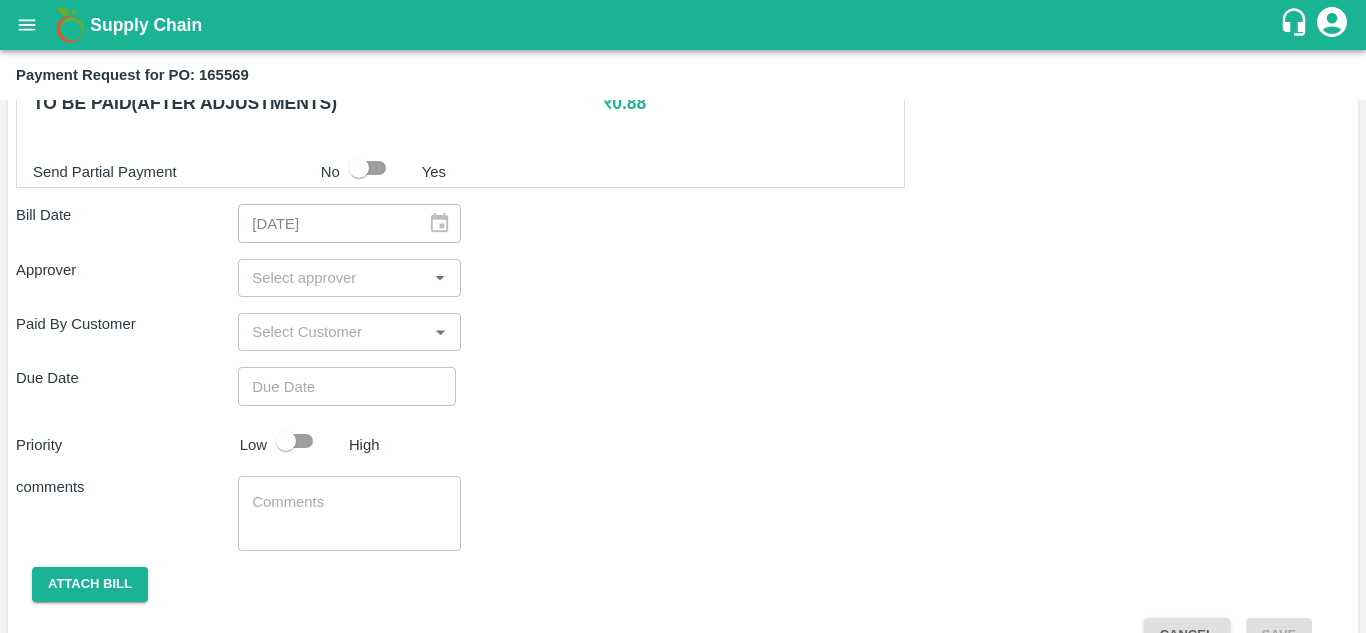 scroll, scrollTop: 947, scrollLeft: 0, axis: vertical 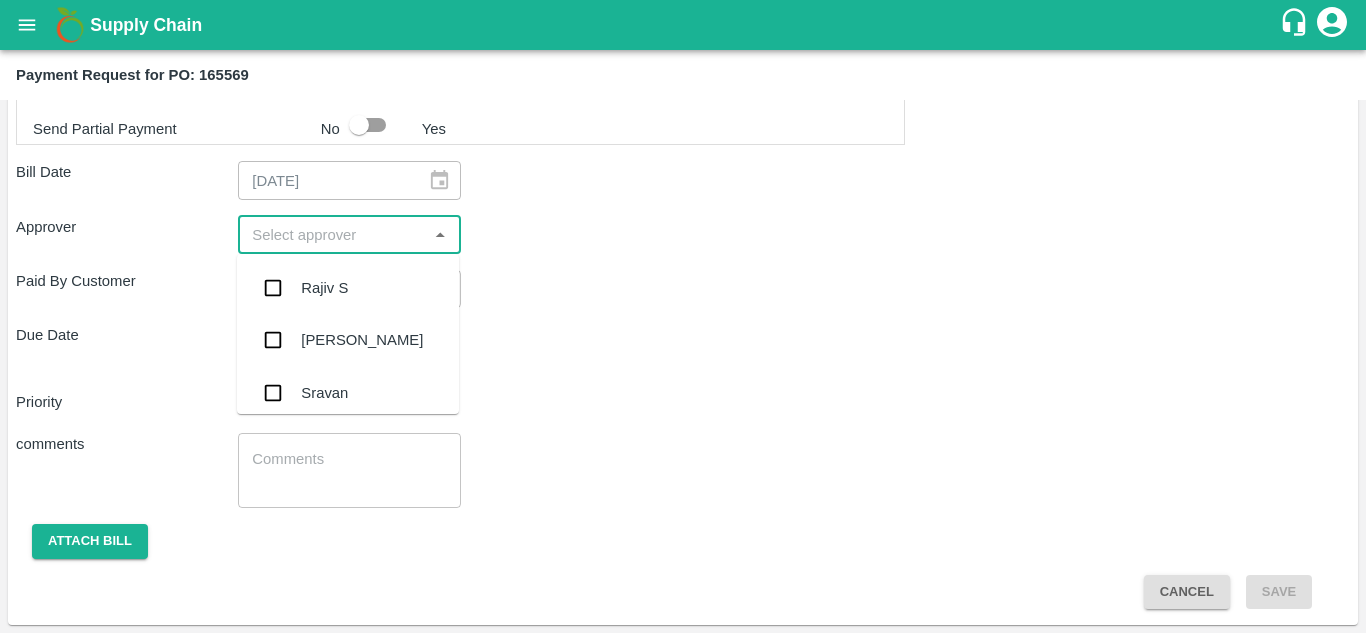click at bounding box center [332, 235] 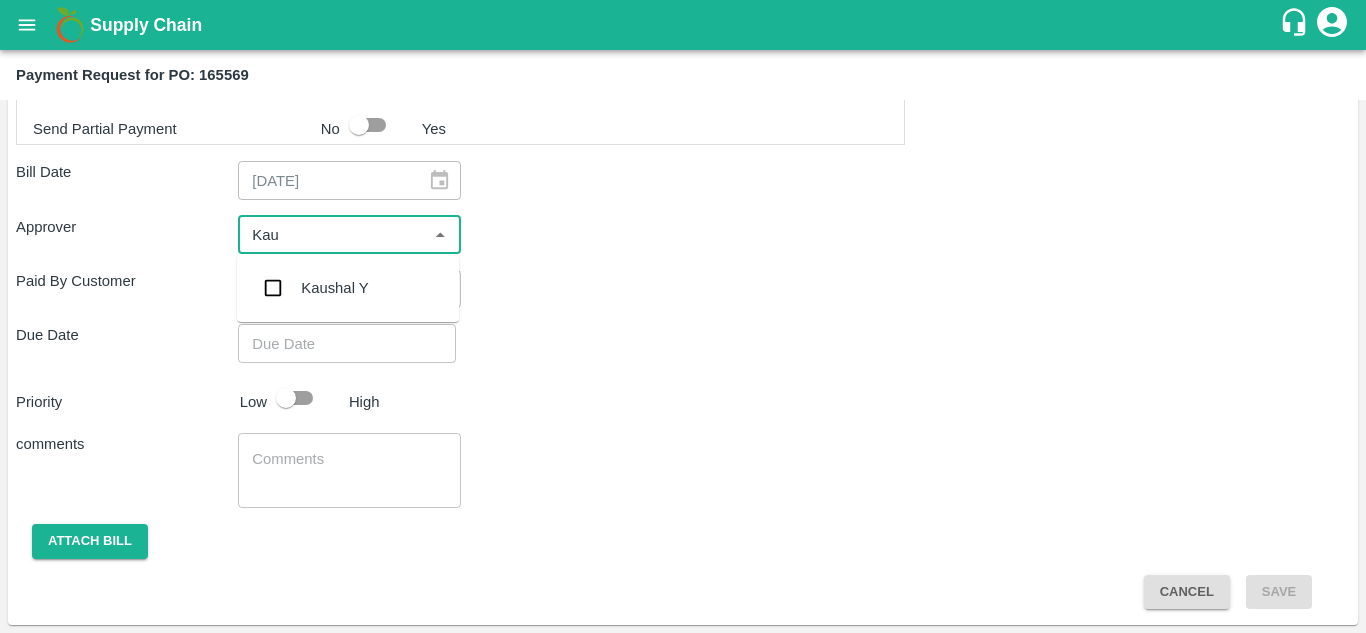 type on "[PERSON_NAME]" 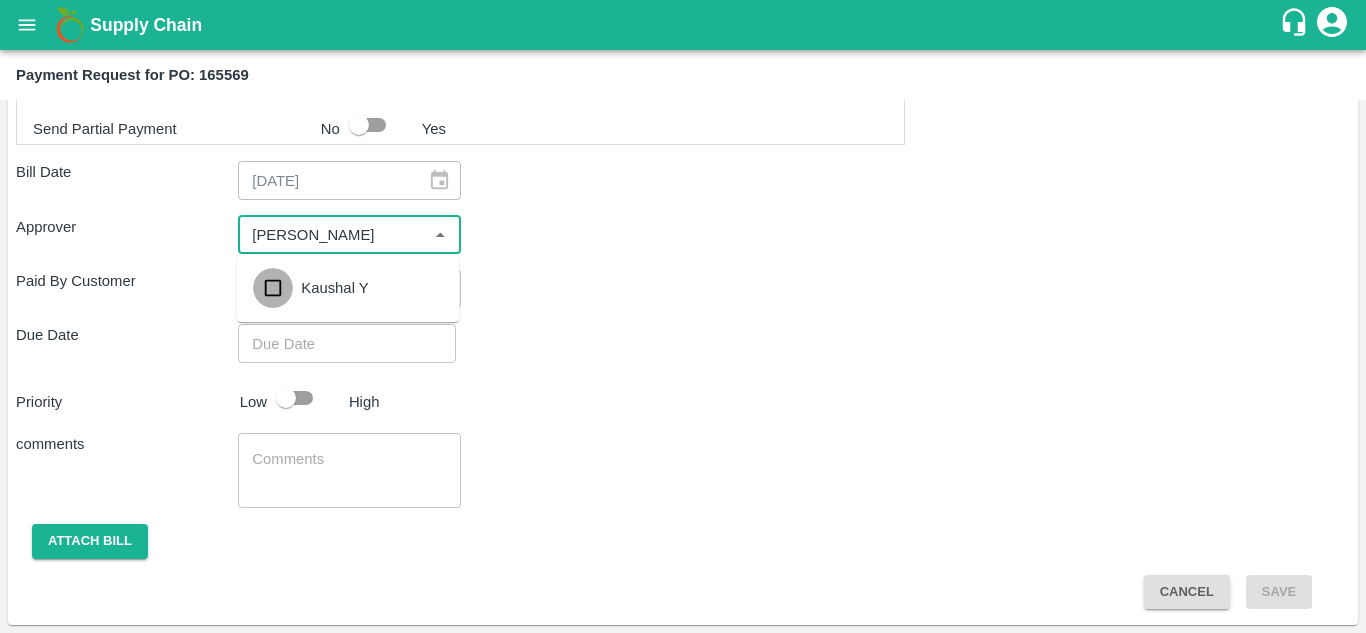 click at bounding box center [273, 288] 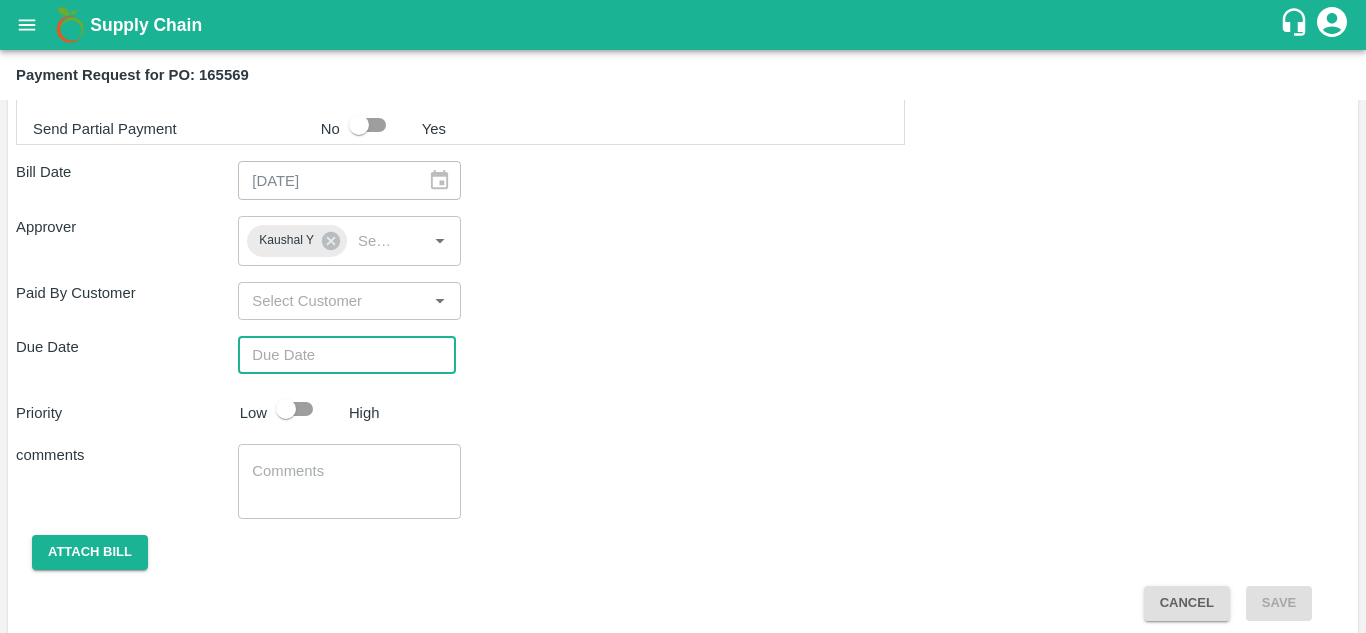 type on "DD/MM/YYYY hh:mm aa" 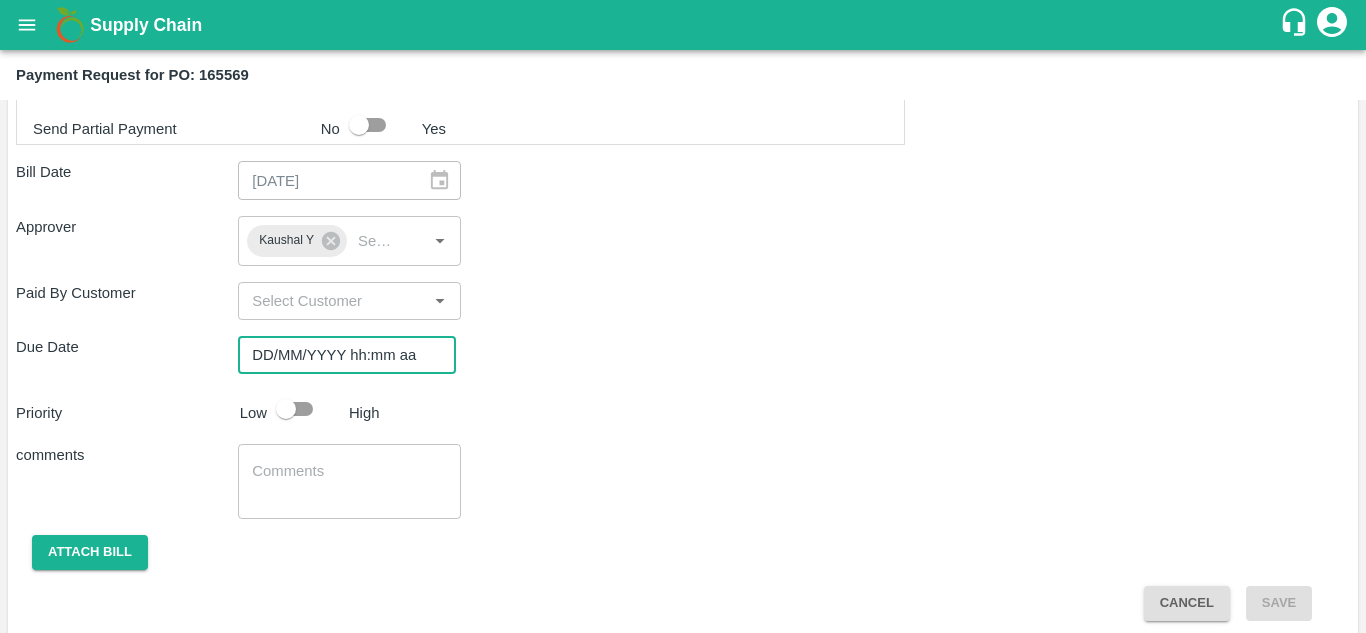 click on "DD/MM/YYYY hh:mm aa" at bounding box center [340, 355] 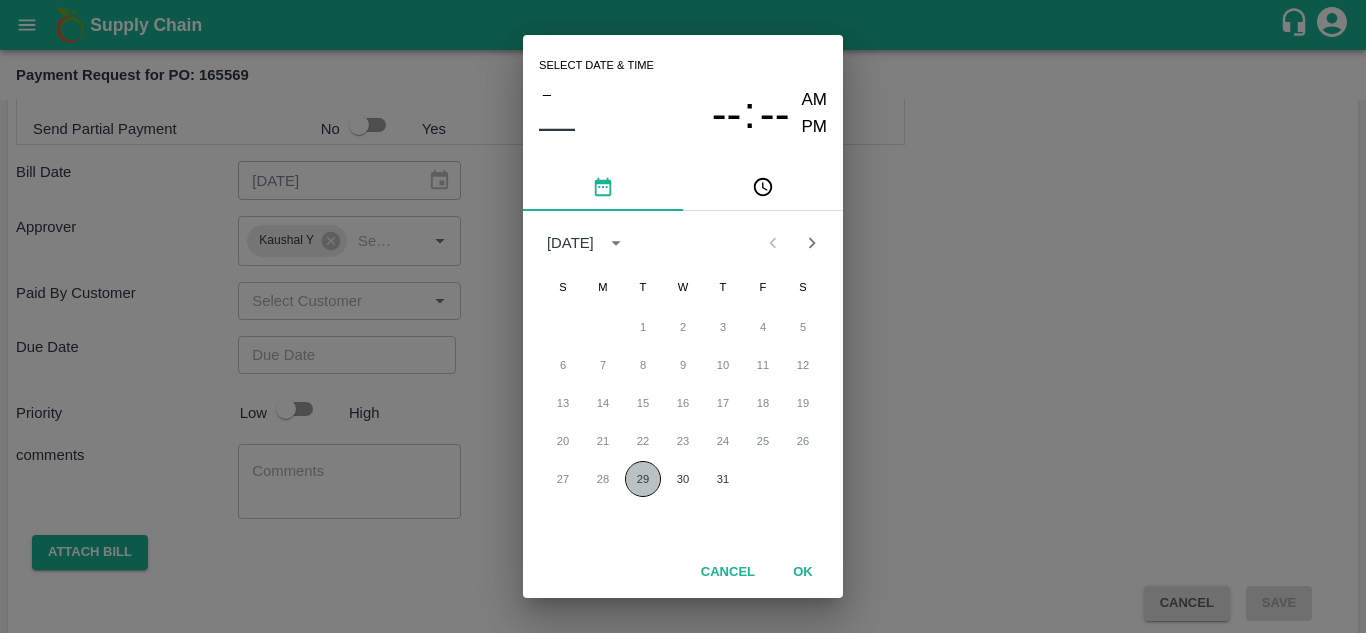 click on "29" at bounding box center (643, 479) 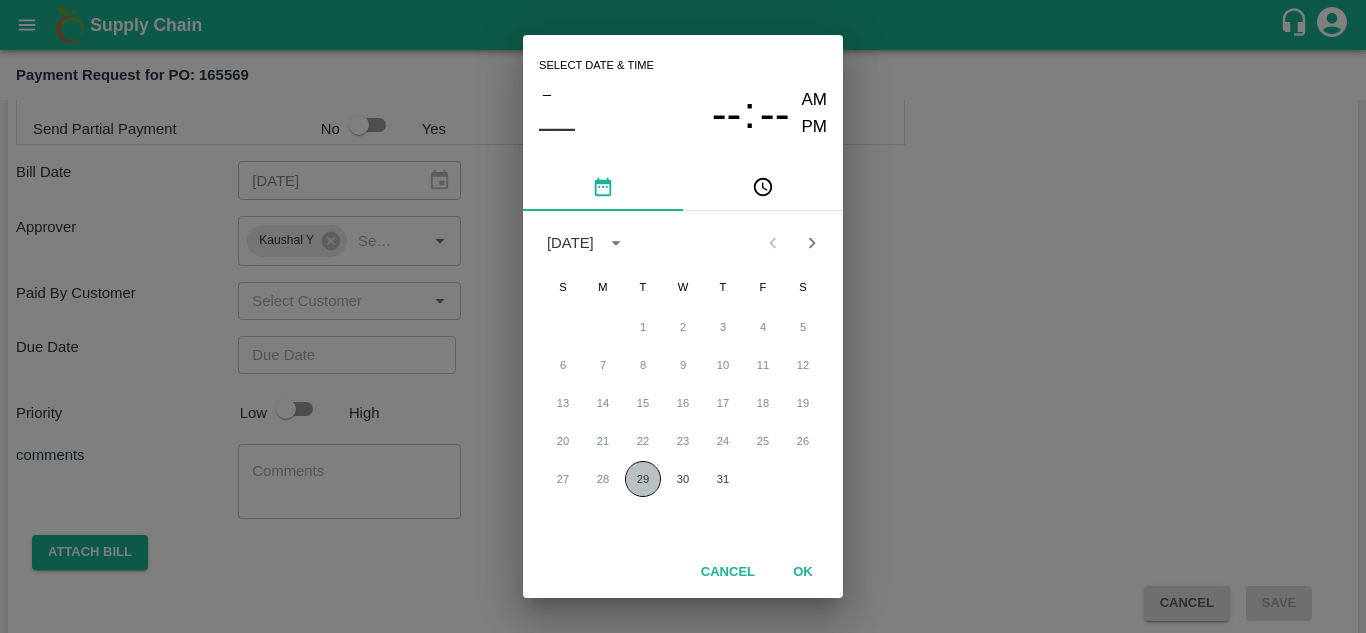 type on "[DATE] 12:00 AM" 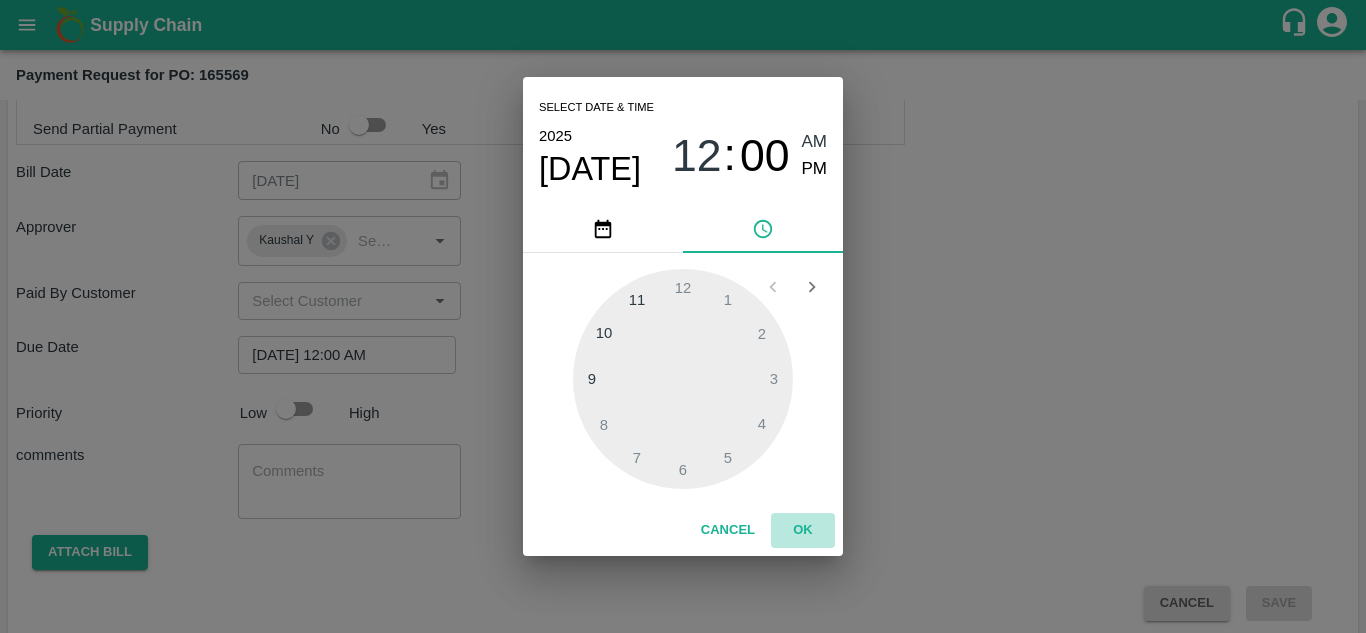 click on "OK" at bounding box center [803, 530] 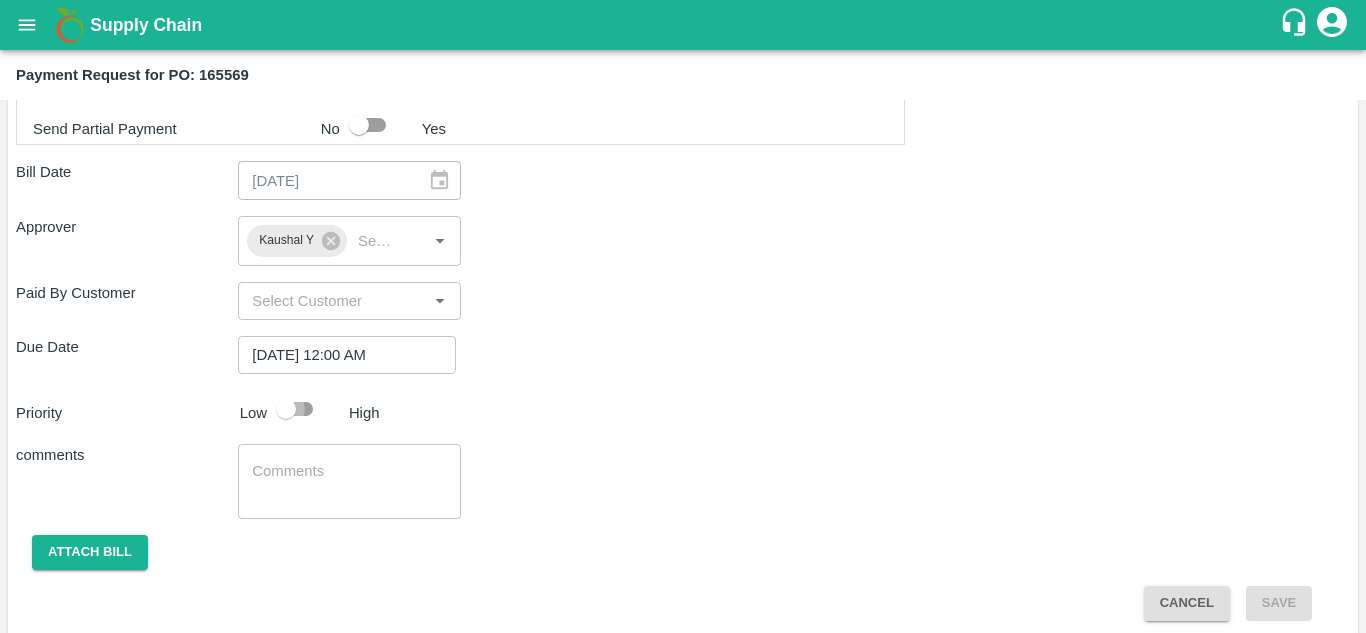 click at bounding box center [286, 409] 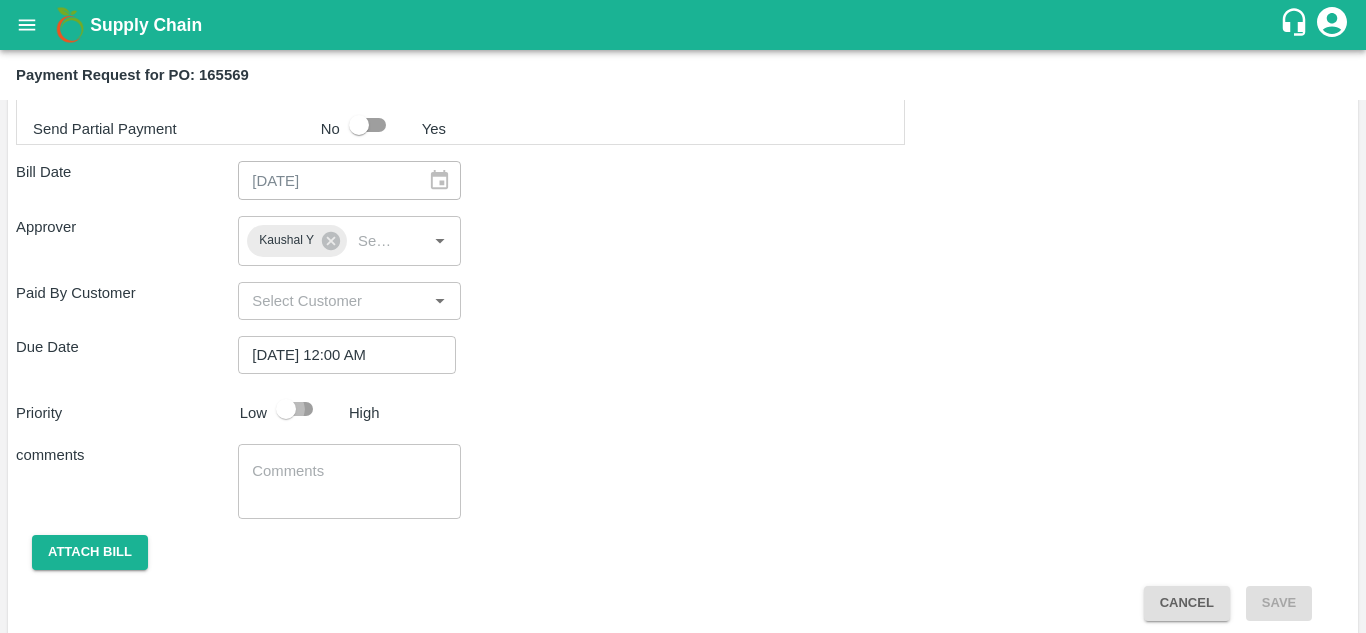 checkbox on "true" 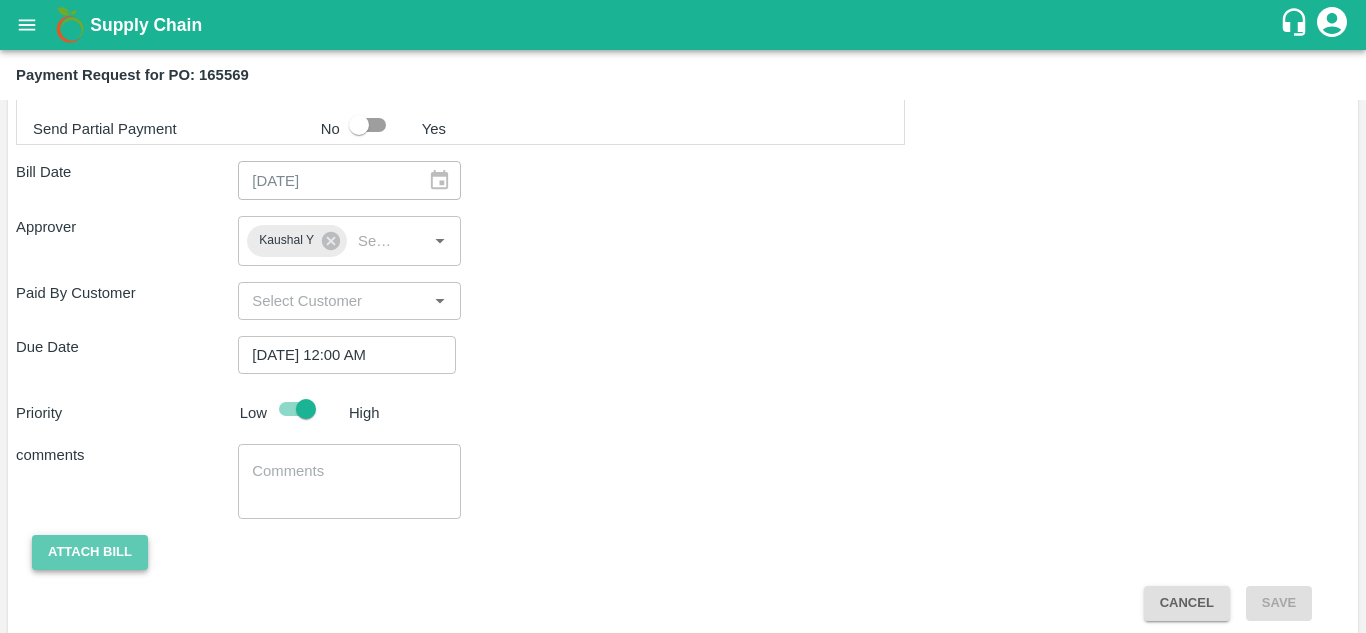 click on "Attach bill" at bounding box center (90, 552) 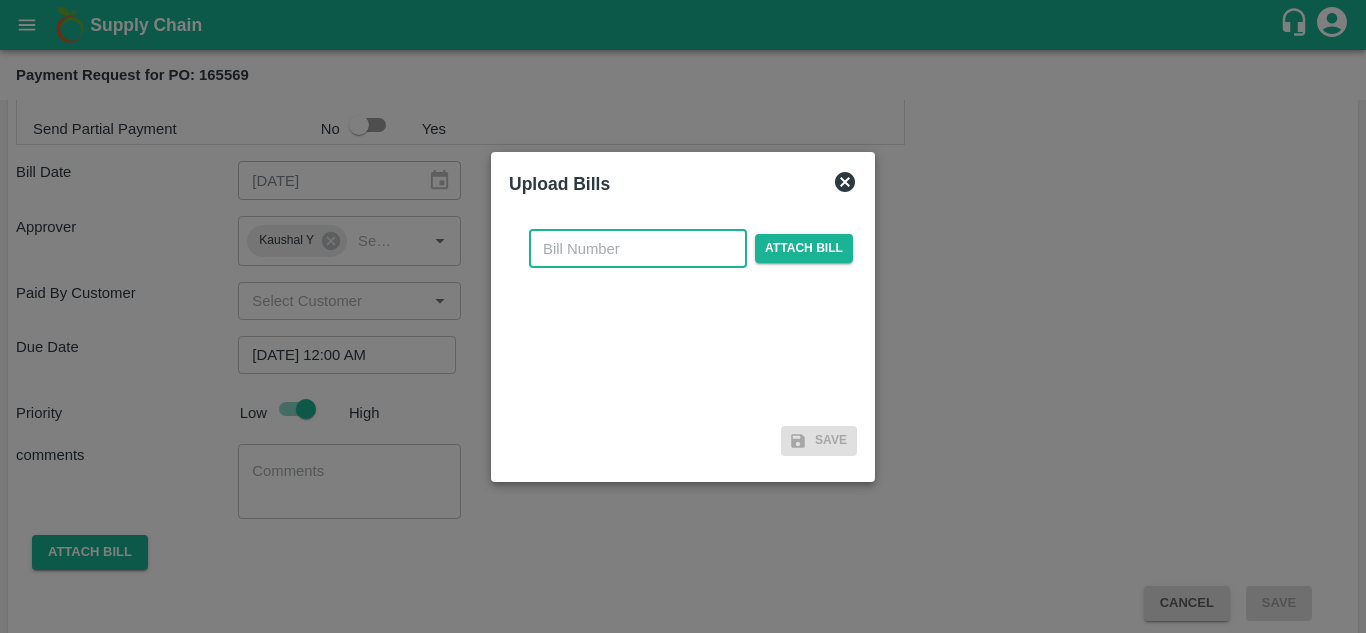 click at bounding box center (638, 249) 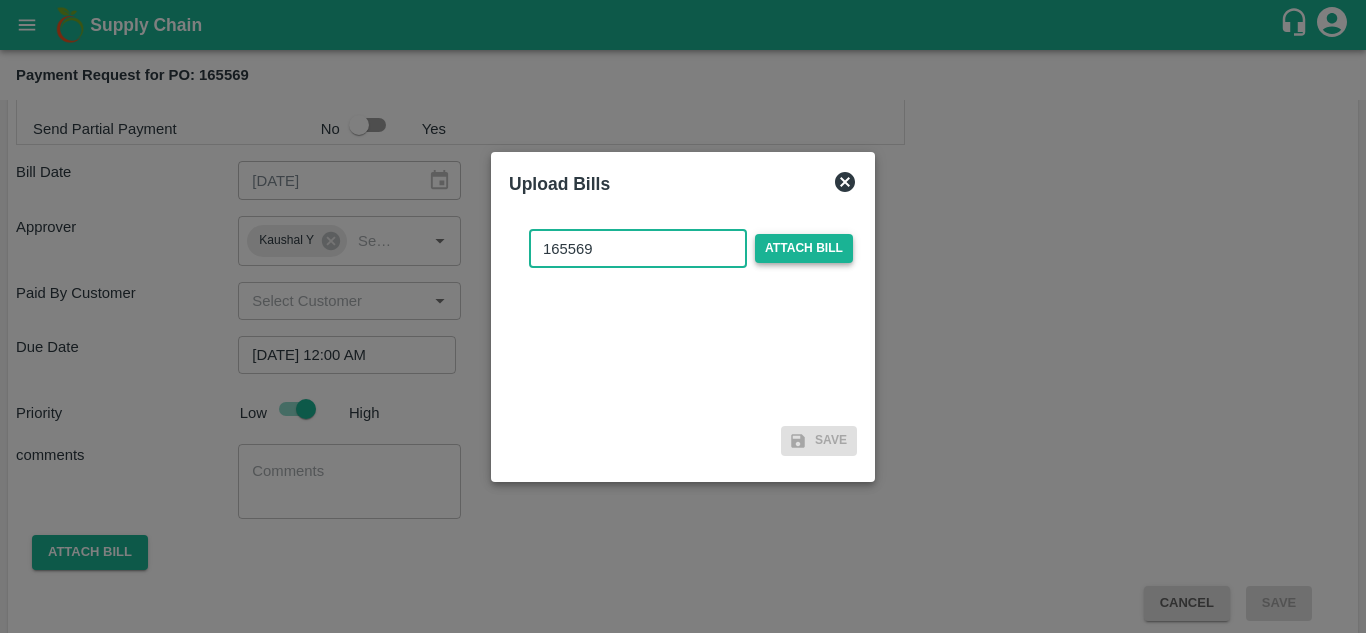 type on "165569" 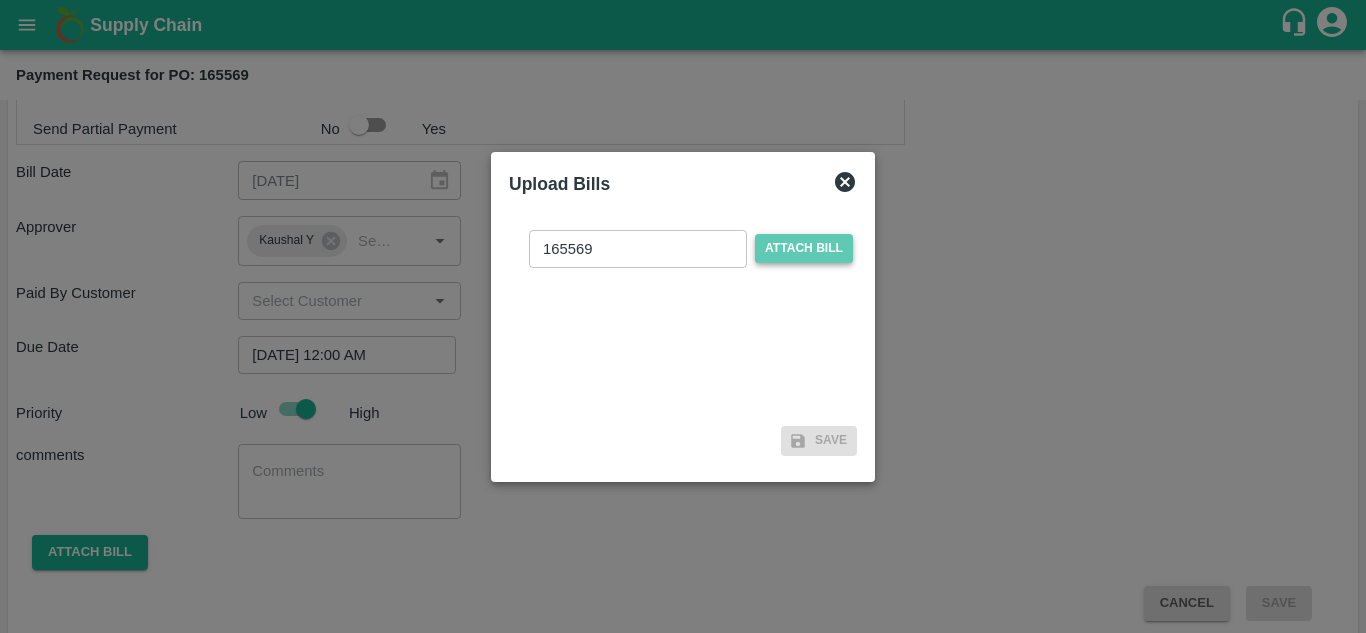 click on "Attach bill" at bounding box center (804, 248) 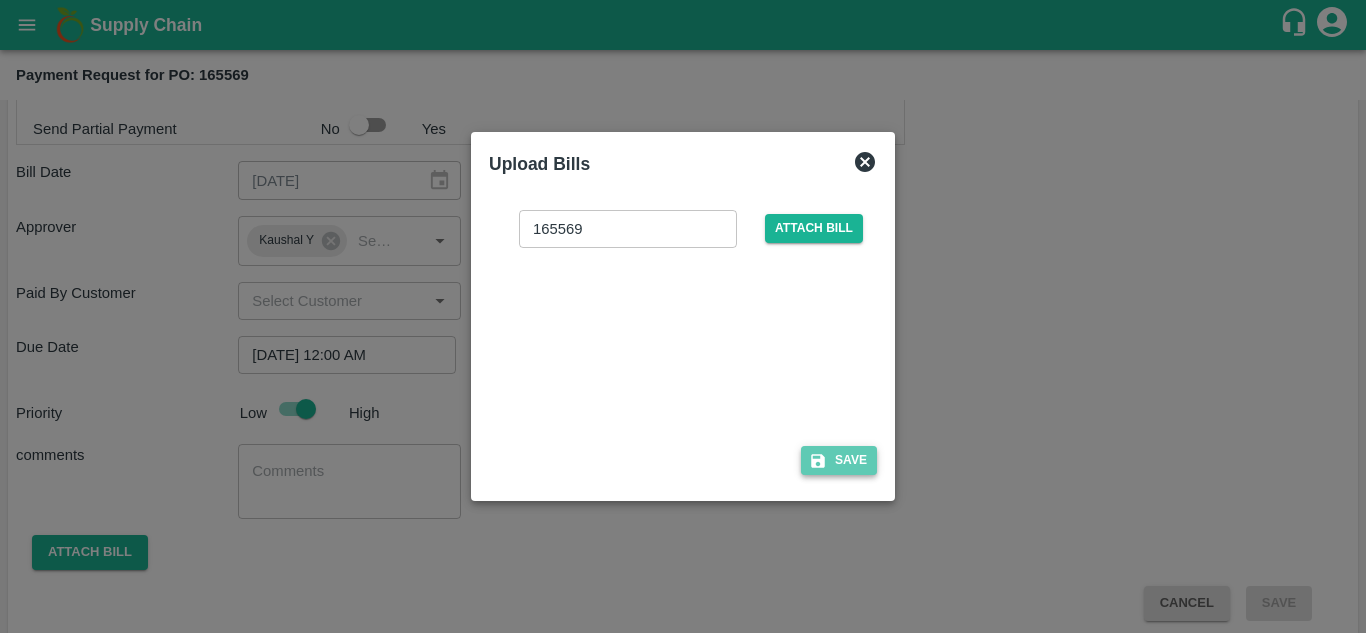 click 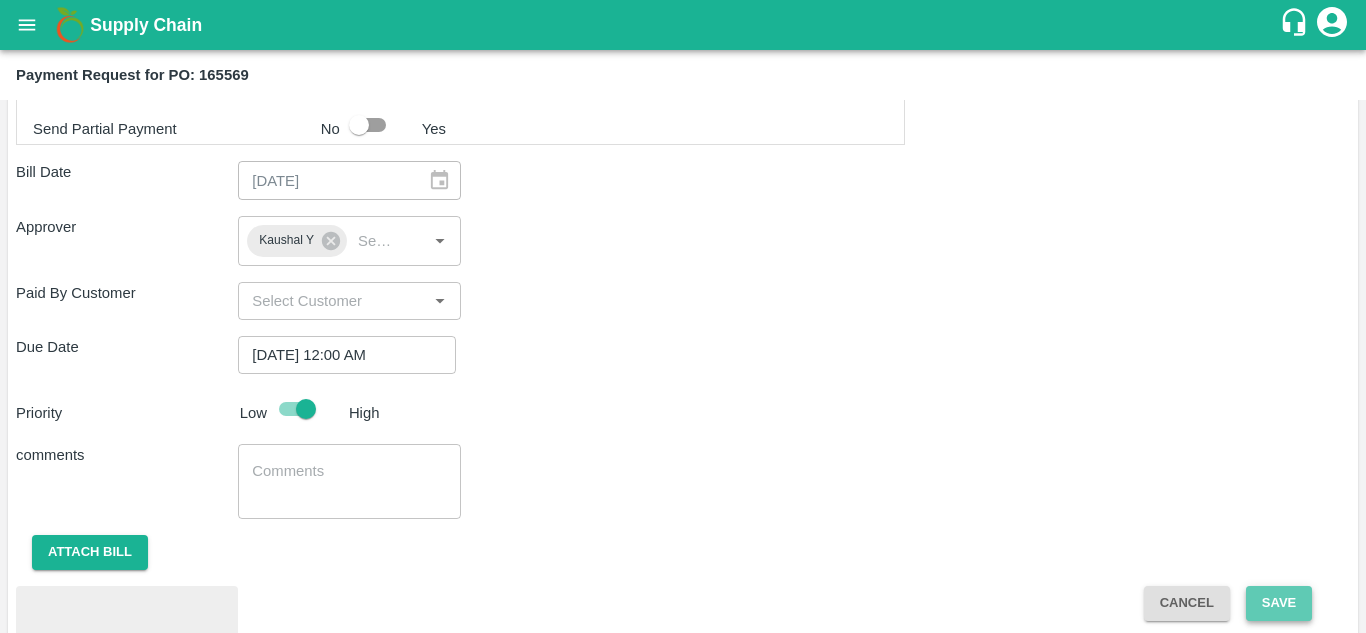 click on "Save" at bounding box center (1279, 603) 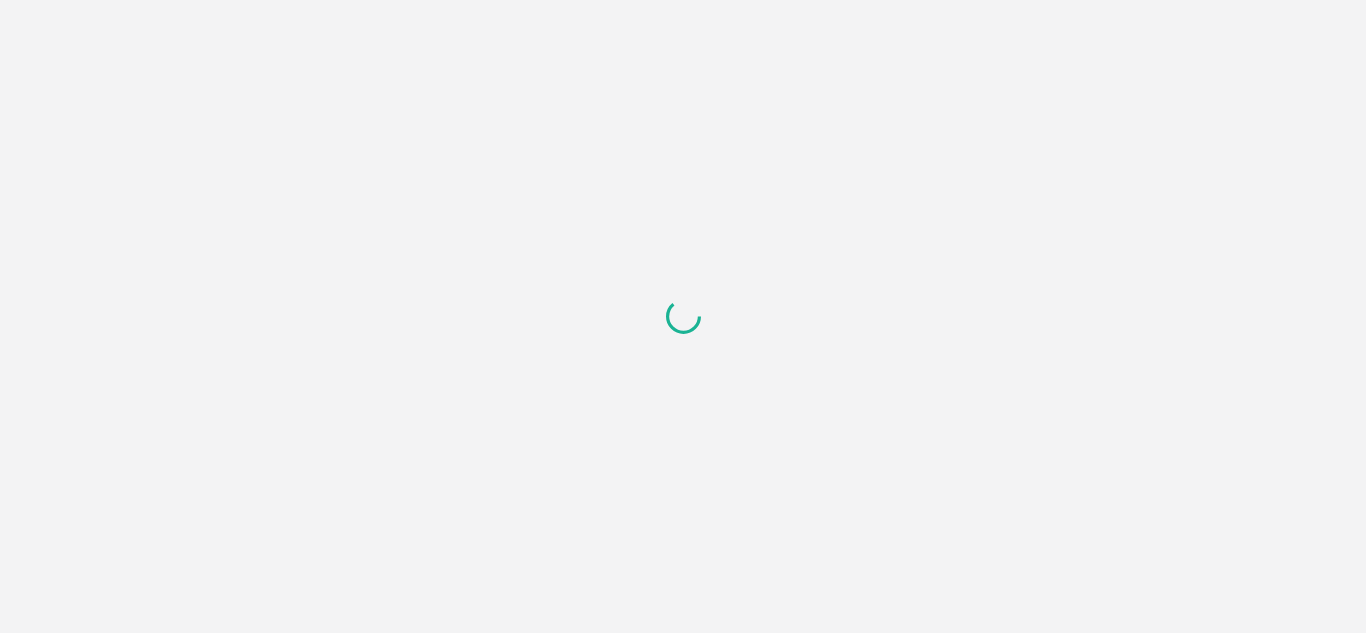 scroll, scrollTop: 0, scrollLeft: 0, axis: both 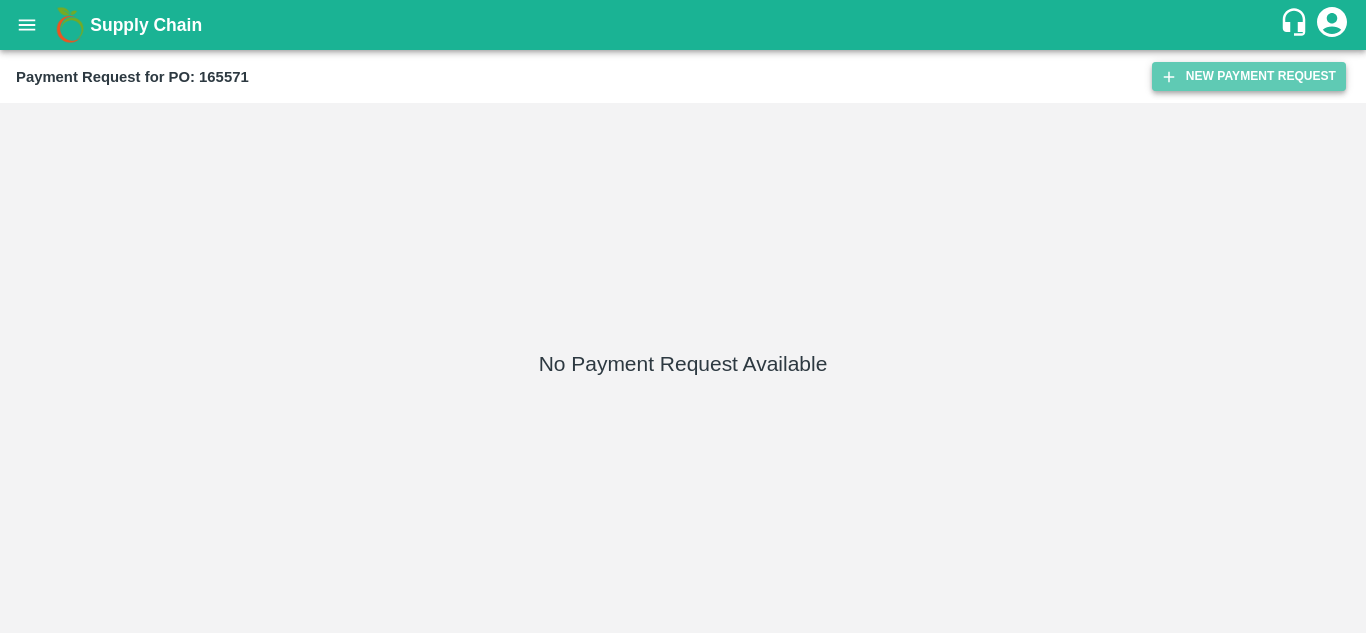 click on "New Payment Request" at bounding box center [1249, 76] 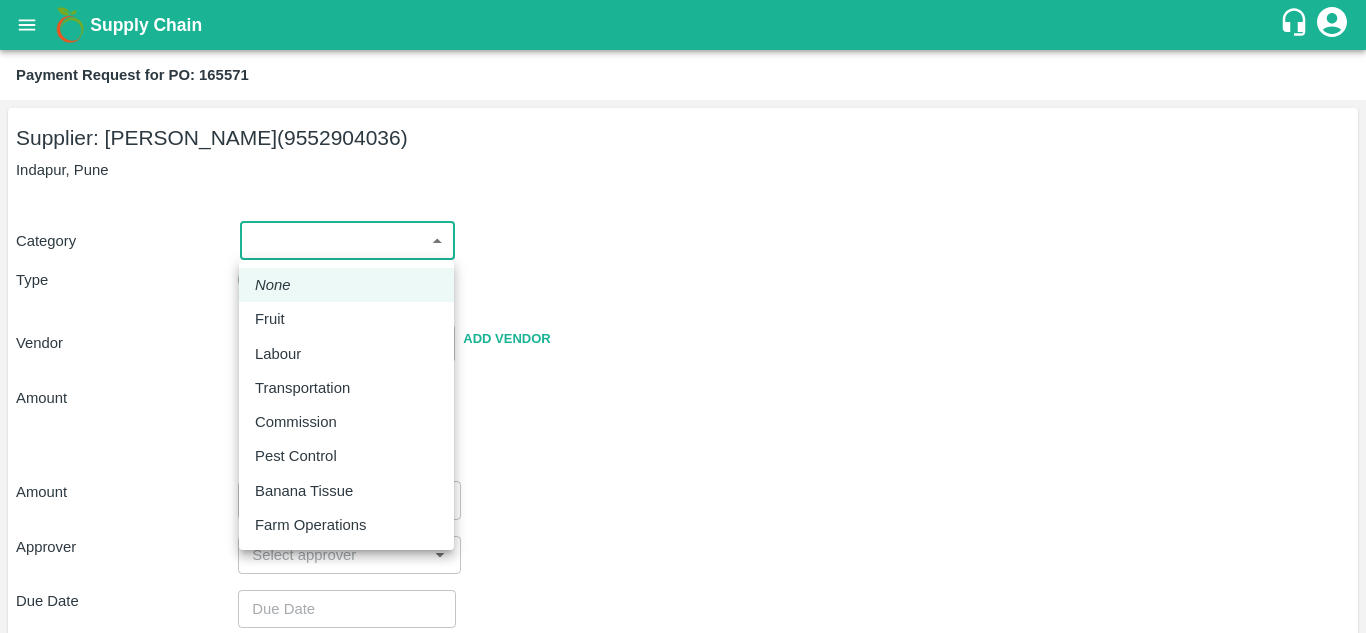 click on "Supply Chain Payment Request for PO: 165571 Supplier:    [PERSON_NAME]  (9552904036) Indapur, Pune Category ​ ​ Type Advance Bill Vendor ​ Add Vendor Amount Total value Per Kg ​ Amount ​ Approver ​ Due Date ​  Priority  Low  High Comment x ​ Attach bill Cancel Save Jeewana CC [PERSON_NAME] Logout None Fruit Labour Transportation Commission Pest Control Banana Tissue Farm Operations" at bounding box center [683, 316] 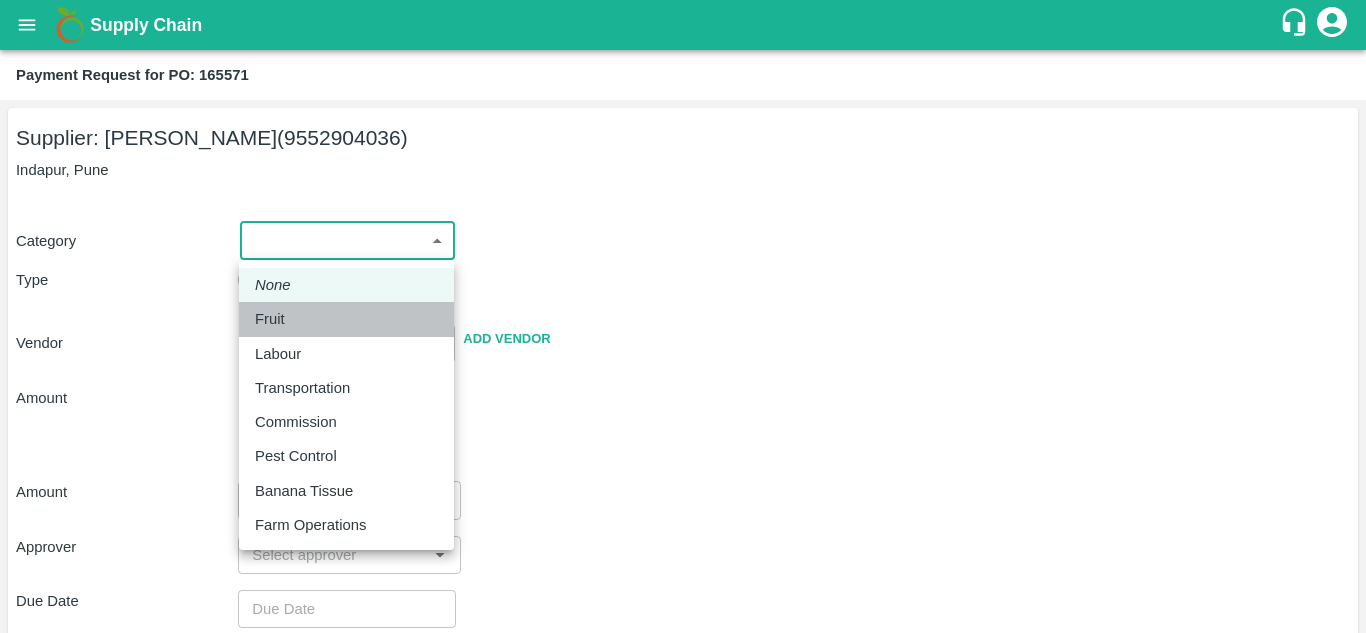 click on "Fruit" at bounding box center [275, 319] 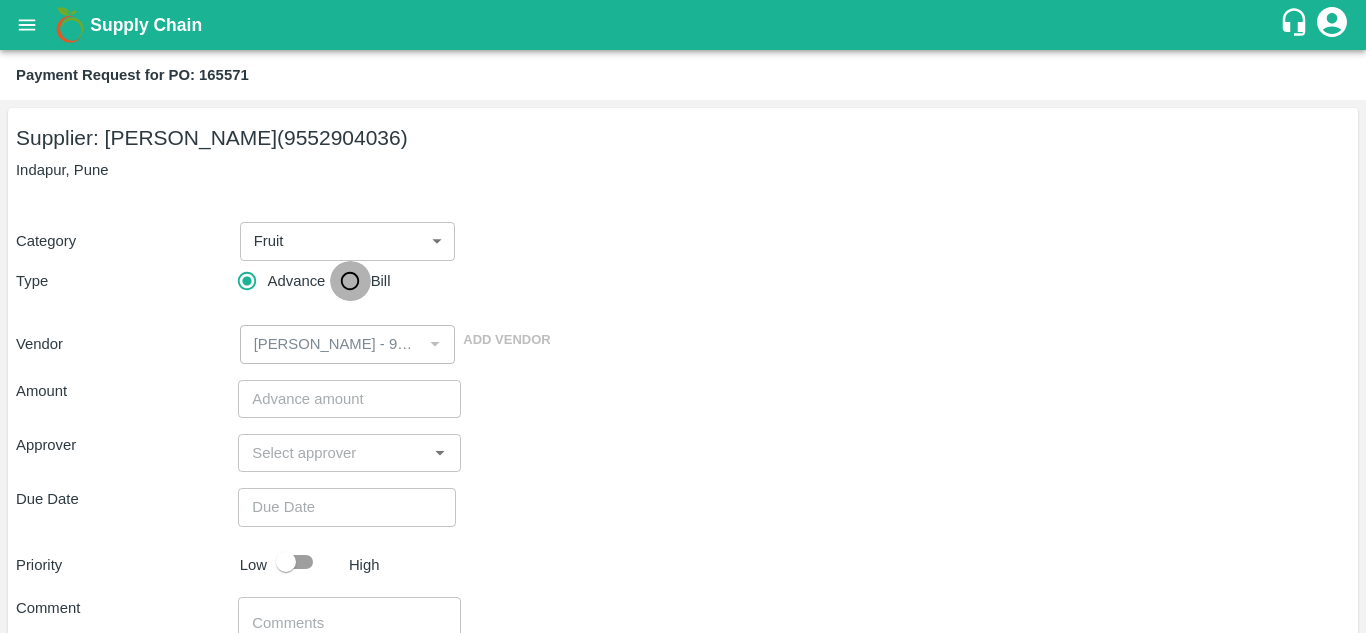 click on "Bill" at bounding box center [350, 281] 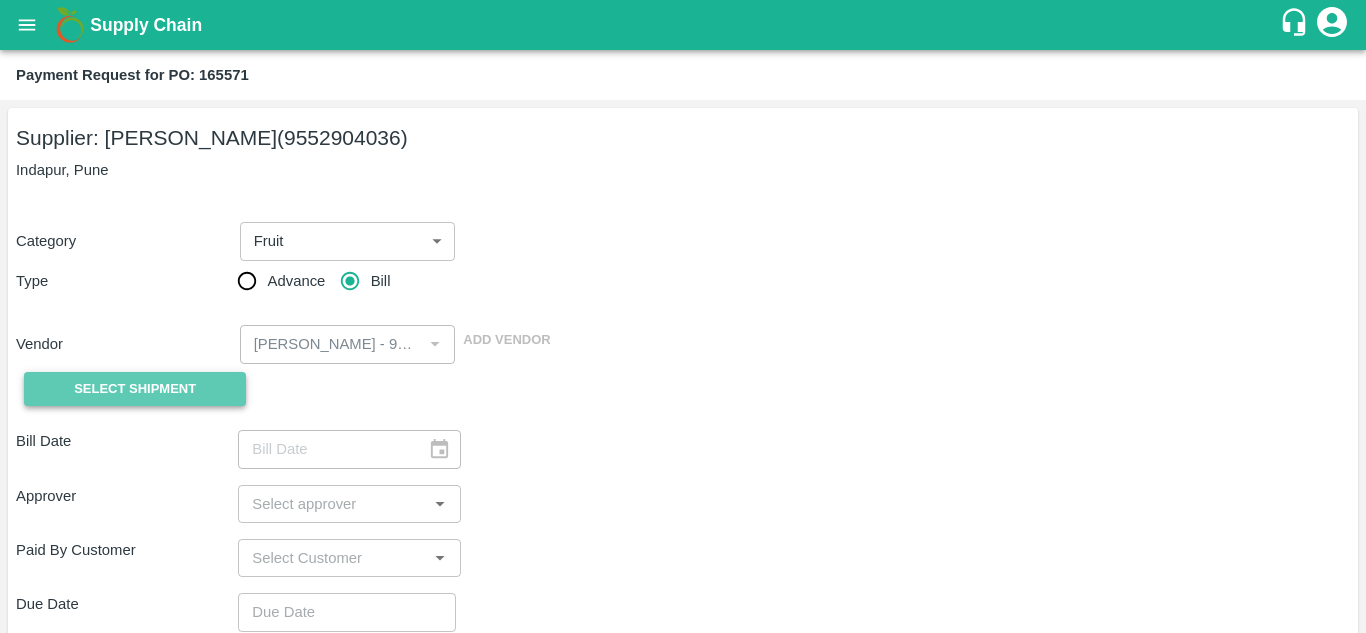 click on "Select Shipment" at bounding box center (135, 389) 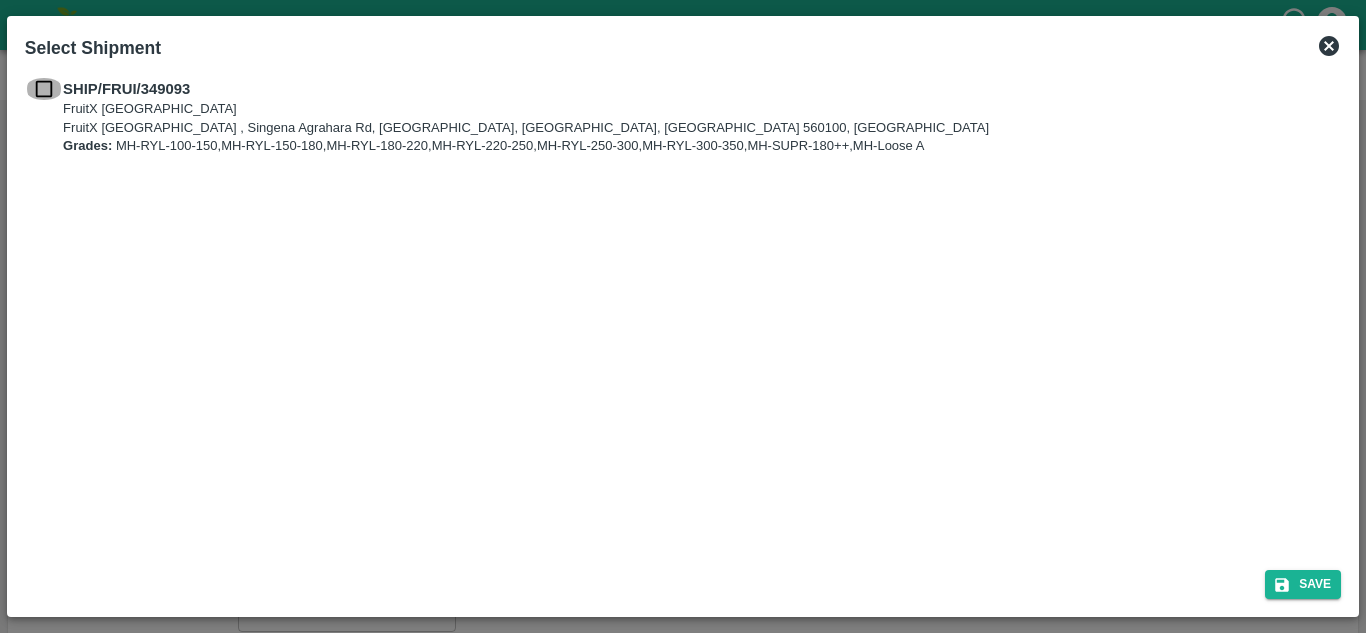 click at bounding box center [44, 89] 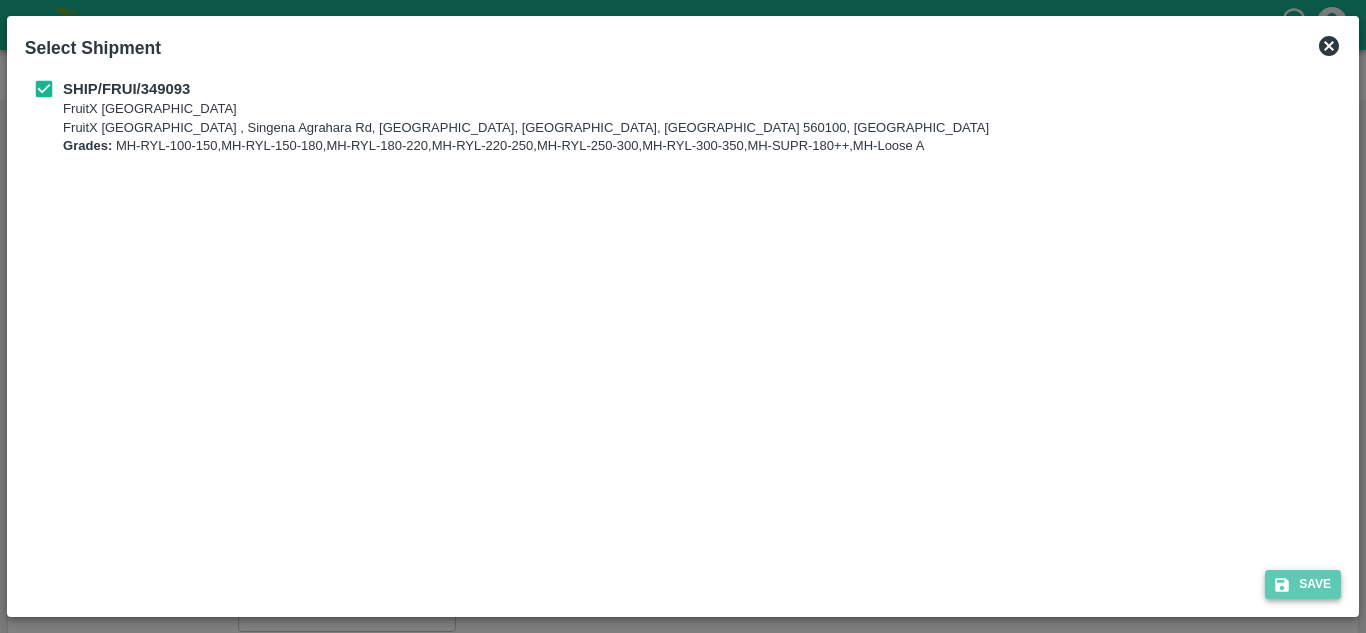 click 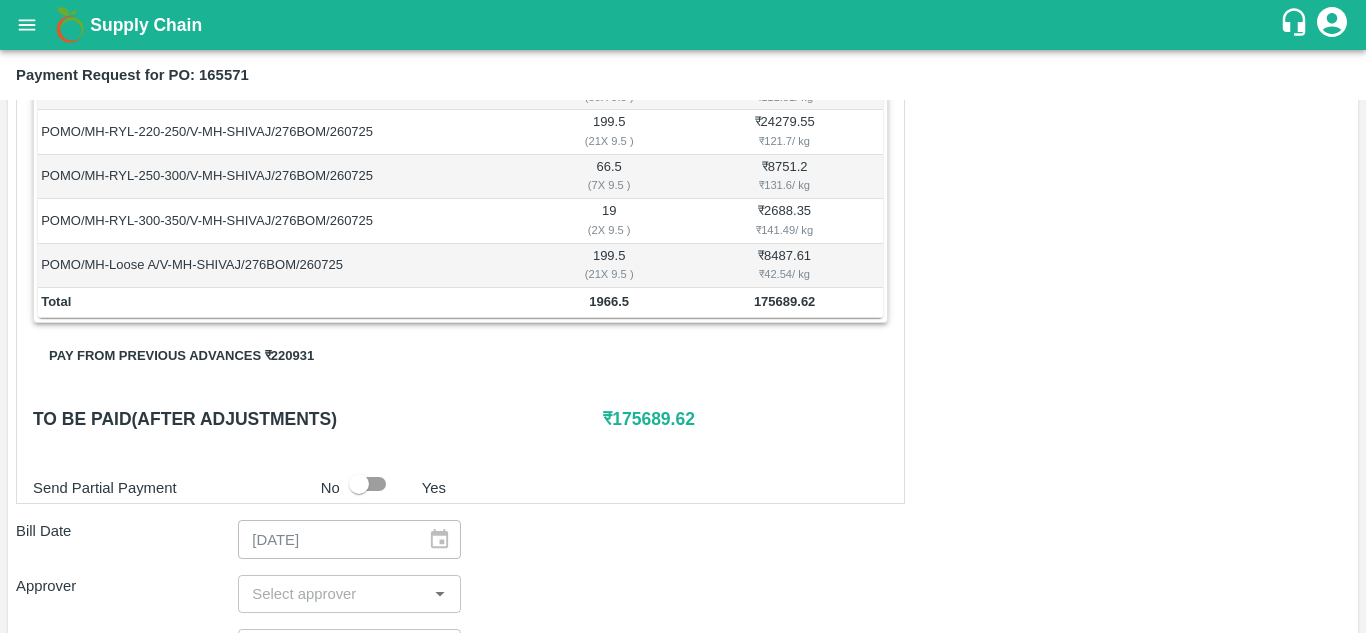 scroll, scrollTop: 500, scrollLeft: 0, axis: vertical 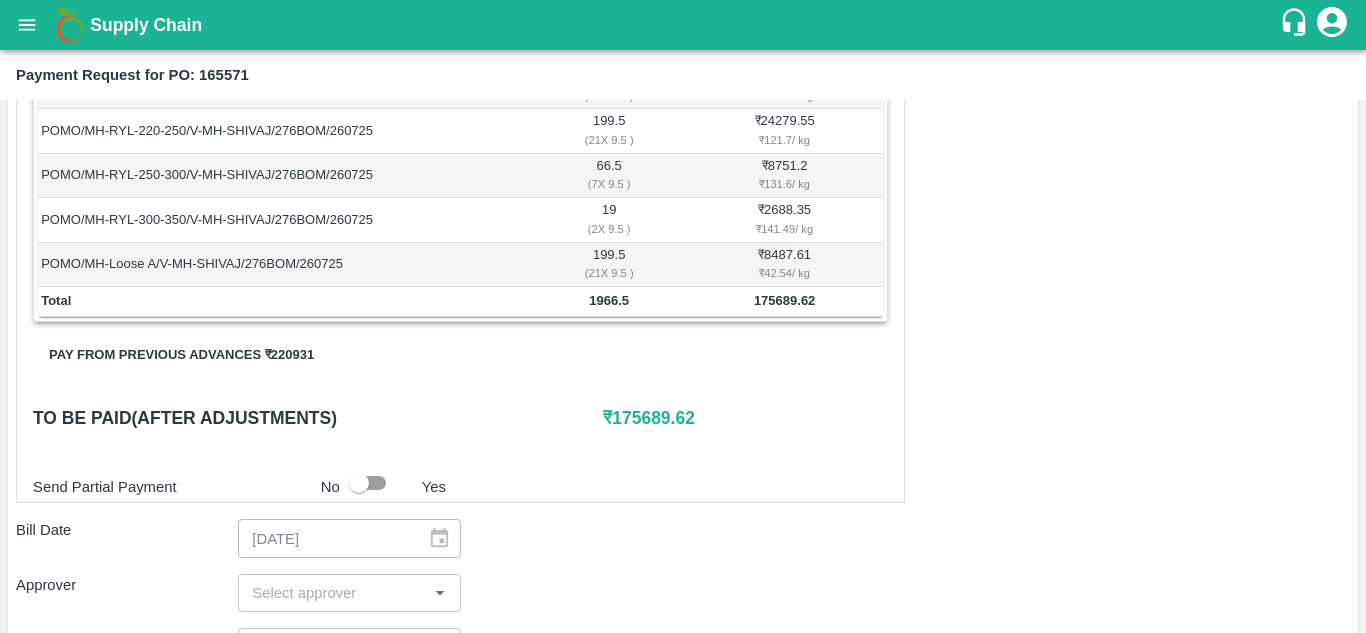 click on "Pay from previous advances ₹  220931" at bounding box center (181, 355) 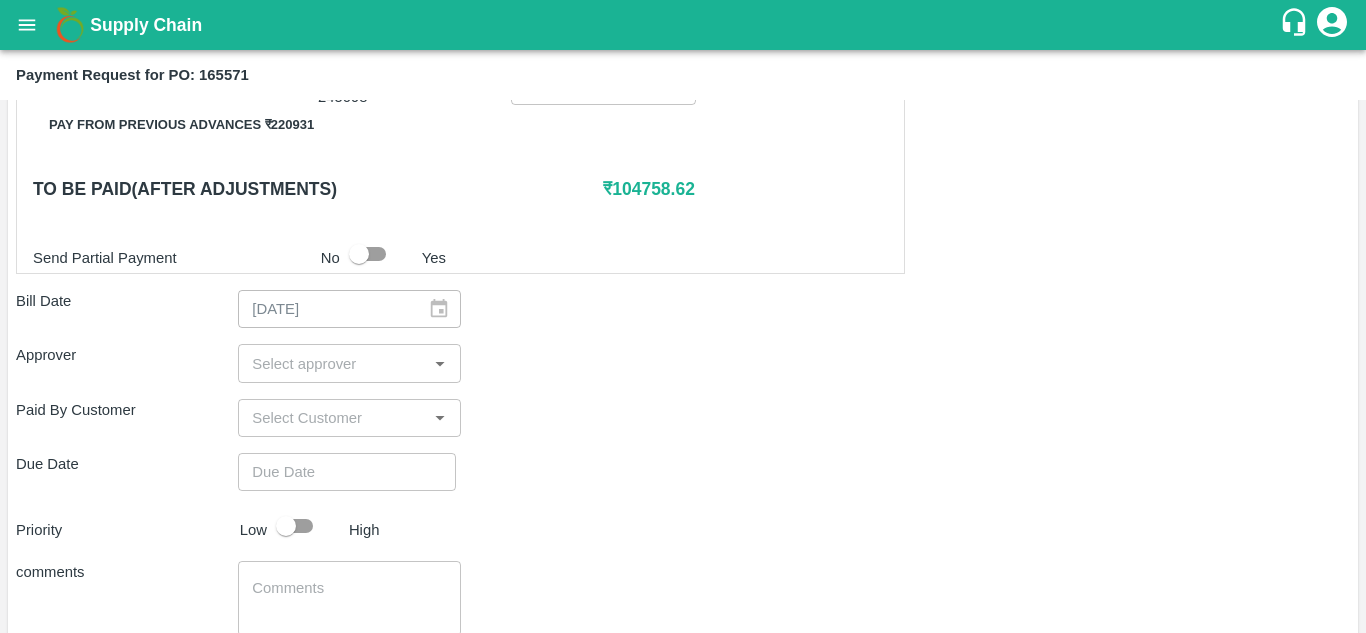 scroll, scrollTop: 796, scrollLeft: 0, axis: vertical 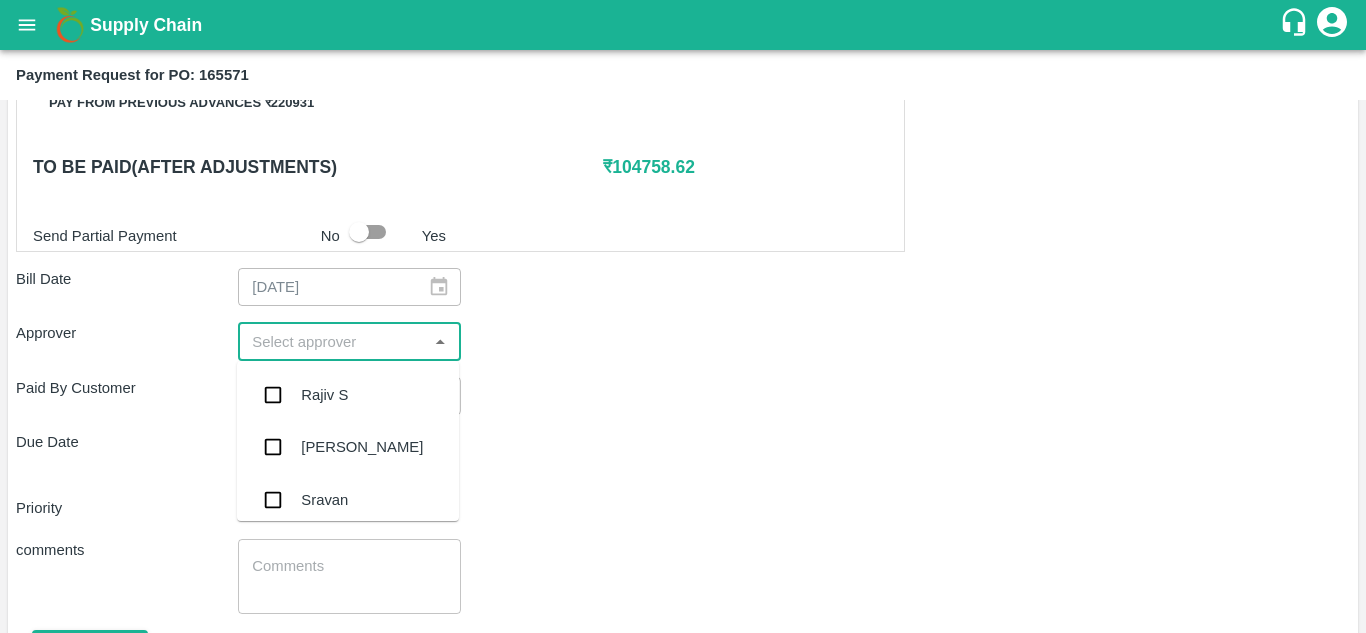 click at bounding box center (332, 341) 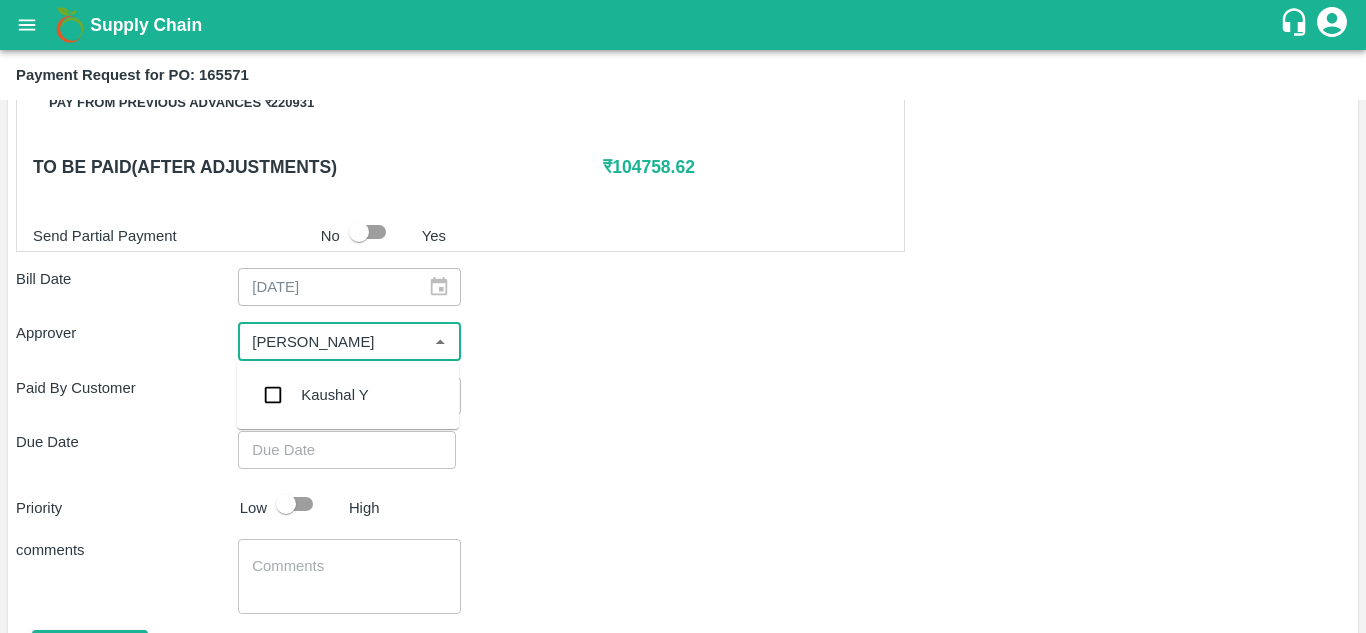 type on "Kaush" 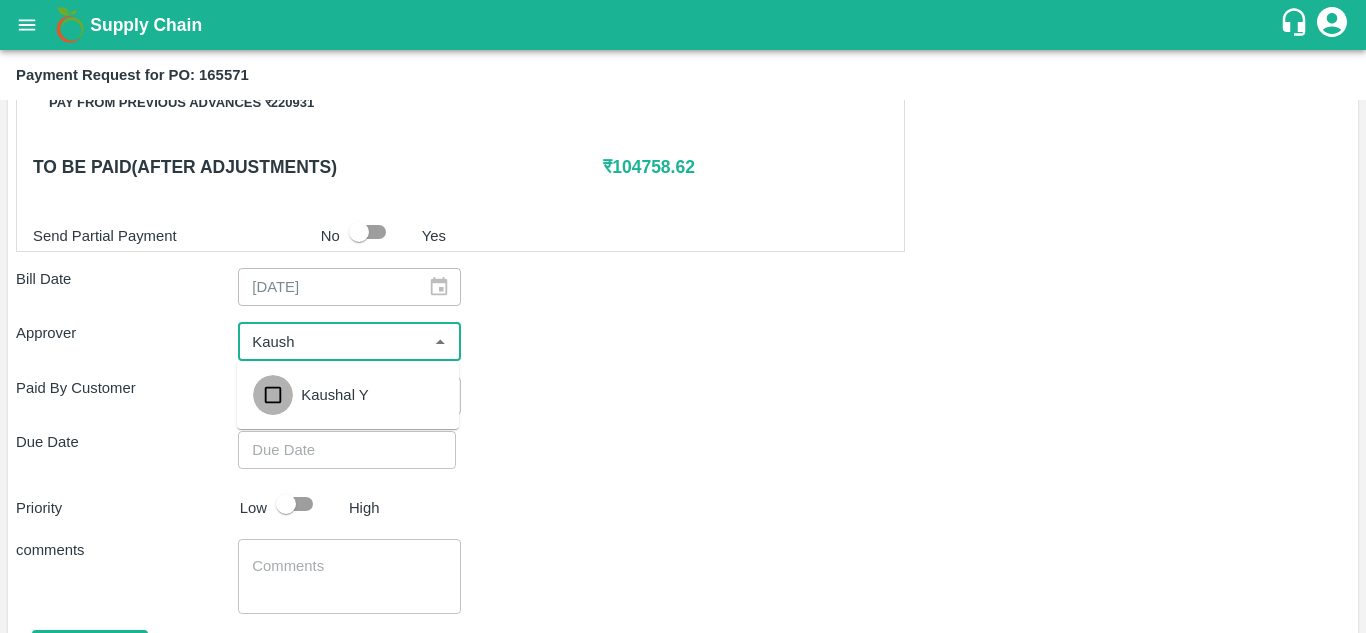 click at bounding box center (273, 395) 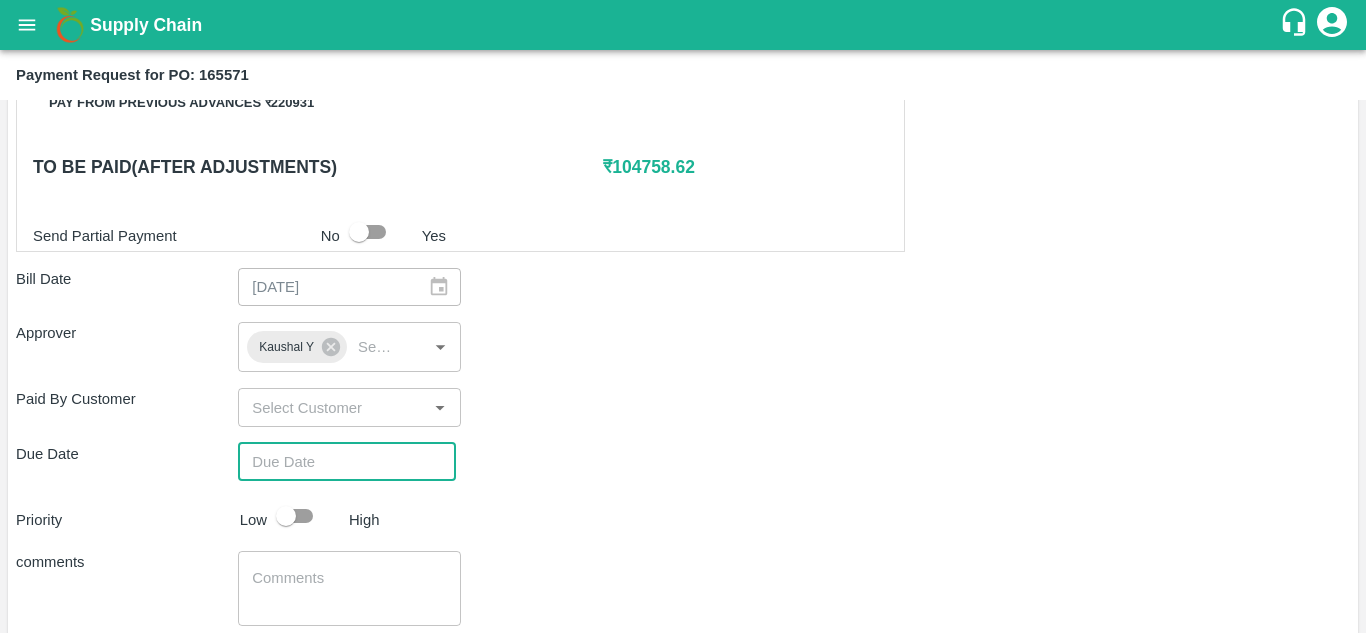 type on "DD/MM/YYYY hh:mm aa" 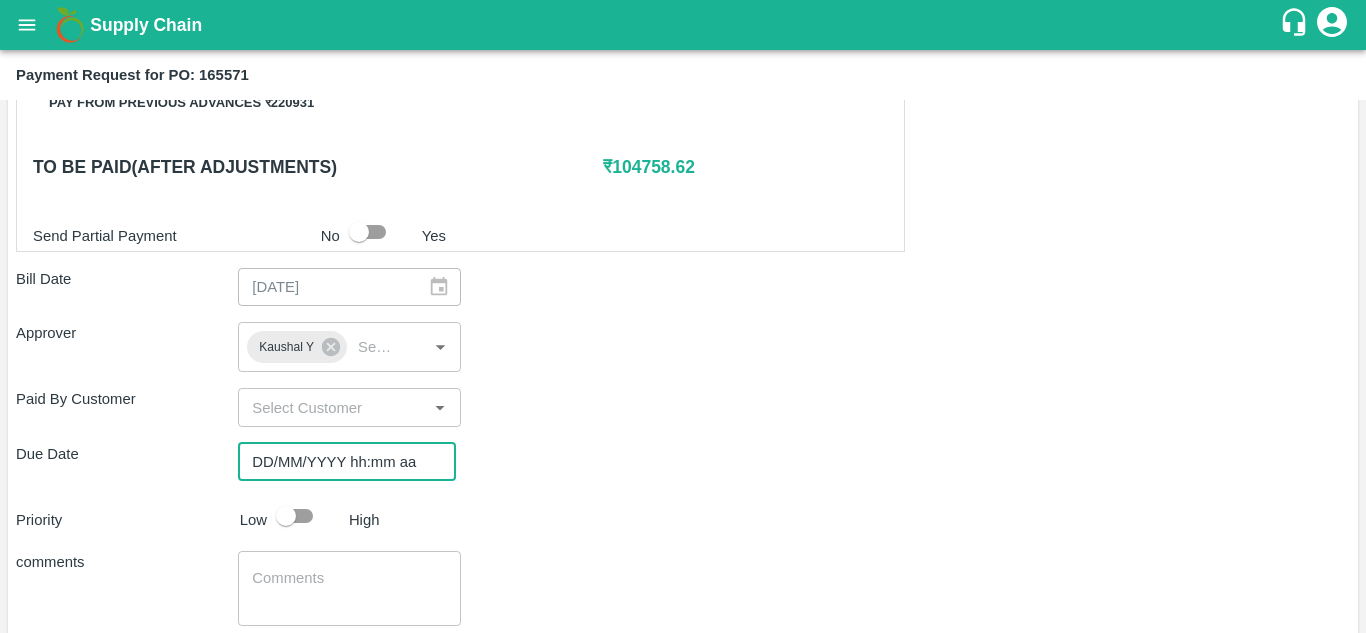 click on "DD/MM/YYYY hh:mm aa" at bounding box center (340, 462) 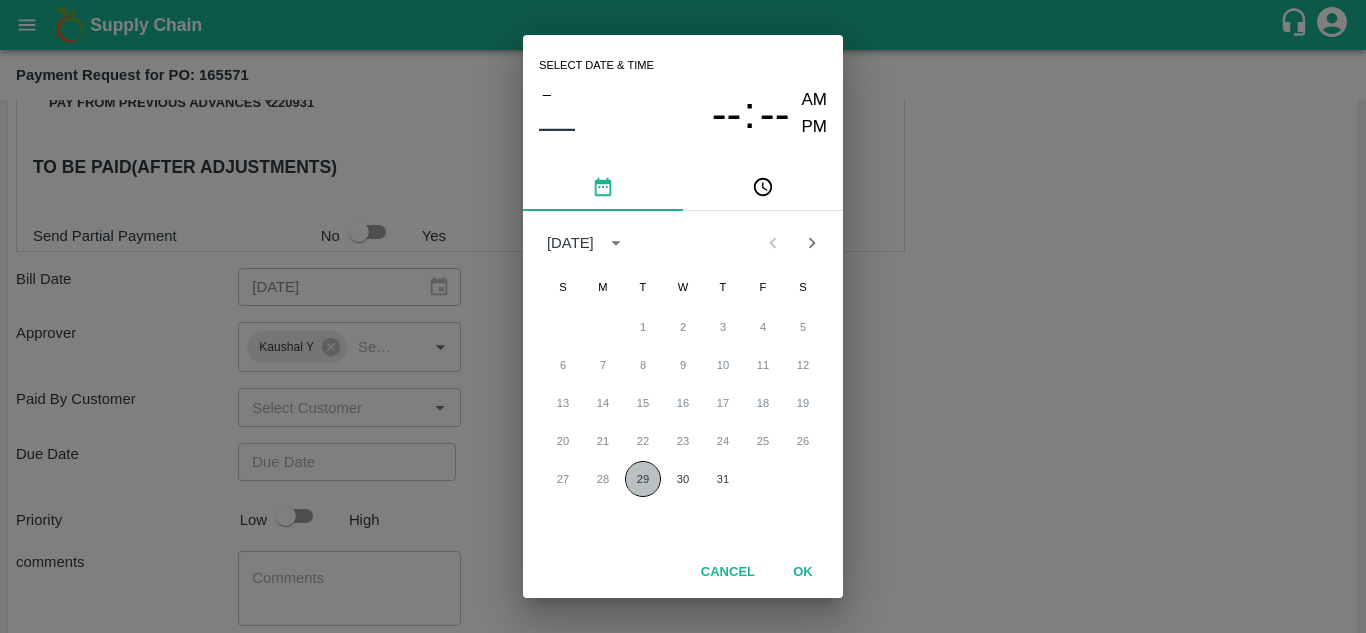 click on "29" at bounding box center (643, 479) 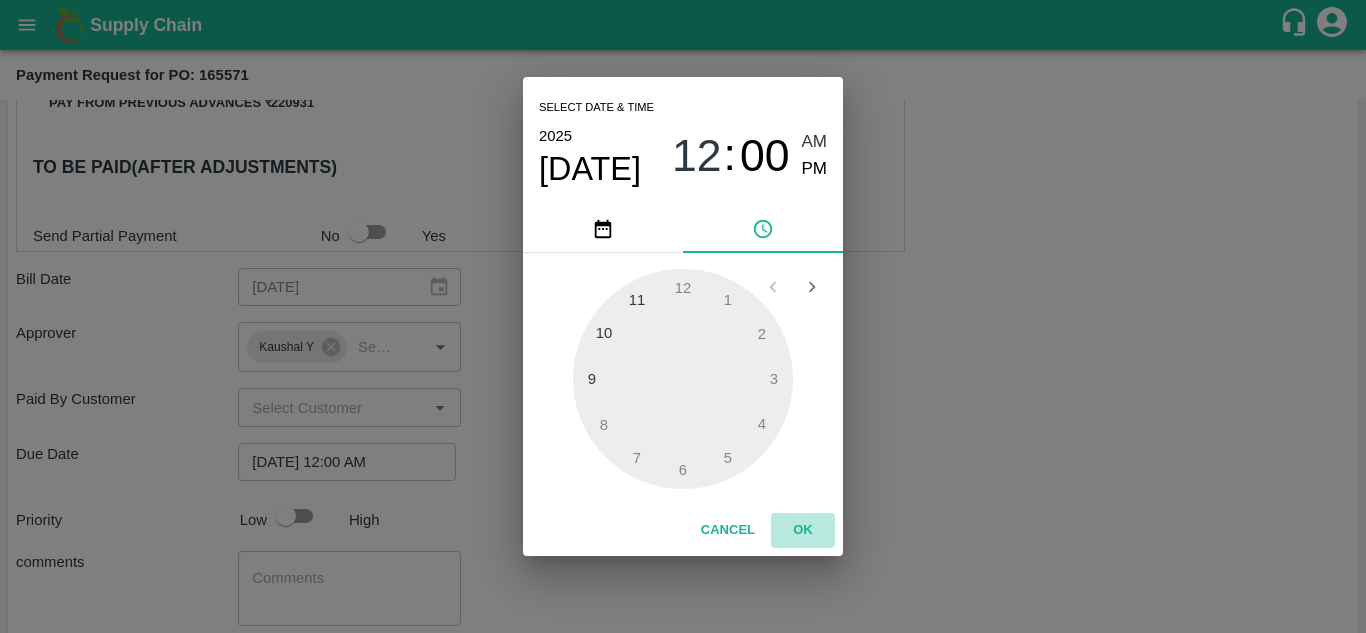 click on "OK" at bounding box center [803, 530] 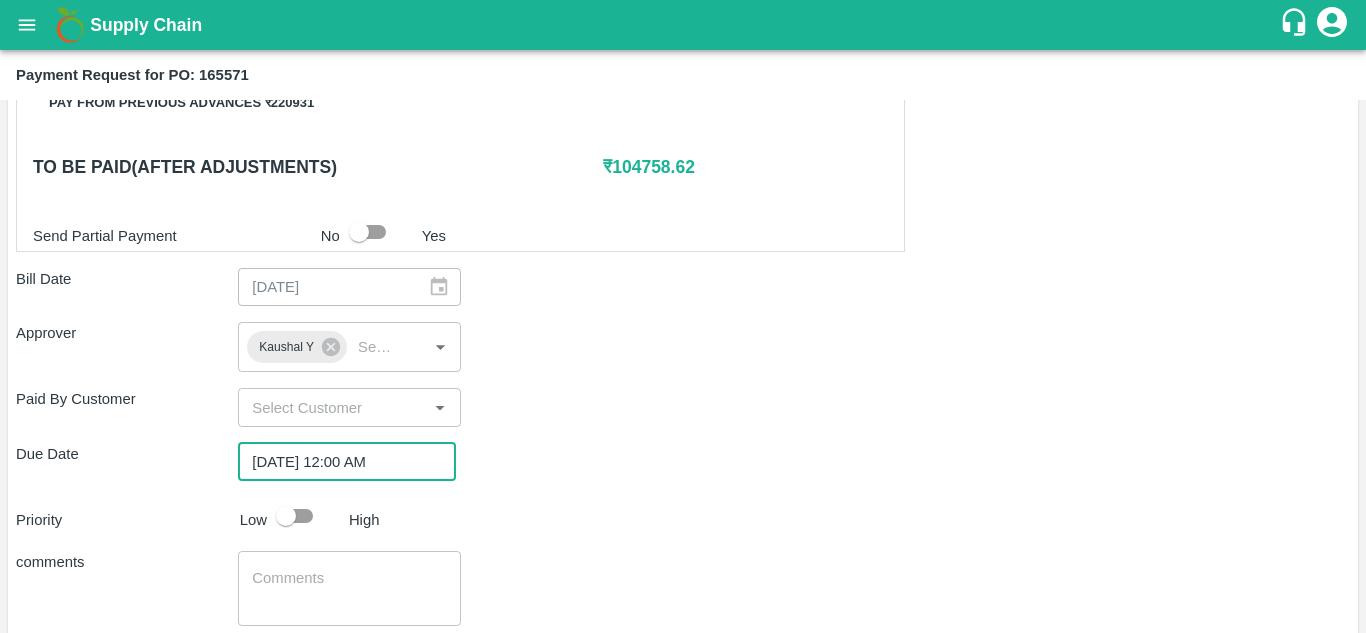 click on "Due Date 29/07/2025 12:00 AM ​" at bounding box center (683, 462) 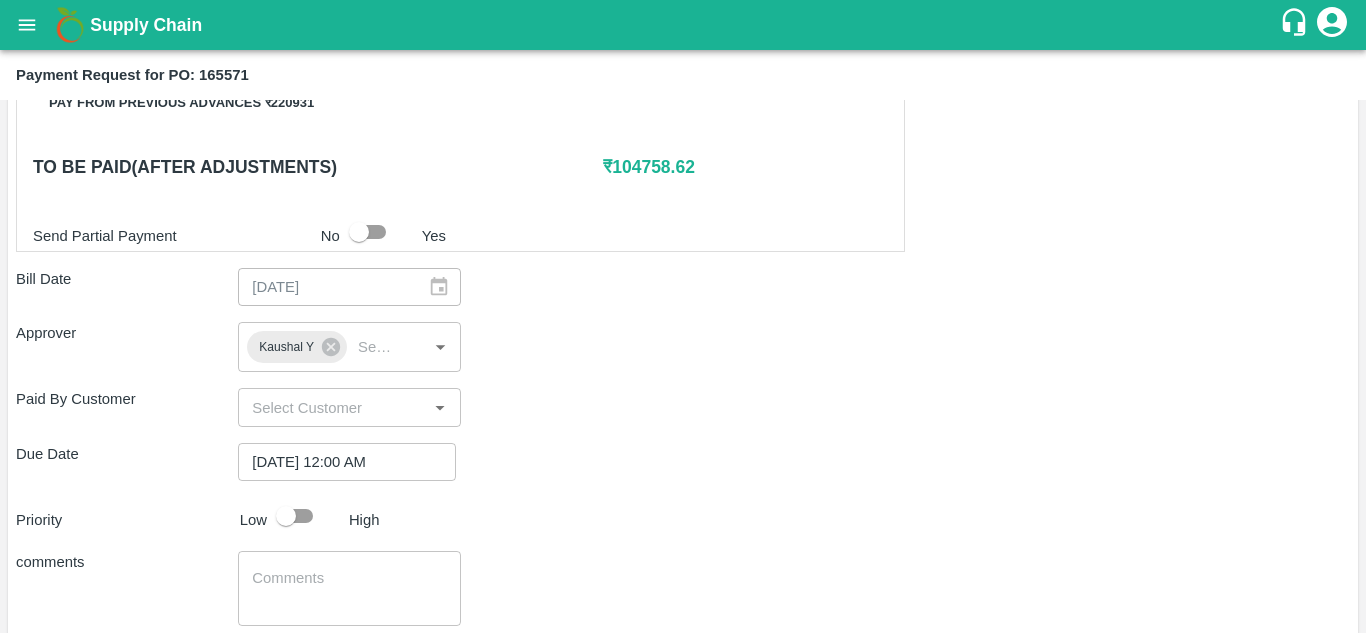 scroll, scrollTop: 915, scrollLeft: 0, axis: vertical 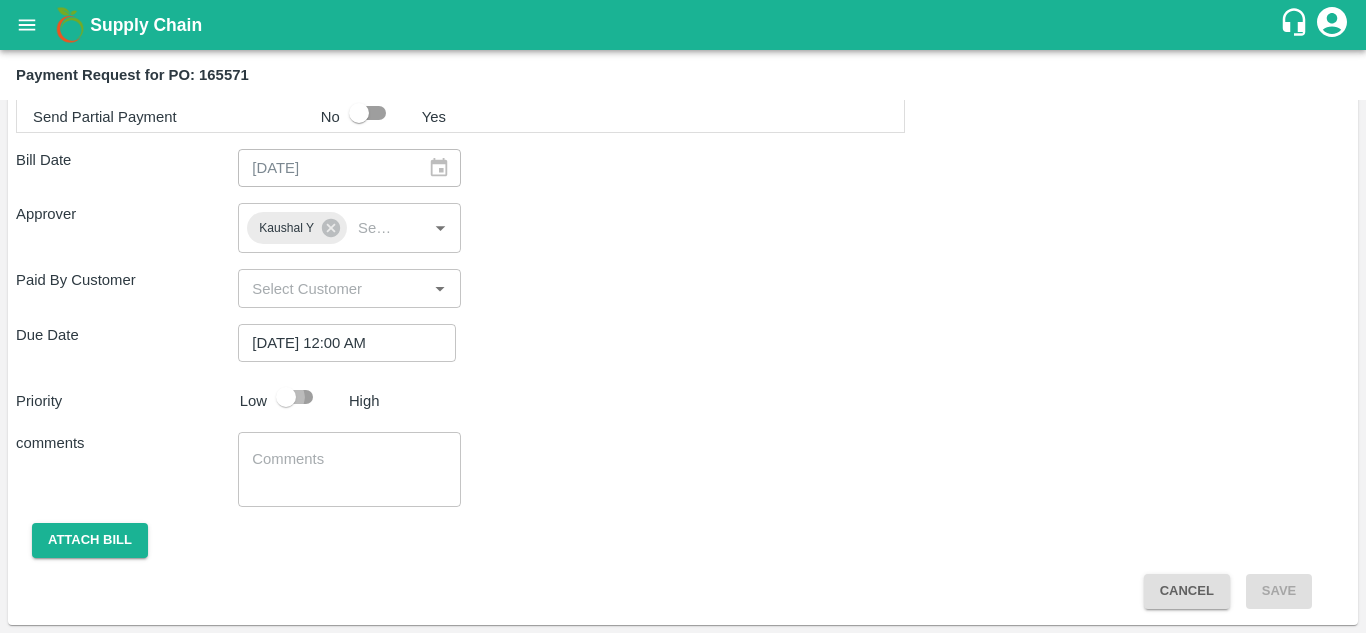 click at bounding box center (286, 397) 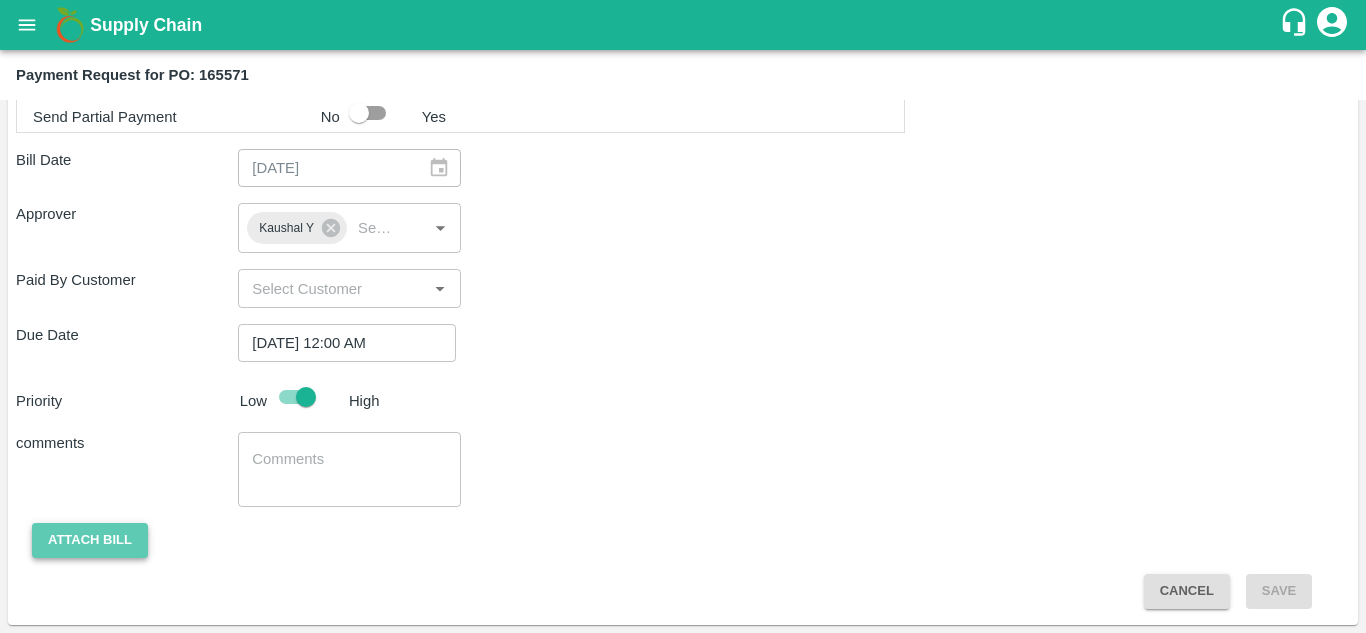 click on "Attach bill" at bounding box center [90, 540] 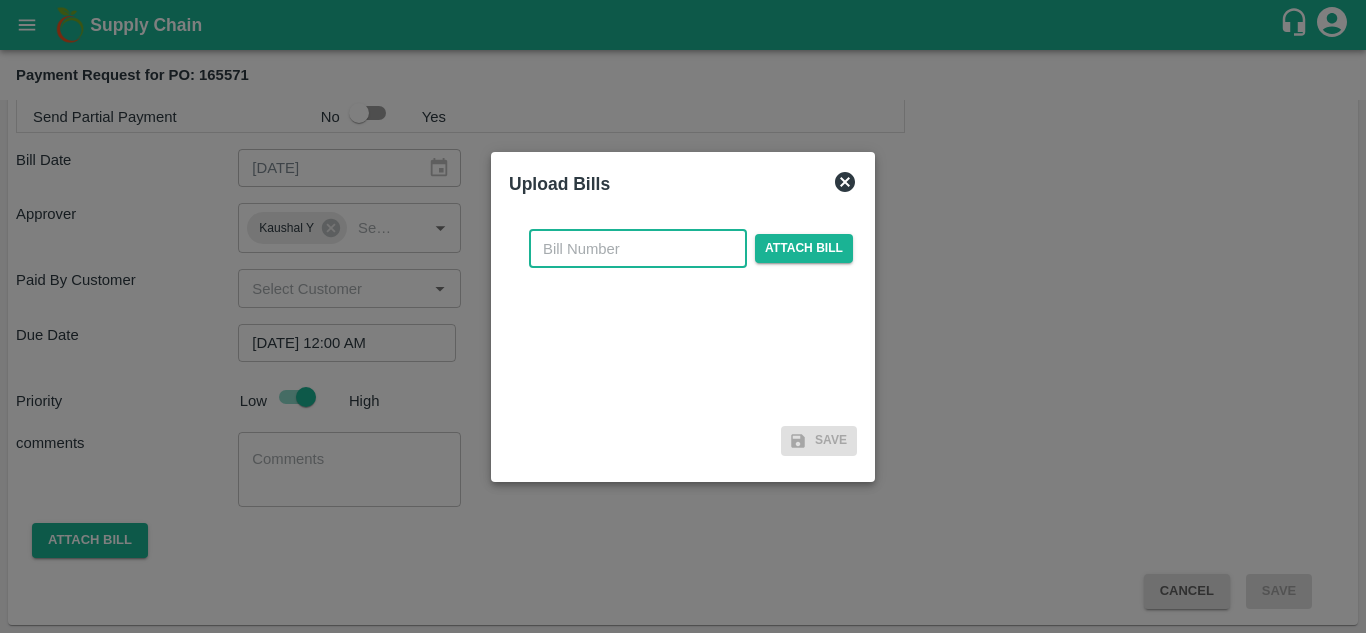 click at bounding box center [638, 249] 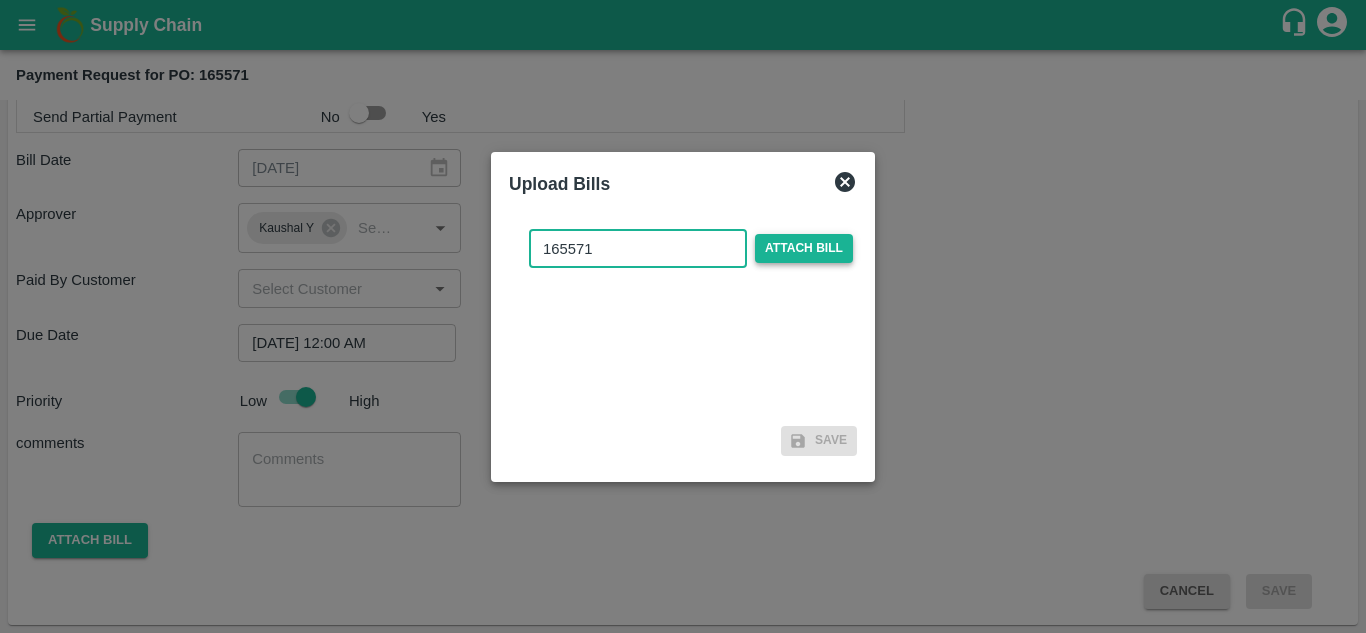 type on "165571" 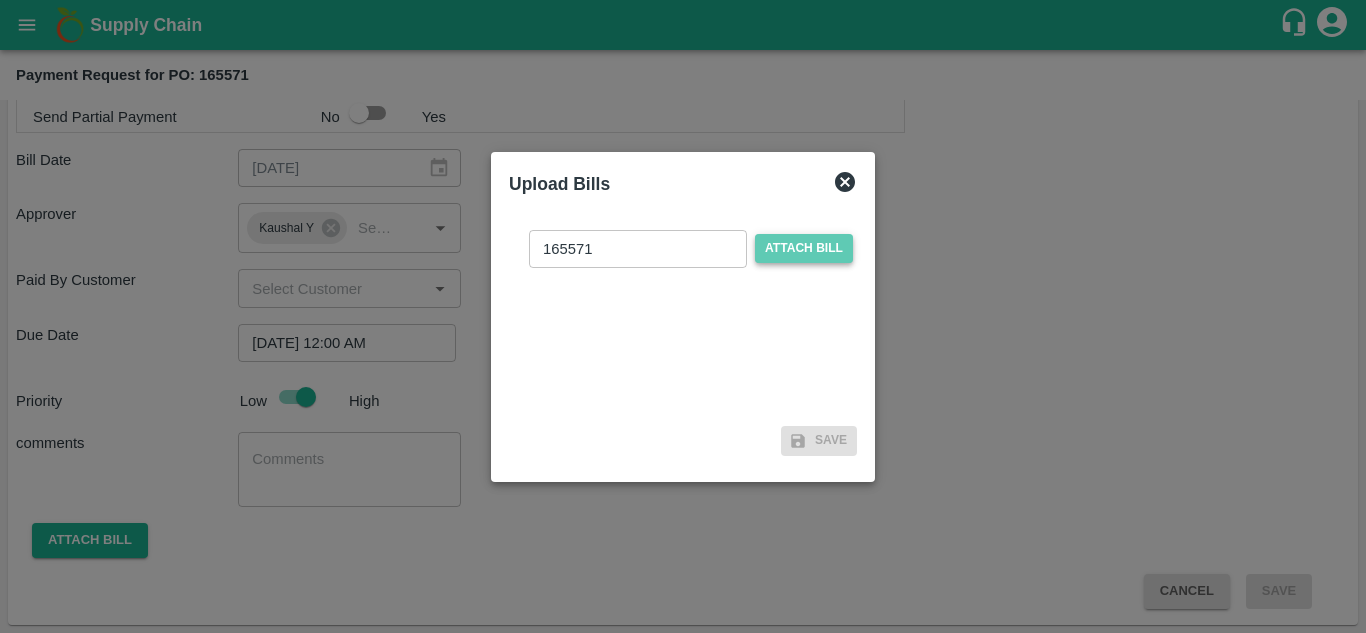 click on "Attach bill" at bounding box center (804, 248) 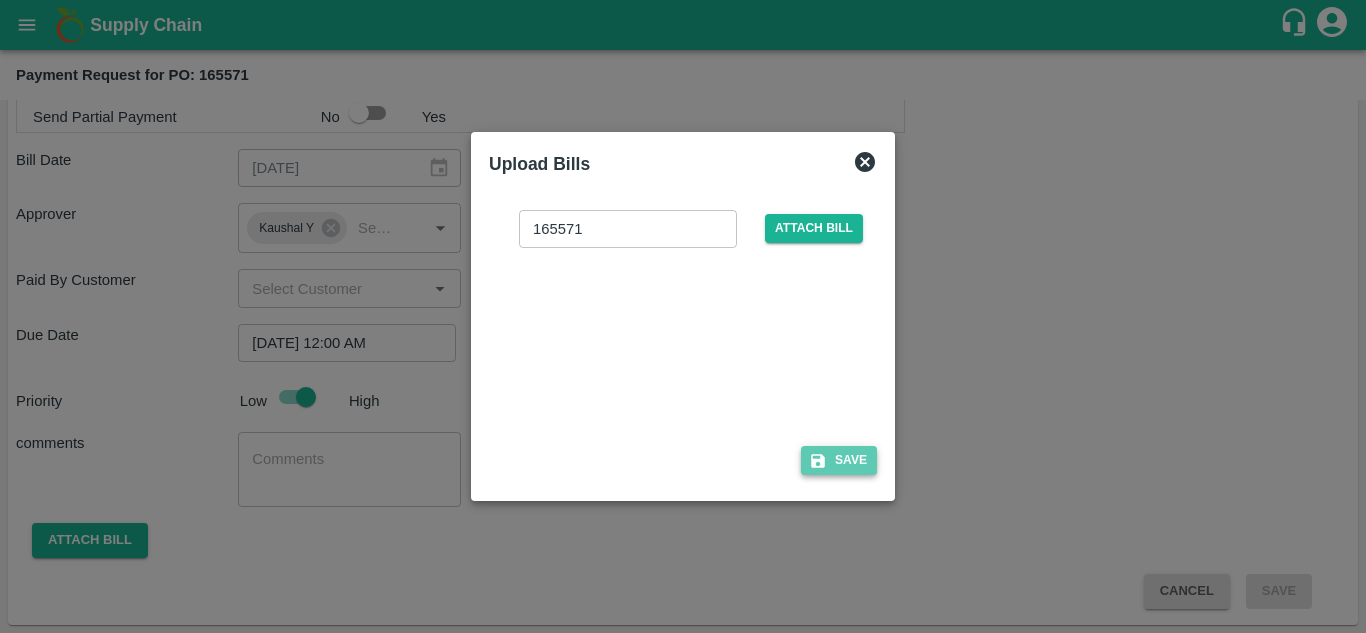click on "Save" at bounding box center [839, 460] 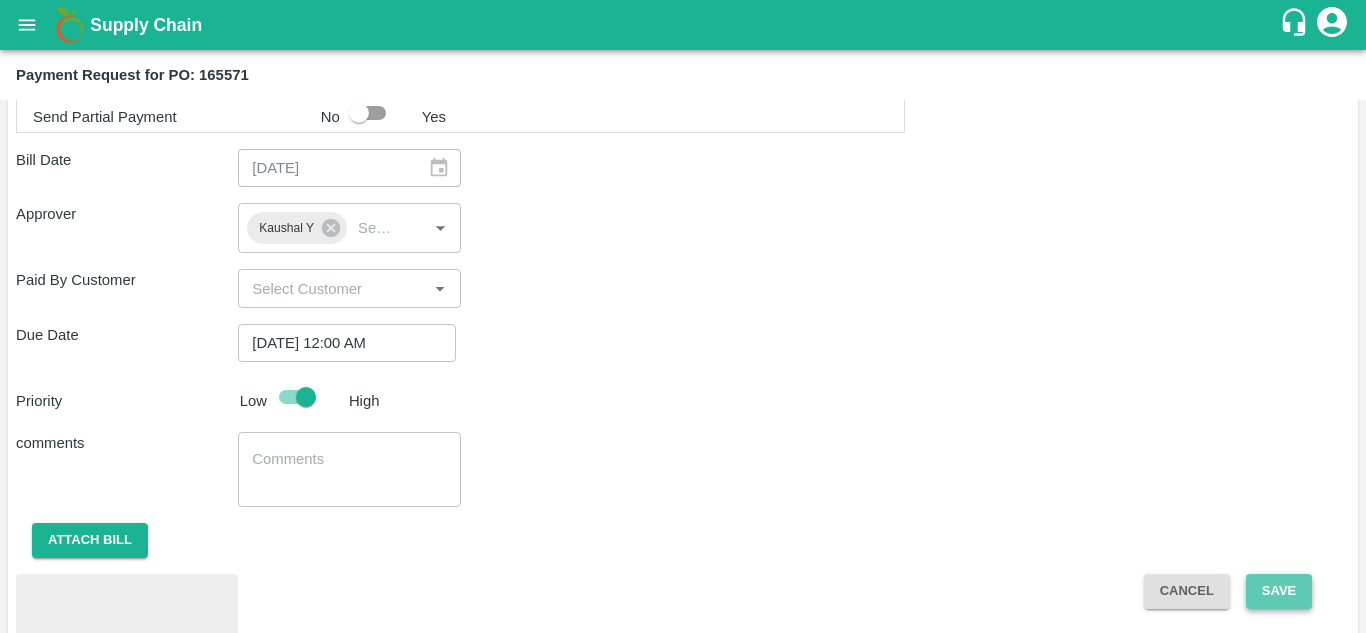 click on "Save" at bounding box center [1279, 591] 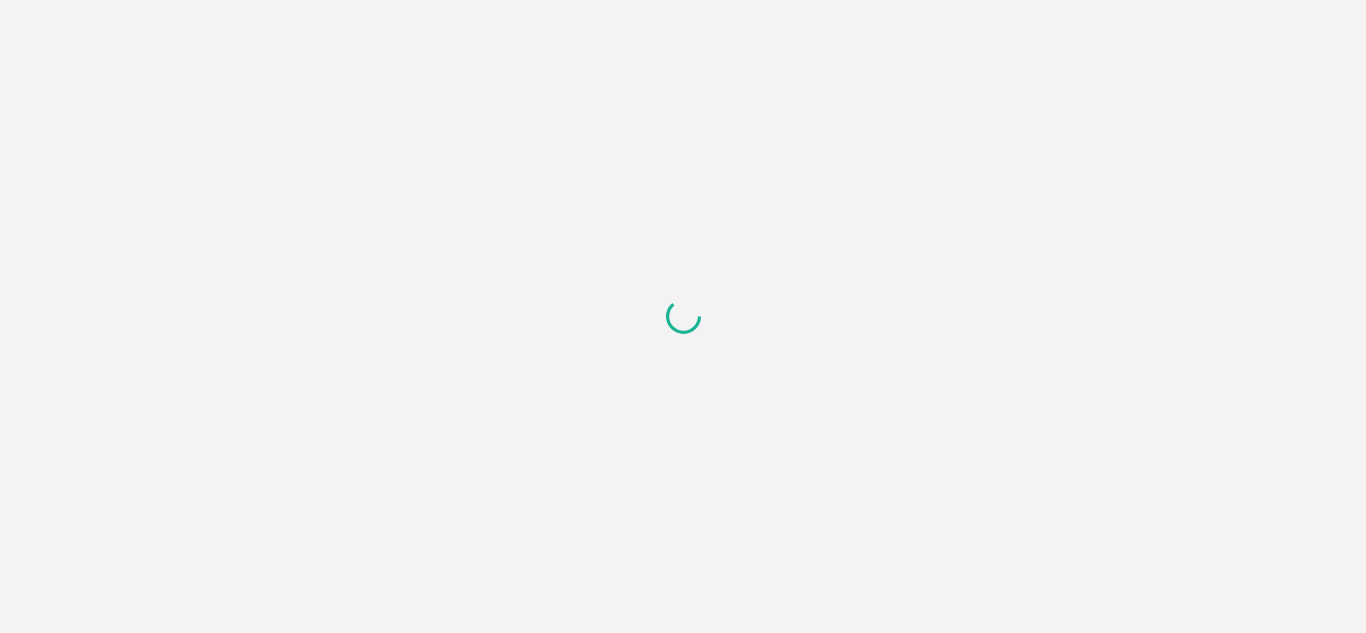 scroll, scrollTop: 0, scrollLeft: 0, axis: both 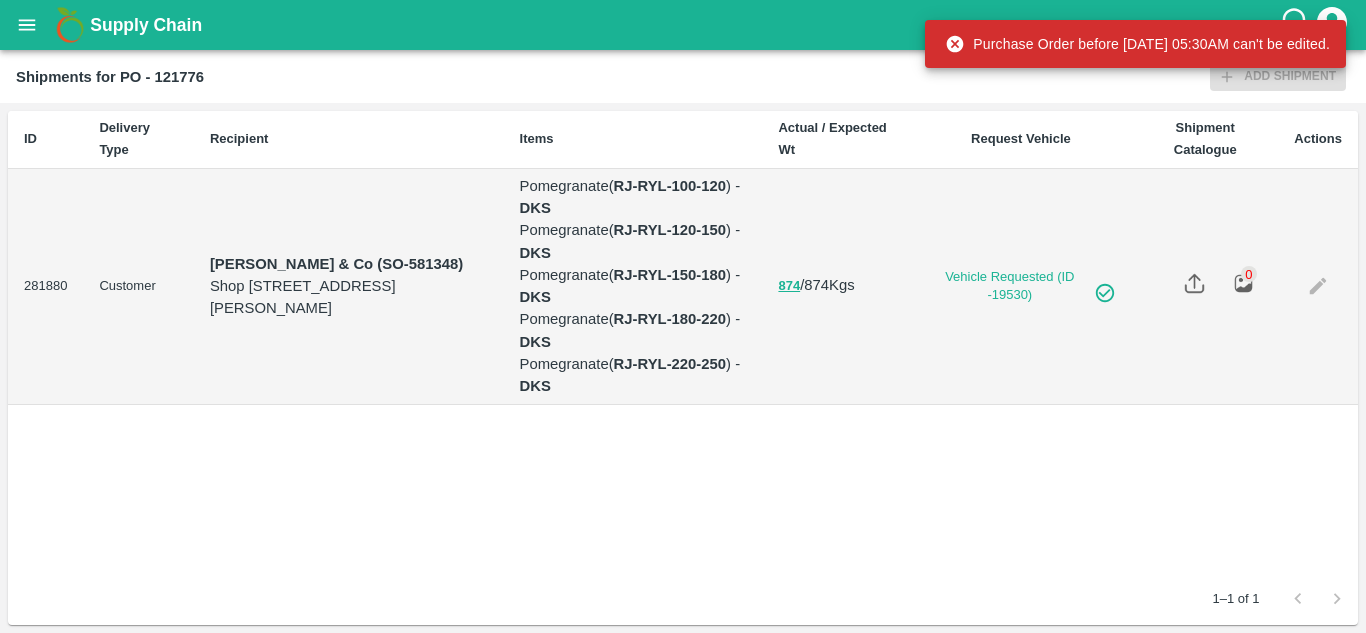 click at bounding box center (27, 25) 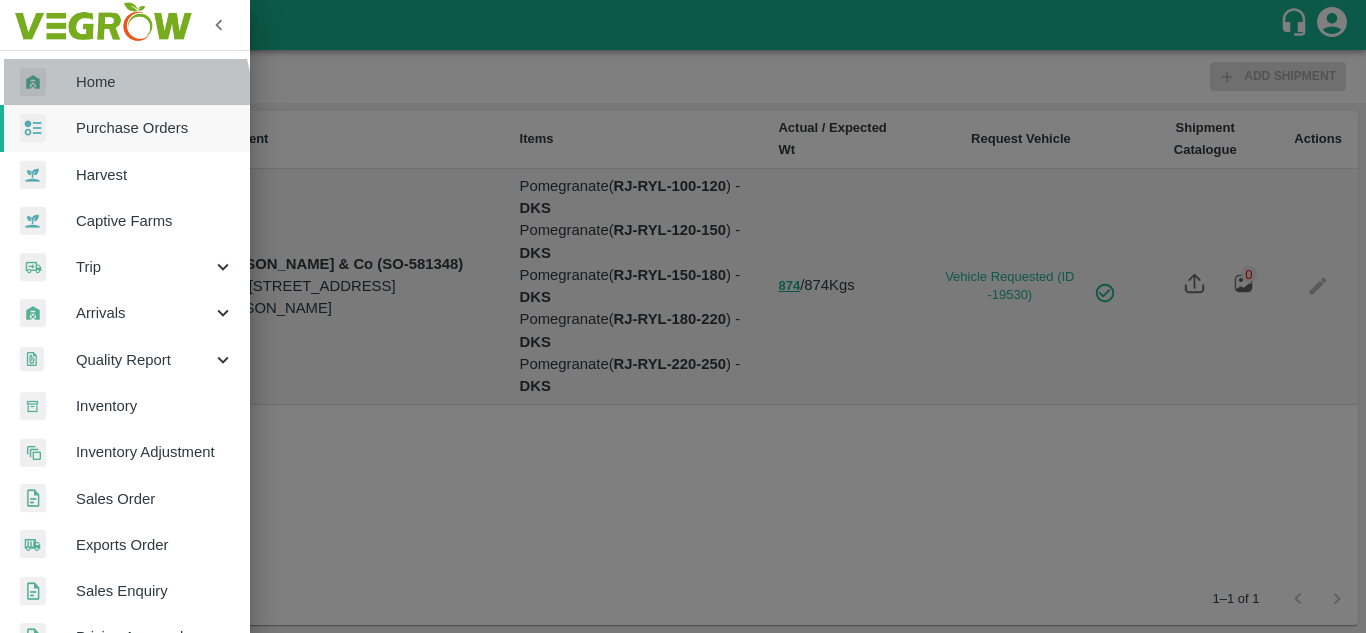 click on "Home" at bounding box center [125, 82] 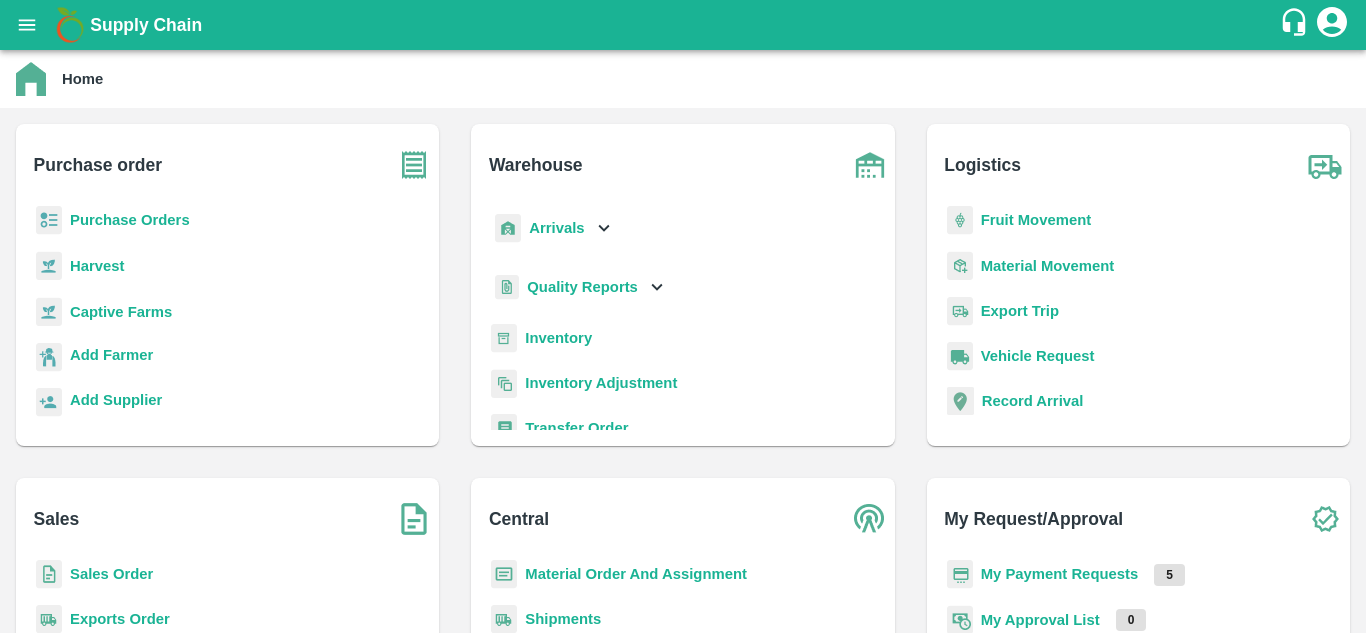 click on "My Payment Requests" at bounding box center (1060, 574) 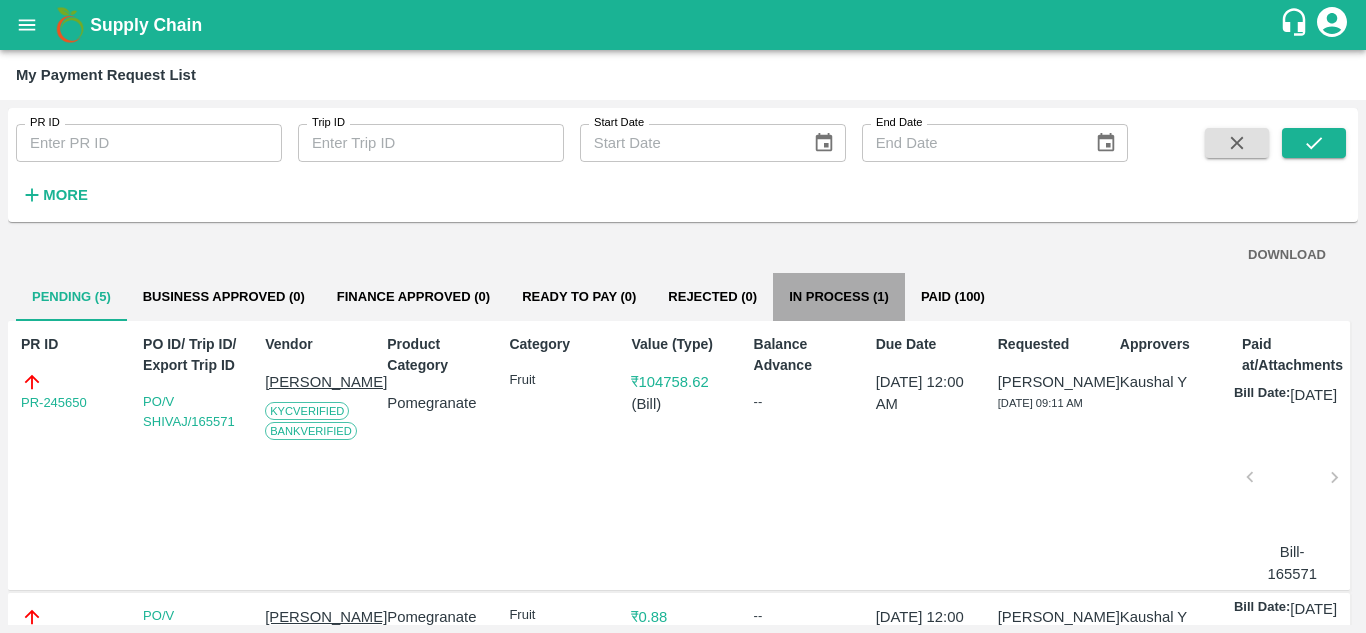 click on "In Process (1)" at bounding box center [839, 297] 